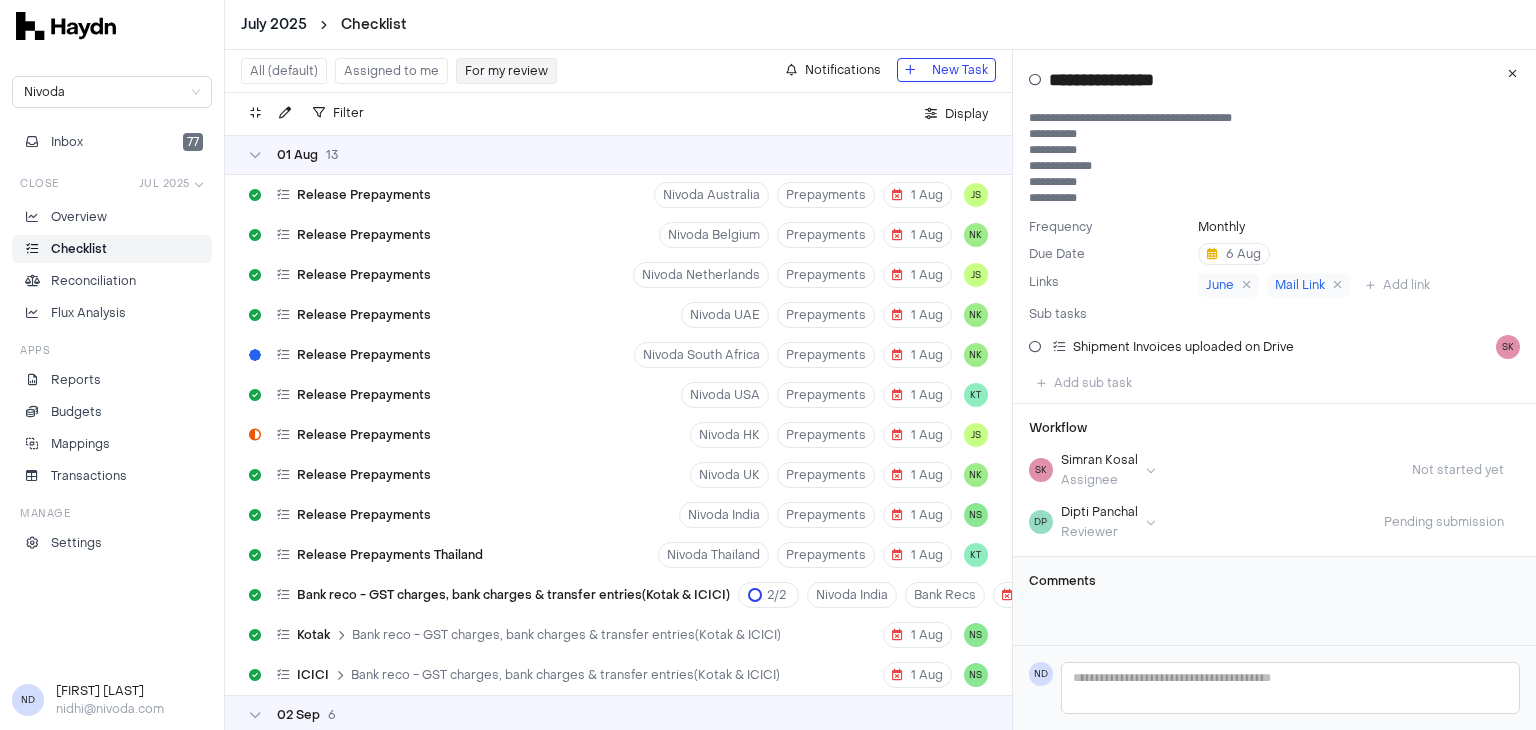 scroll, scrollTop: 0, scrollLeft: 0, axis: both 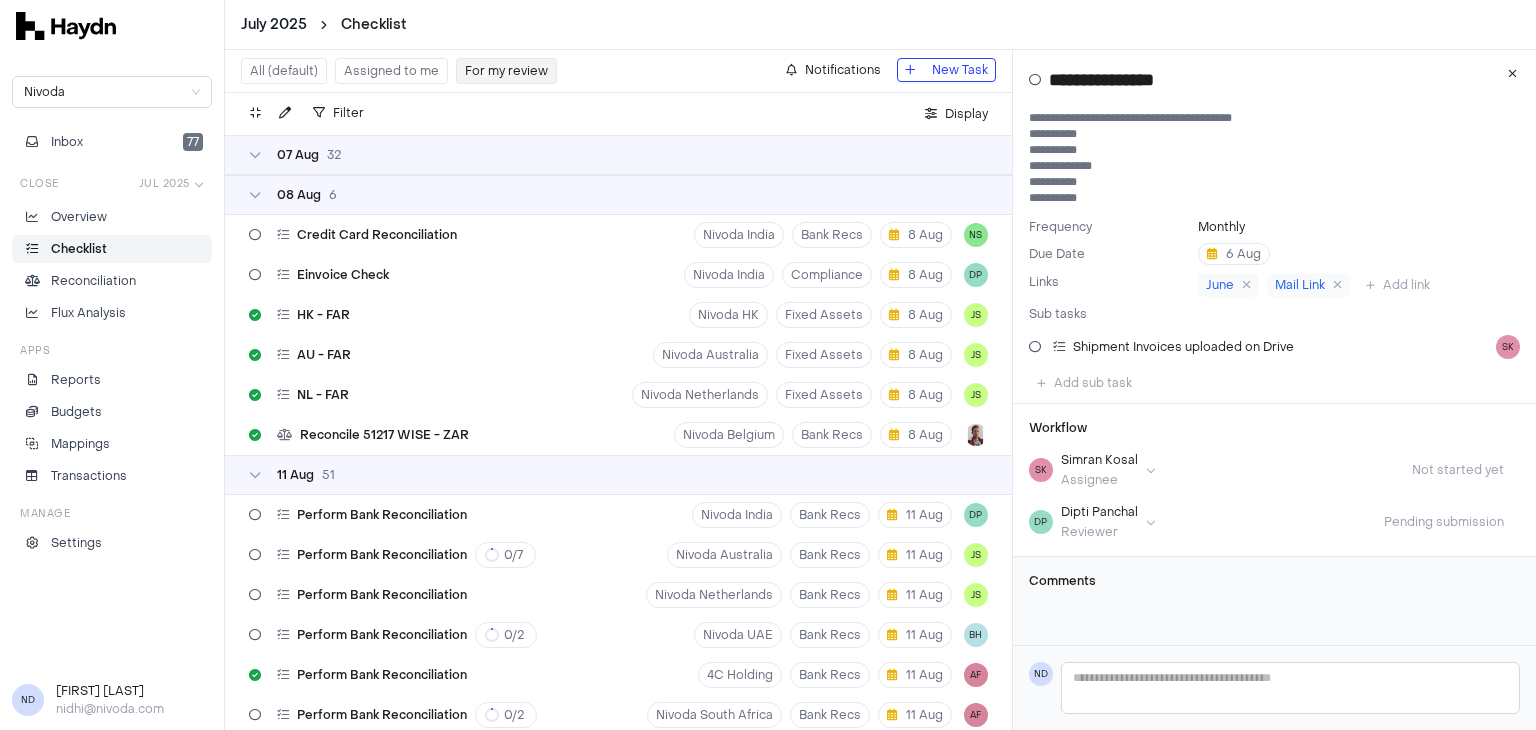 click on "For my review" at bounding box center [506, 71] 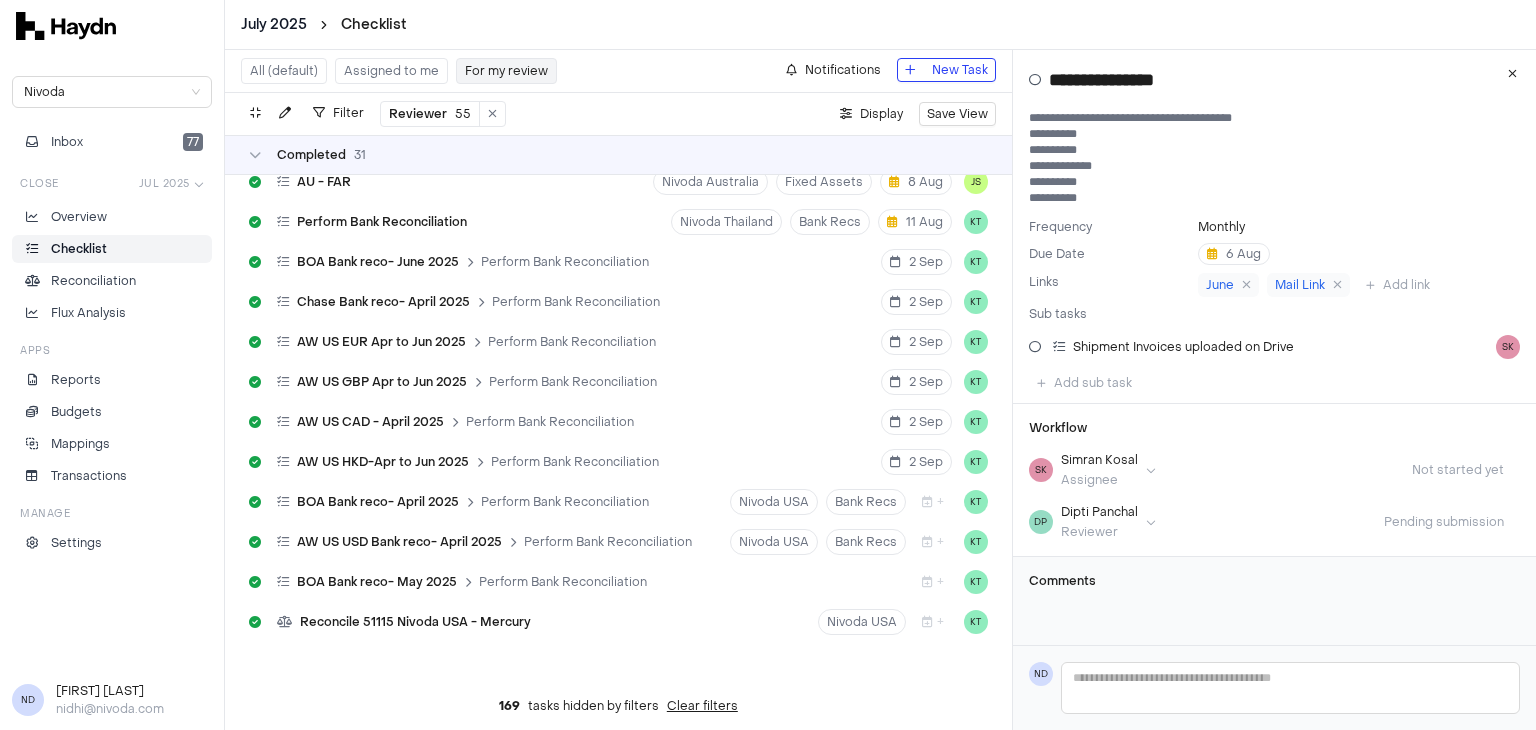 scroll, scrollTop: 2092, scrollLeft: 0, axis: vertical 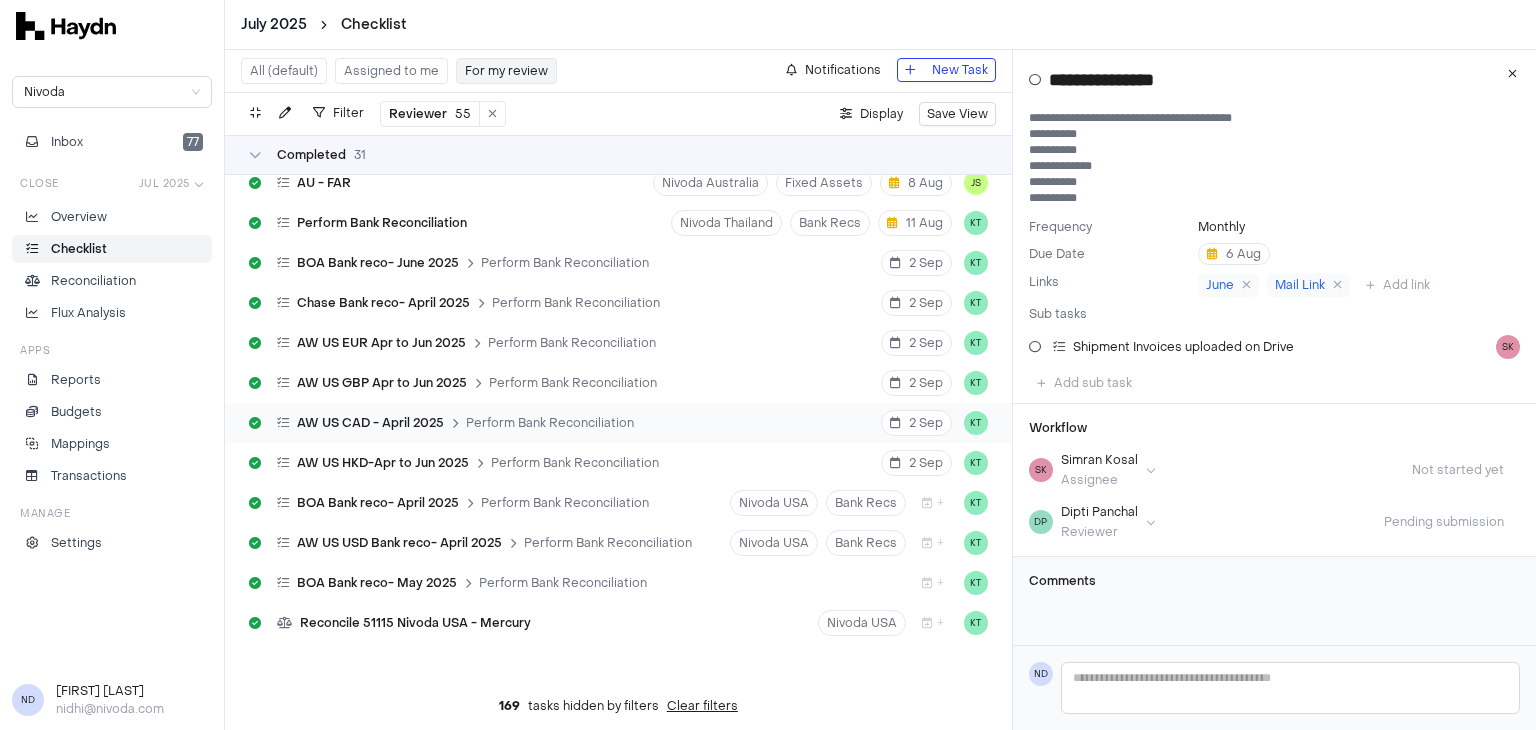 type 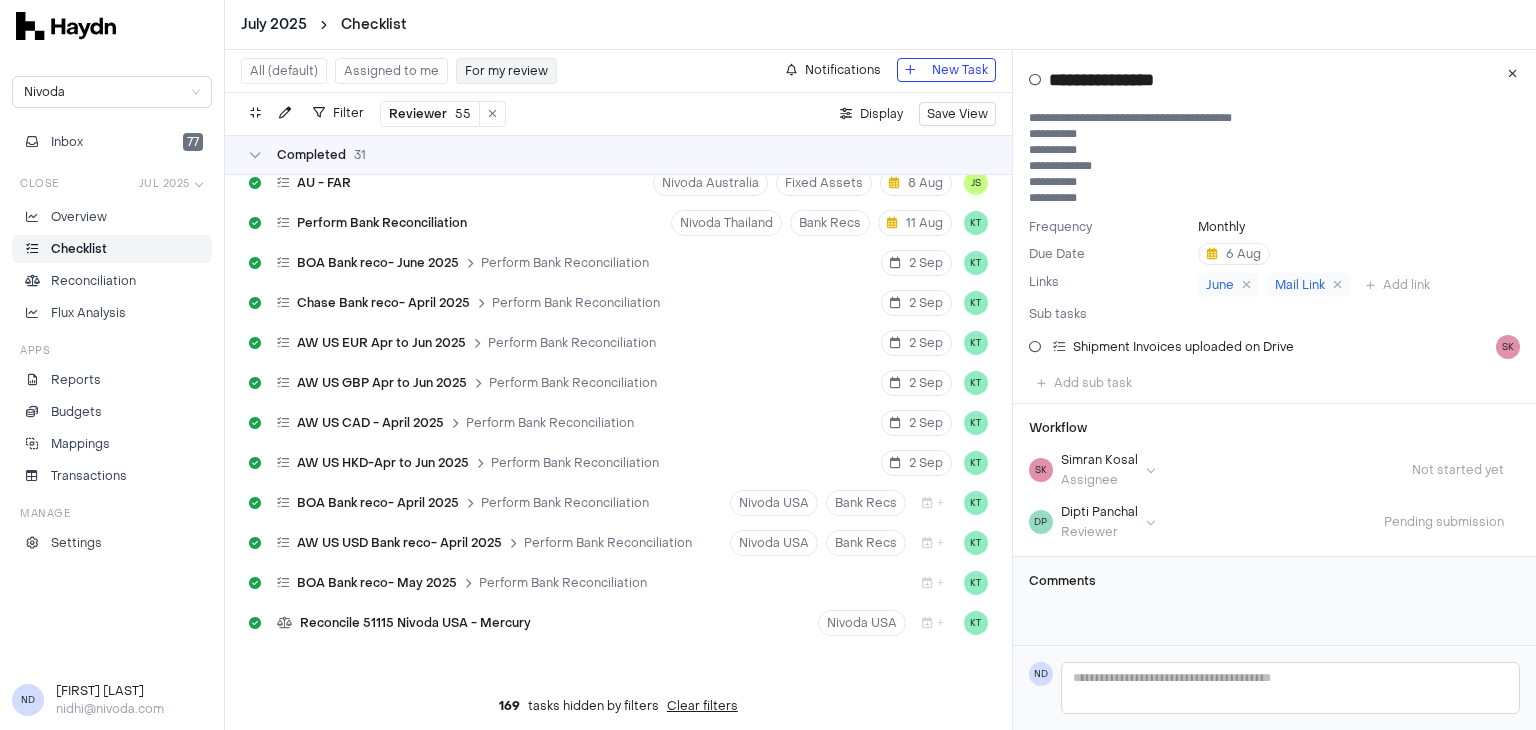 click on "Filter Reviewer 55 . Display Save View" at bounding box center (618, 114) 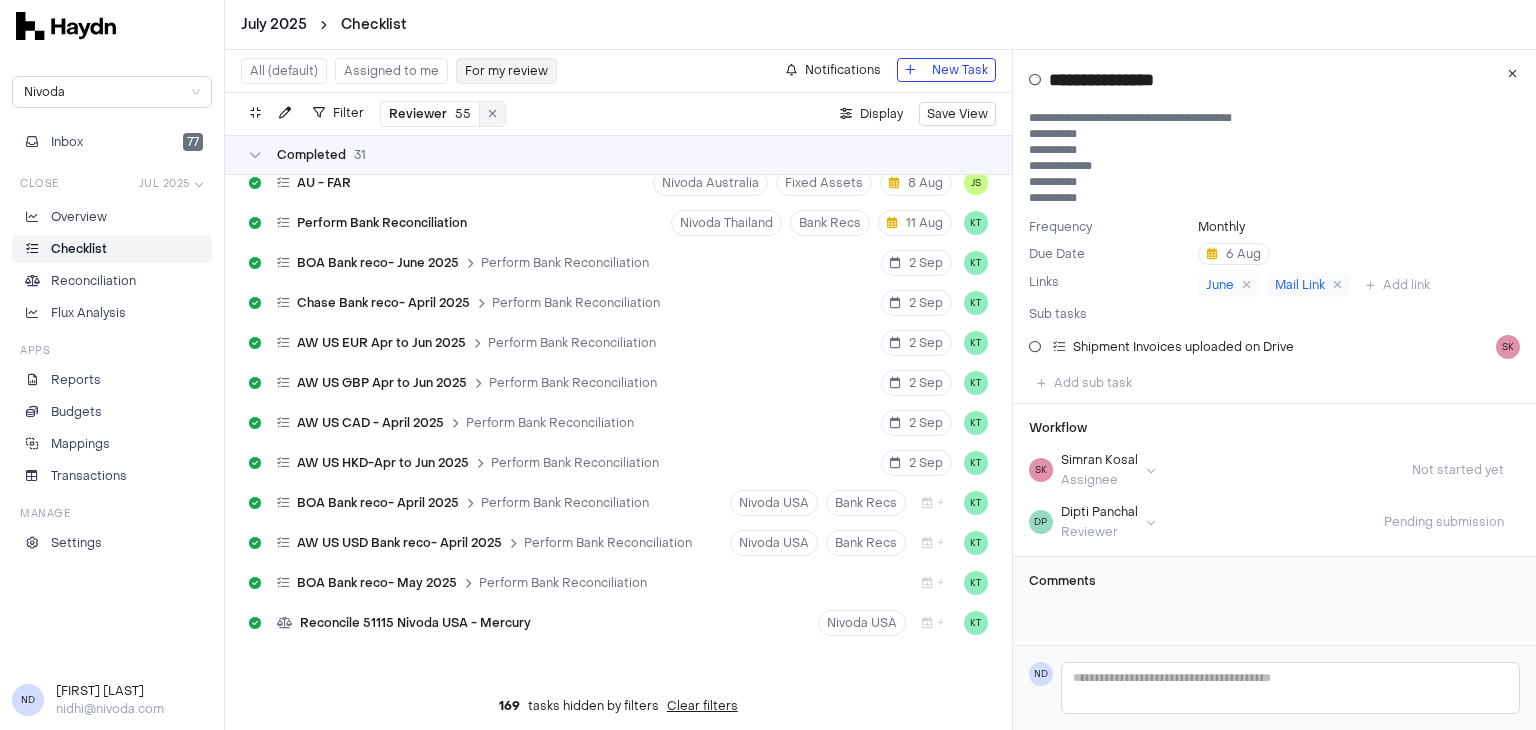 click at bounding box center (492, 114) 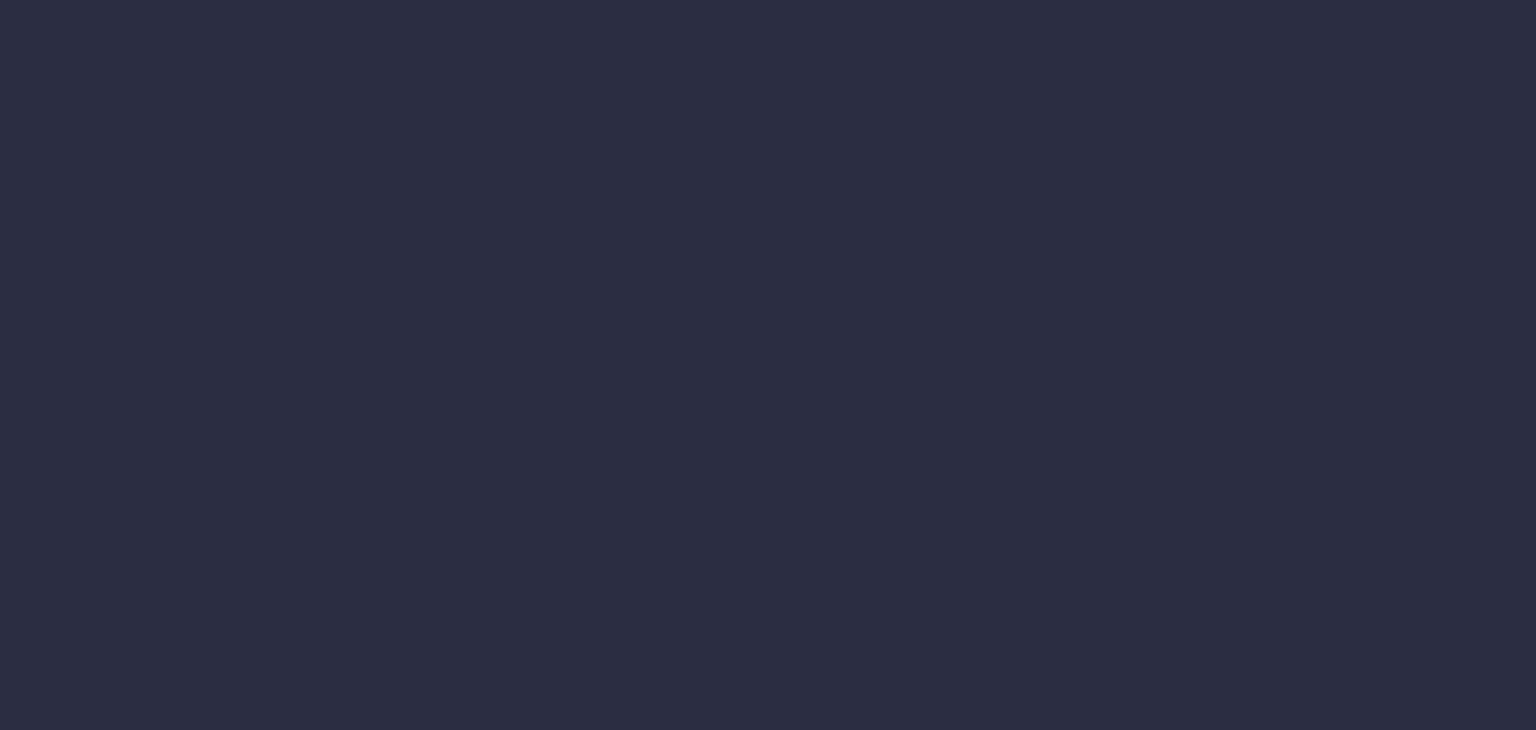 scroll, scrollTop: 0, scrollLeft: 0, axis: both 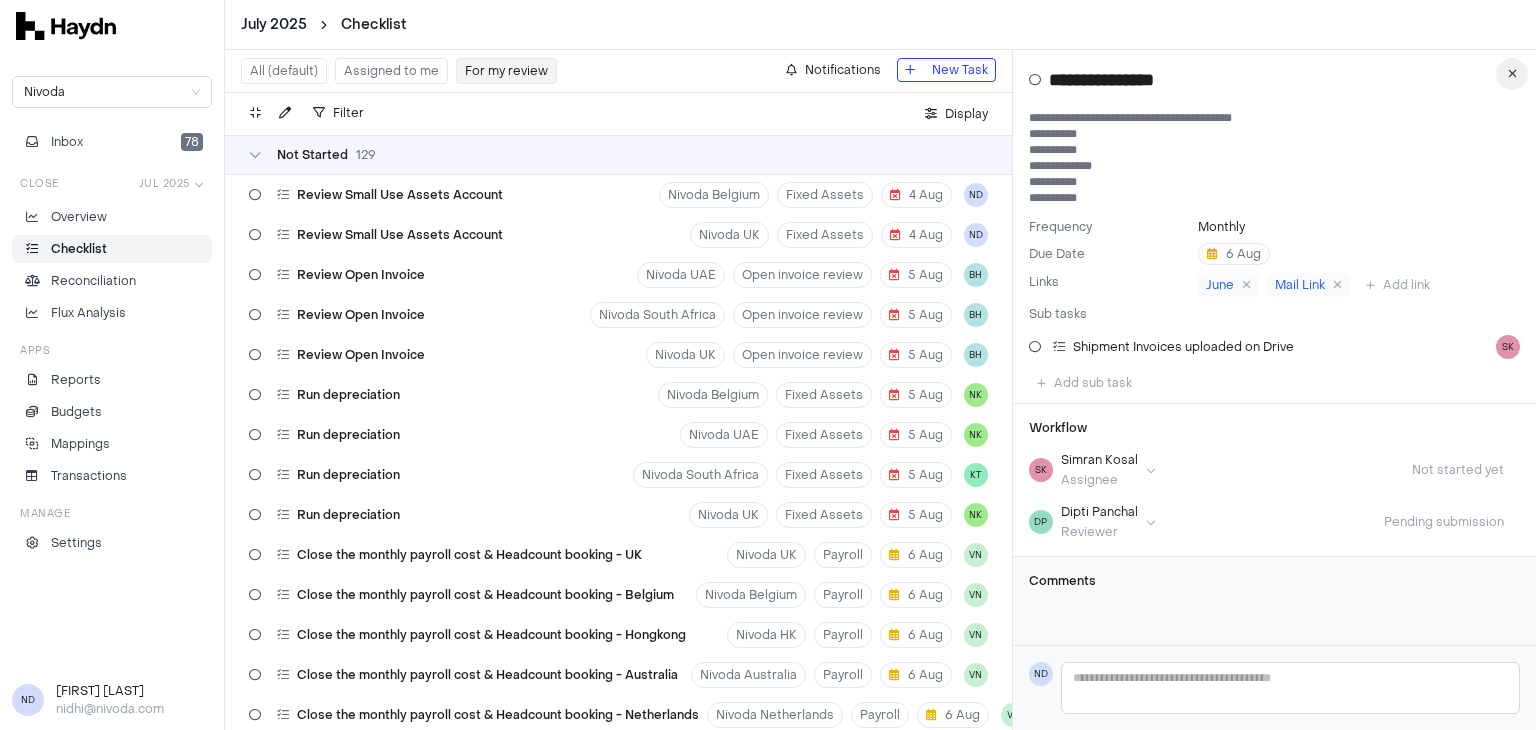 click at bounding box center [1512, 74] 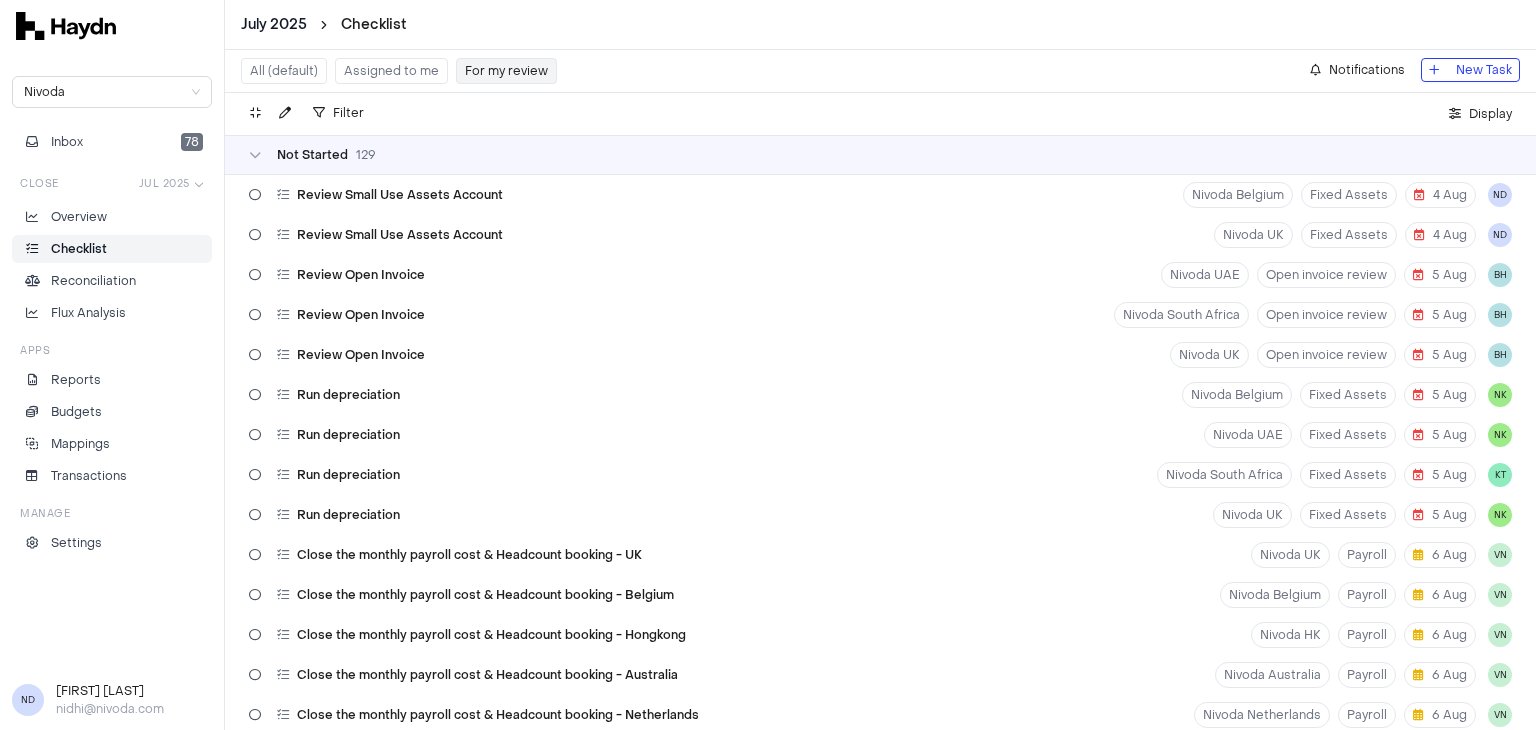 scroll, scrollTop: 369, scrollLeft: 0, axis: vertical 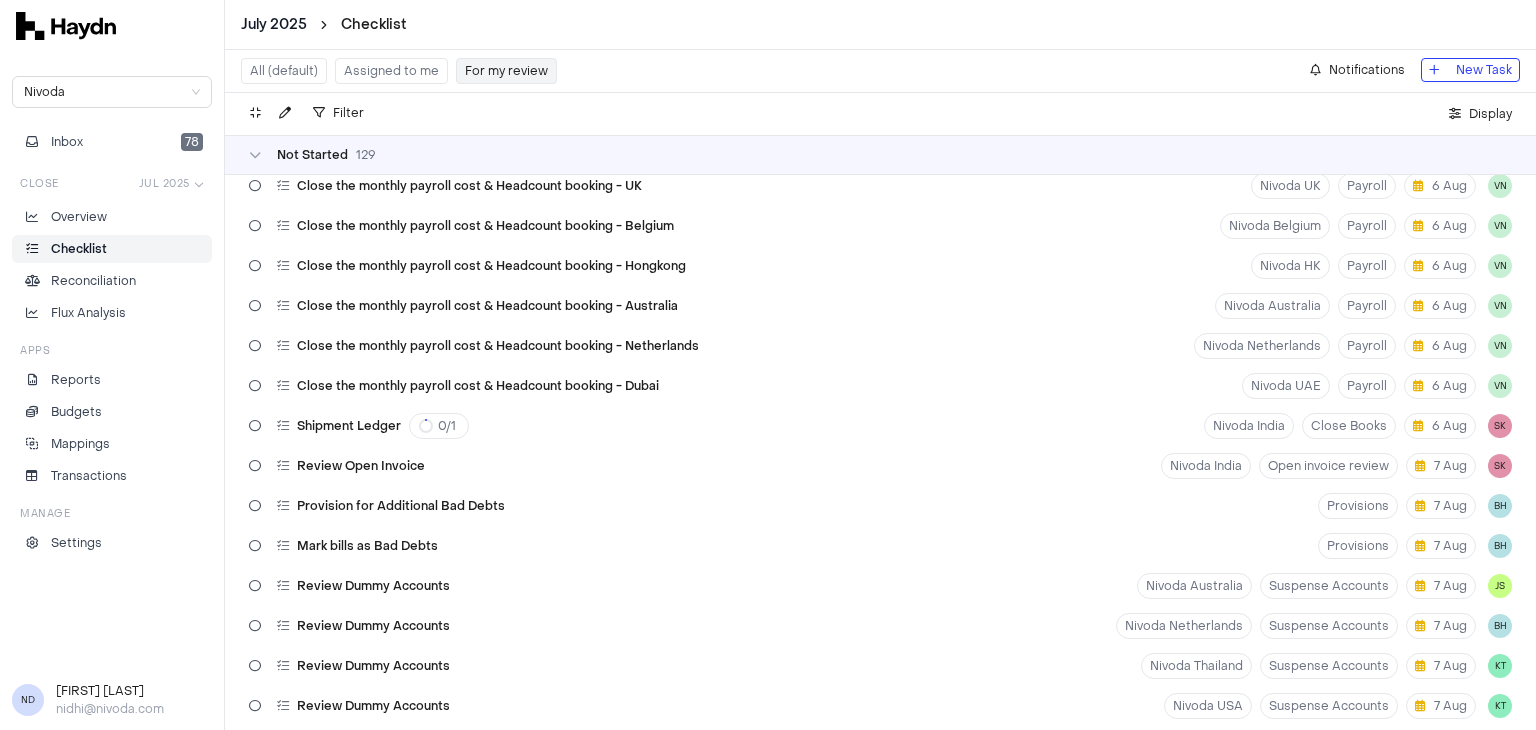 click on "Not Started 129" at bounding box center [312, 155] 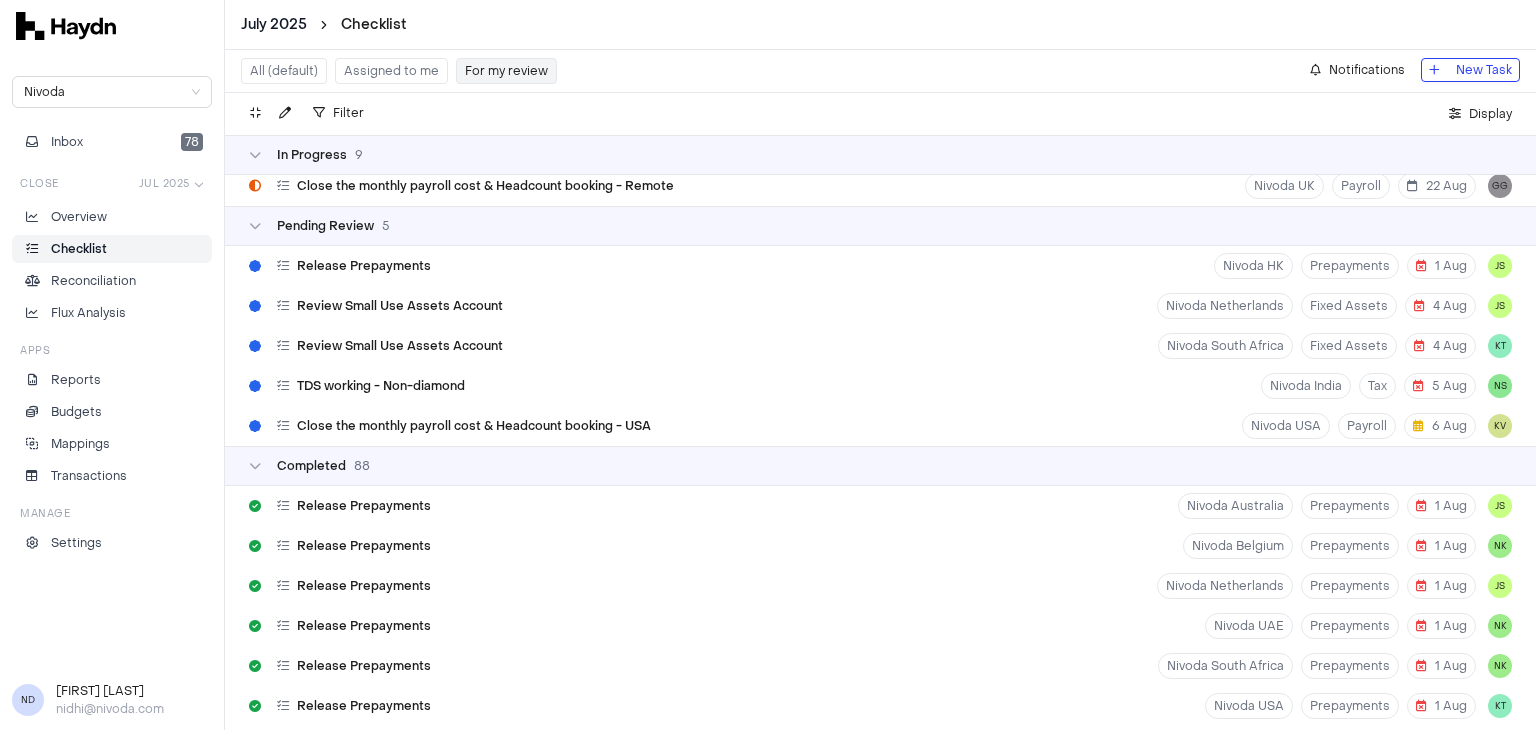 scroll, scrollTop: 0, scrollLeft: 0, axis: both 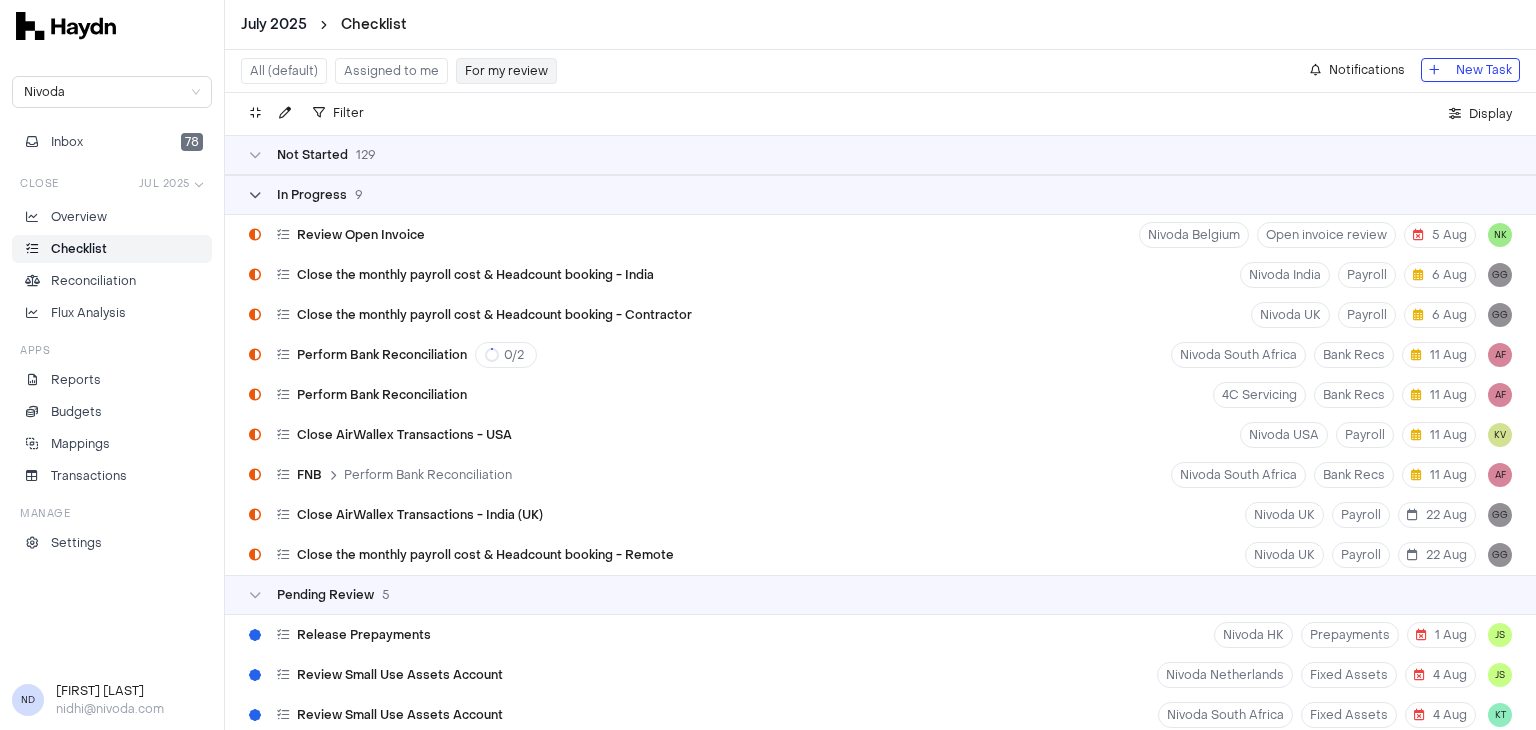 click on "In Progress 9" at bounding box center (306, 195) 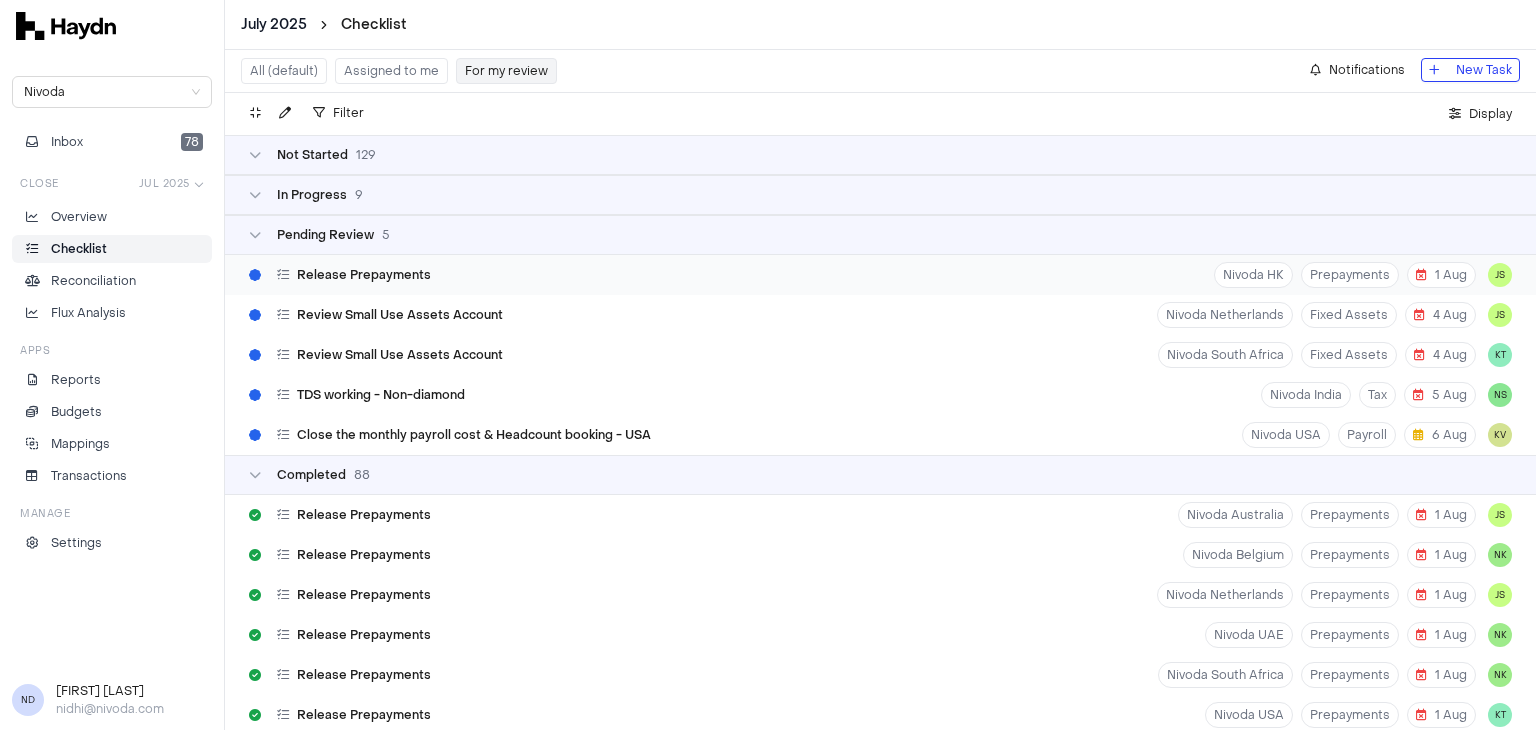 click on "Release Prepayments" at bounding box center [364, 275] 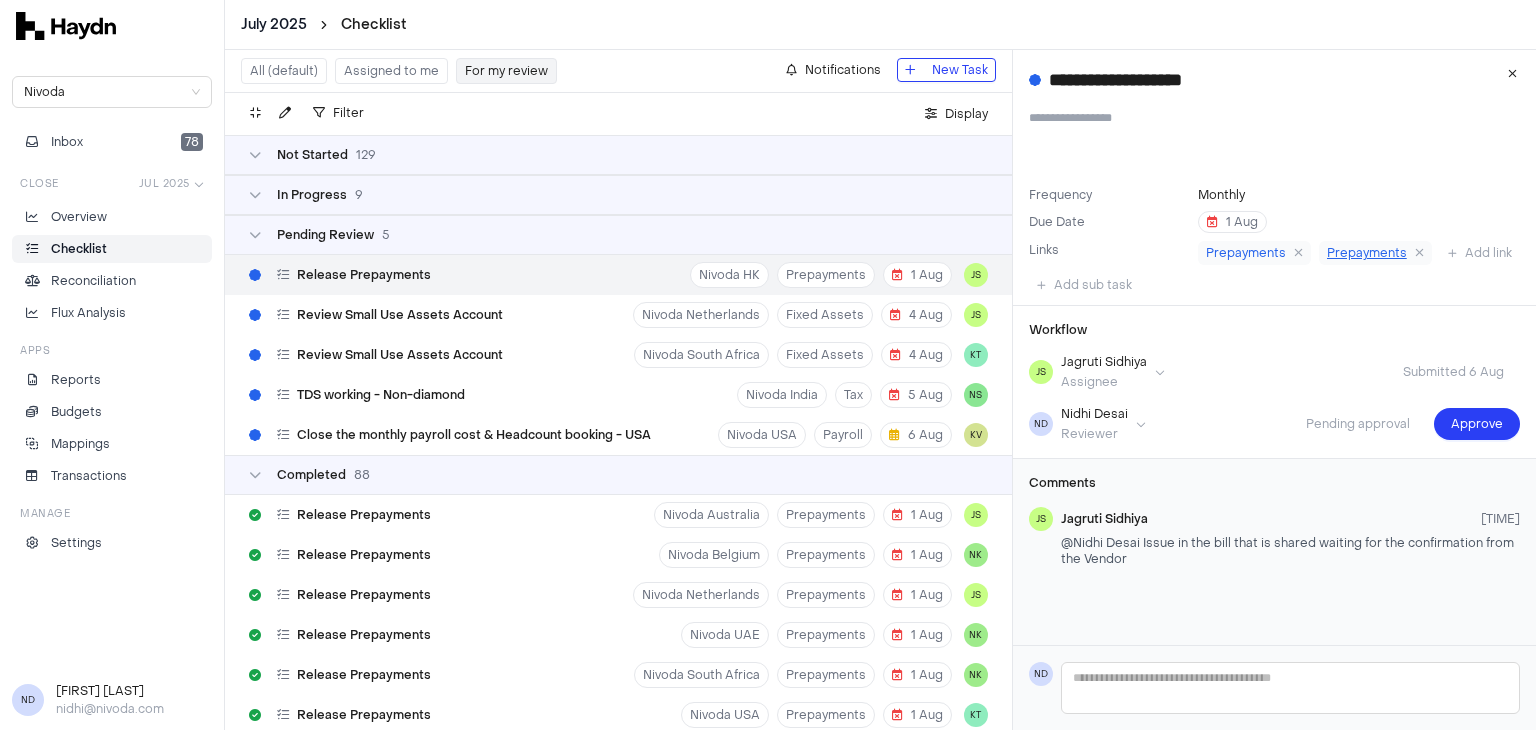 click on "Prepayments" at bounding box center [1367, 253] 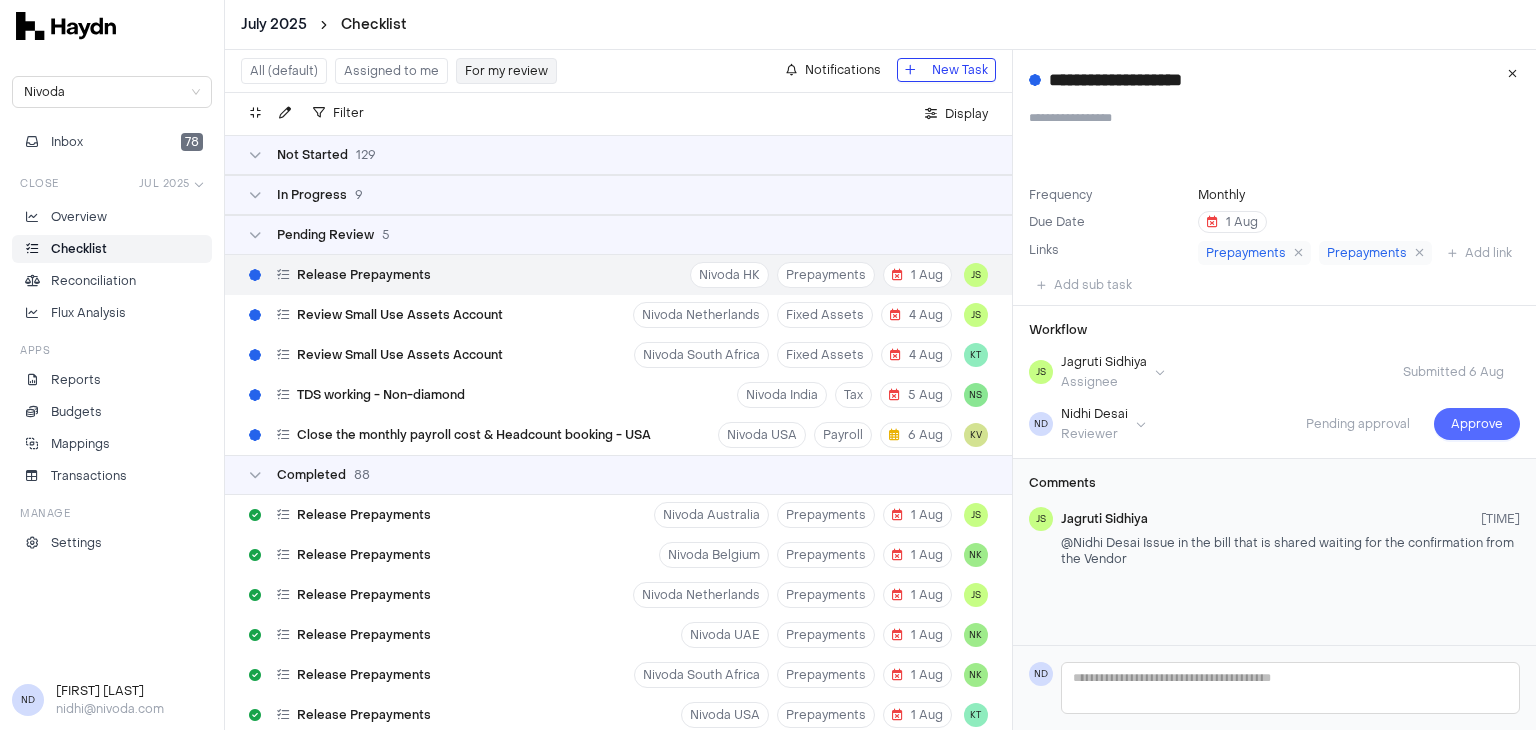 click on "Approve" at bounding box center [1477, 424] 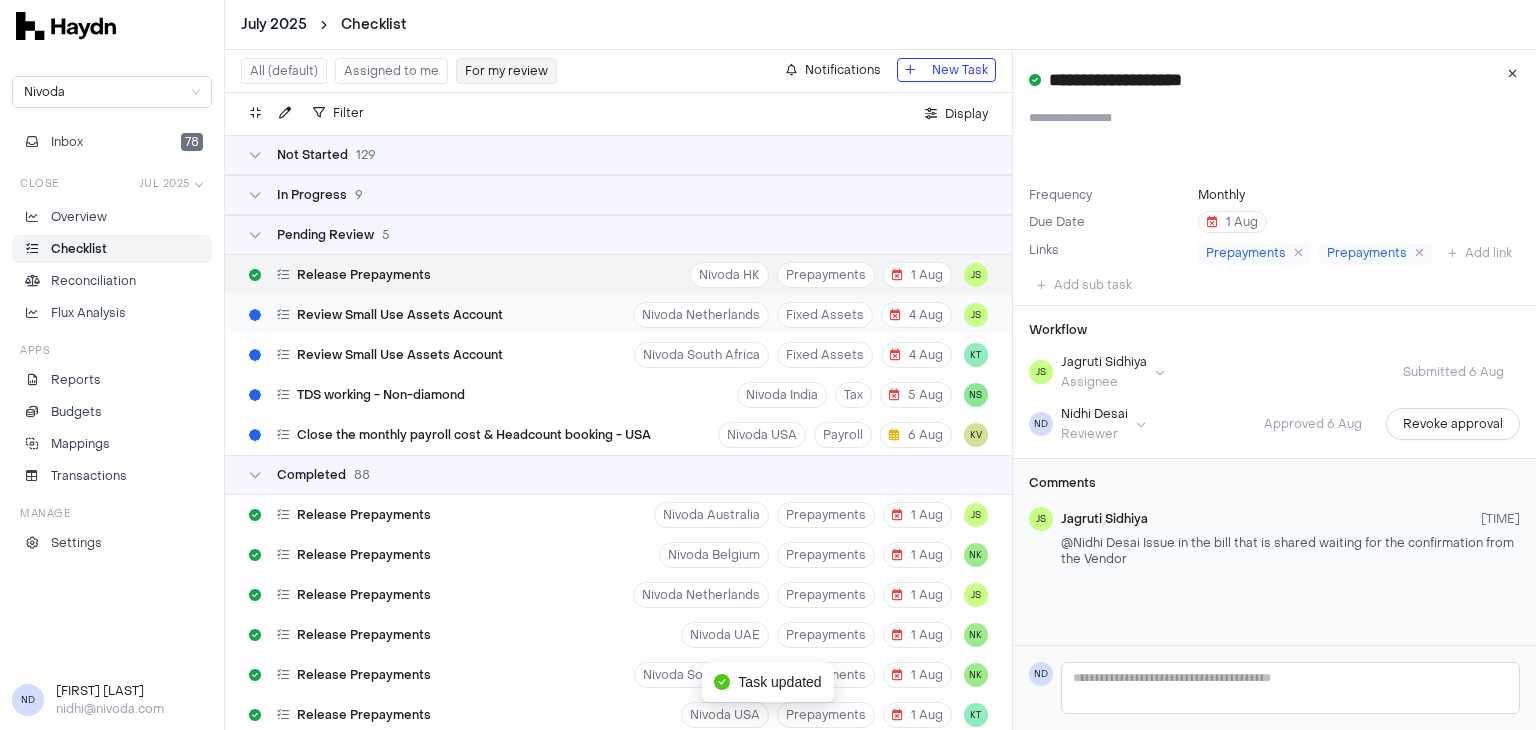 click on "Review Small Use Assets Account" at bounding box center (400, 355) 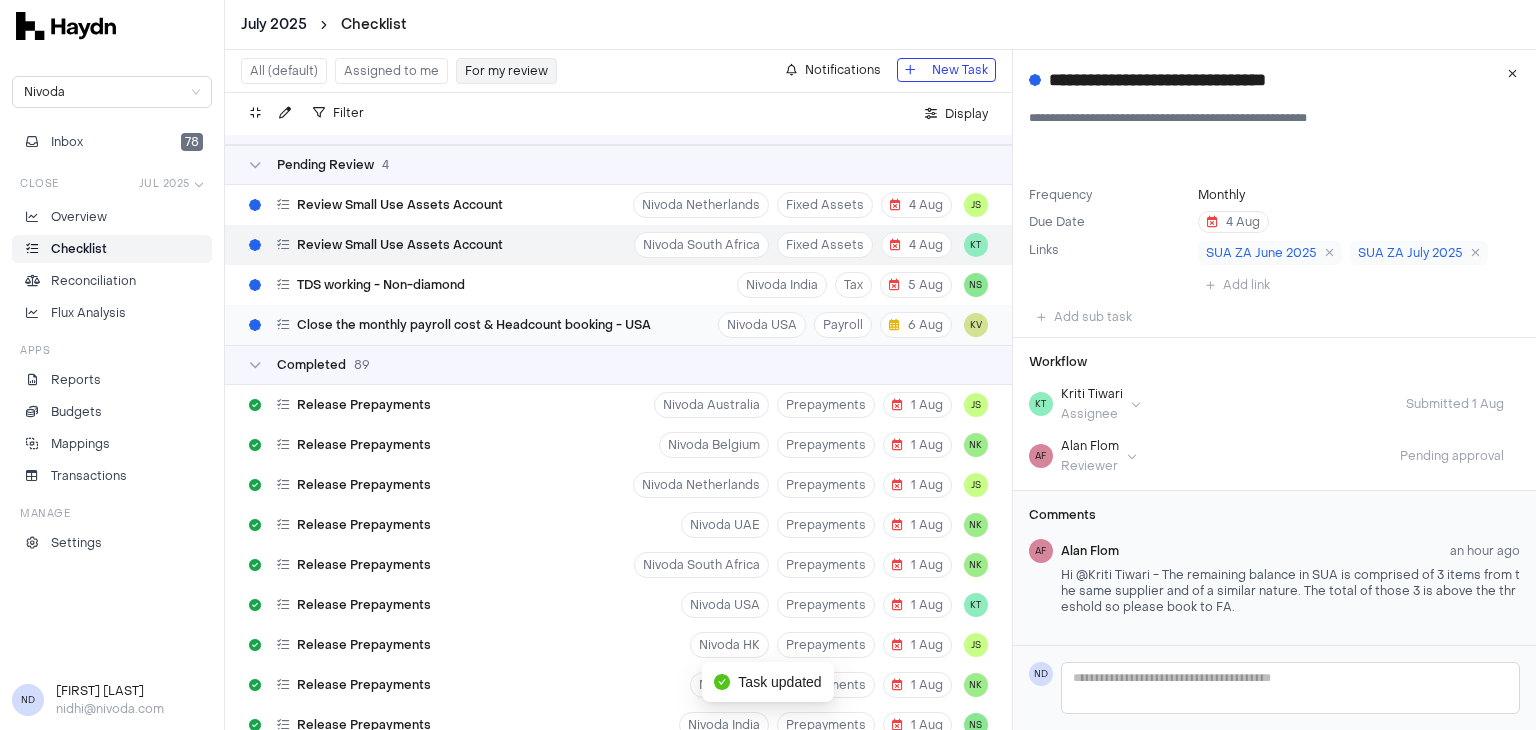 scroll, scrollTop: 0, scrollLeft: 0, axis: both 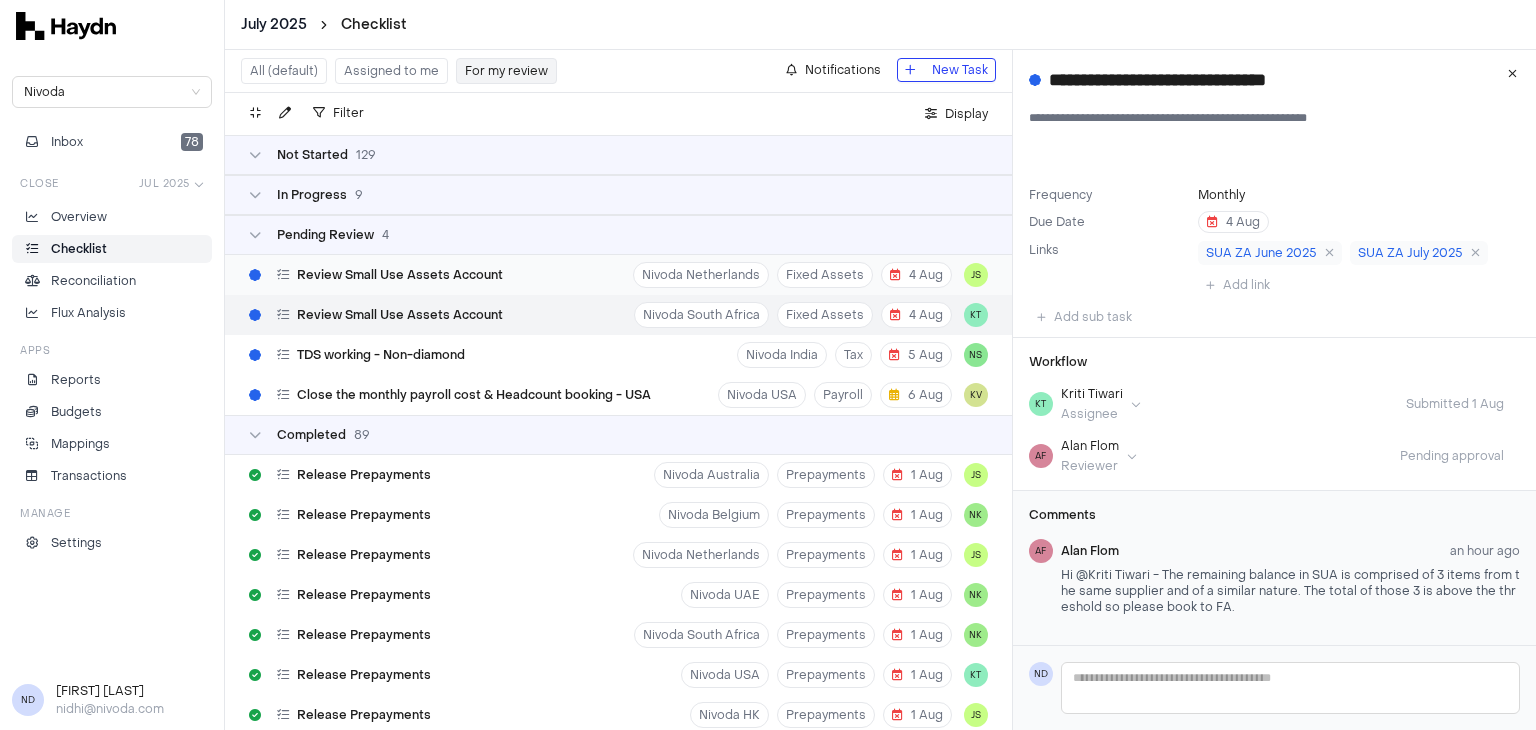 click on "Review Small Use Assets Account" at bounding box center (400, 275) 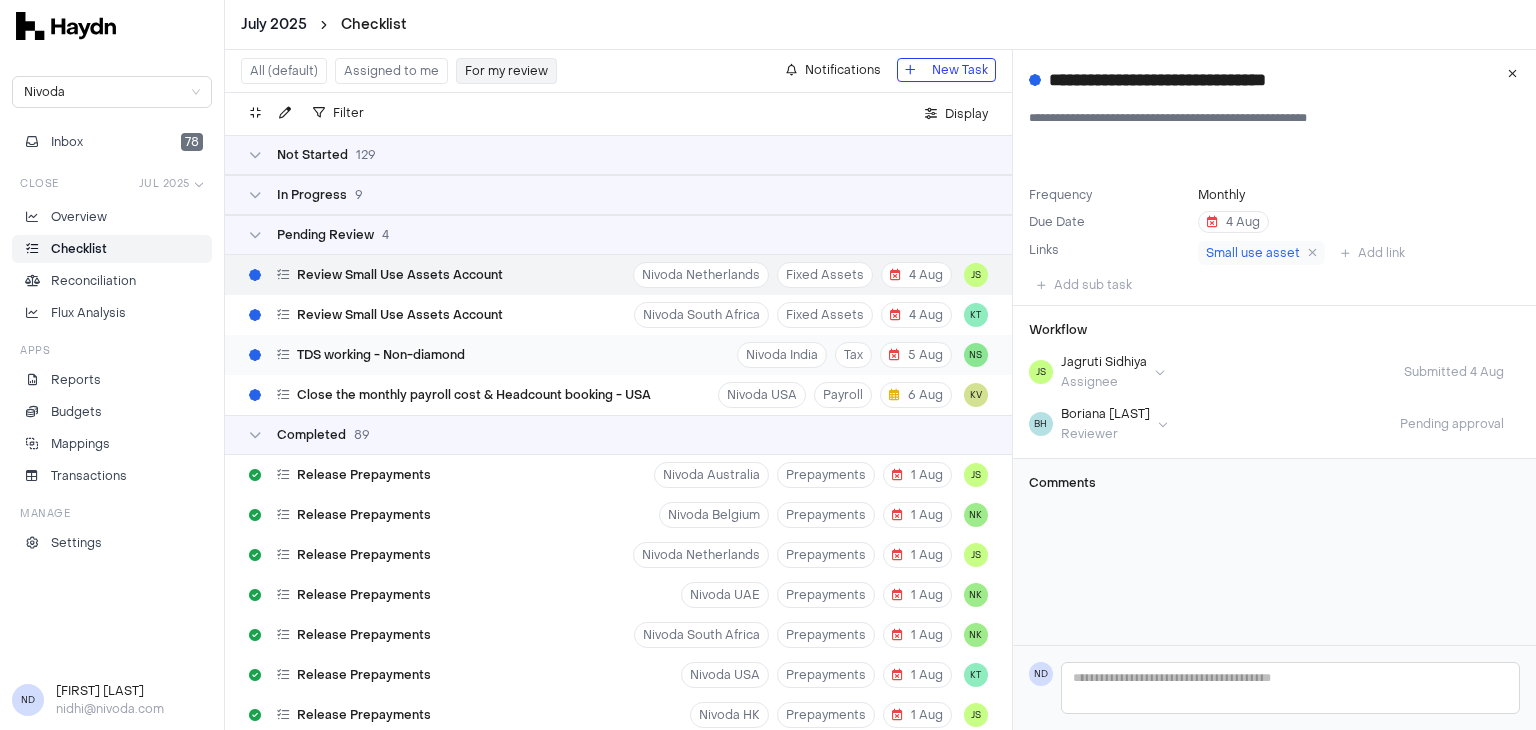click on "TDS working - Non-diamond" at bounding box center (357, 355) 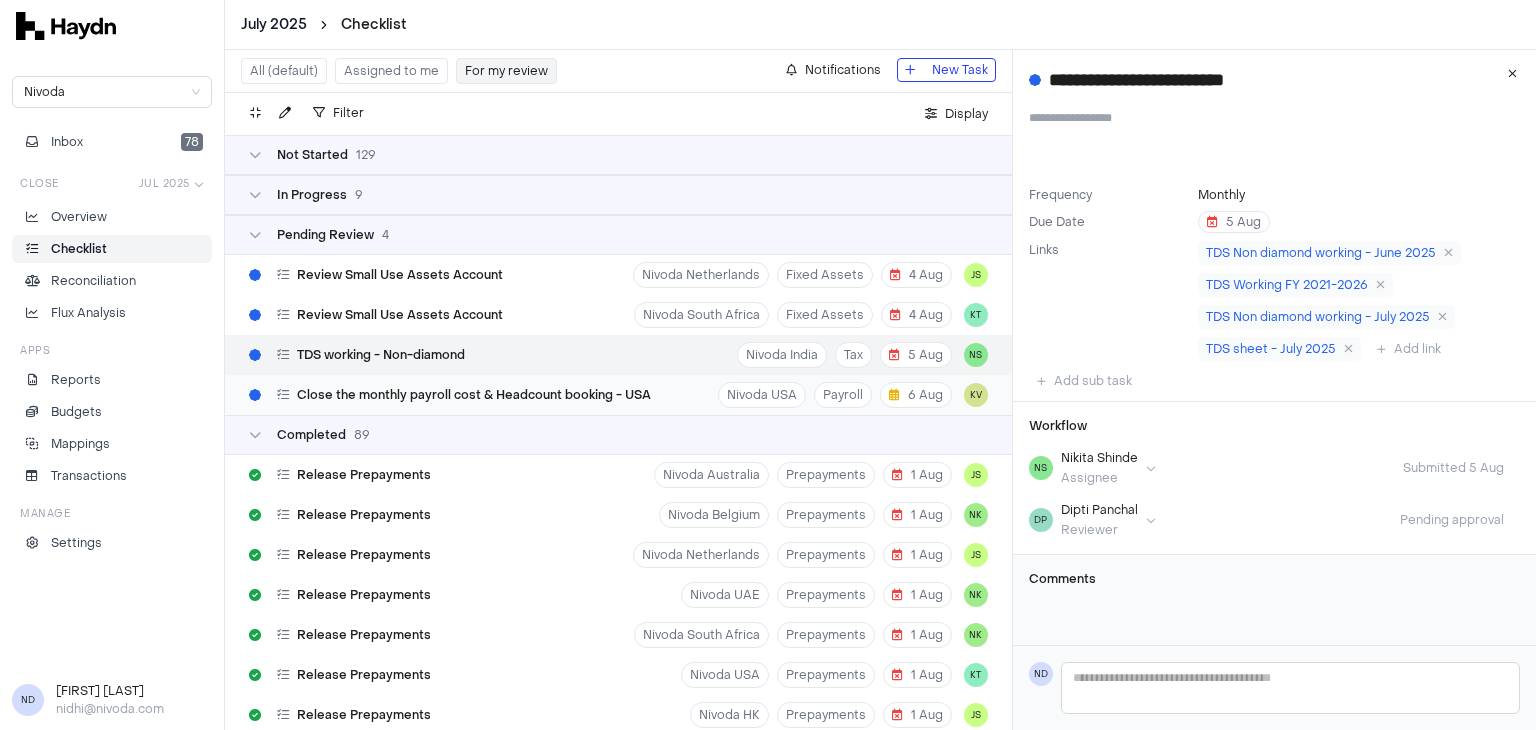 click on "Close the monthly payroll cost & Headcount booking - USA" at bounding box center [474, 395] 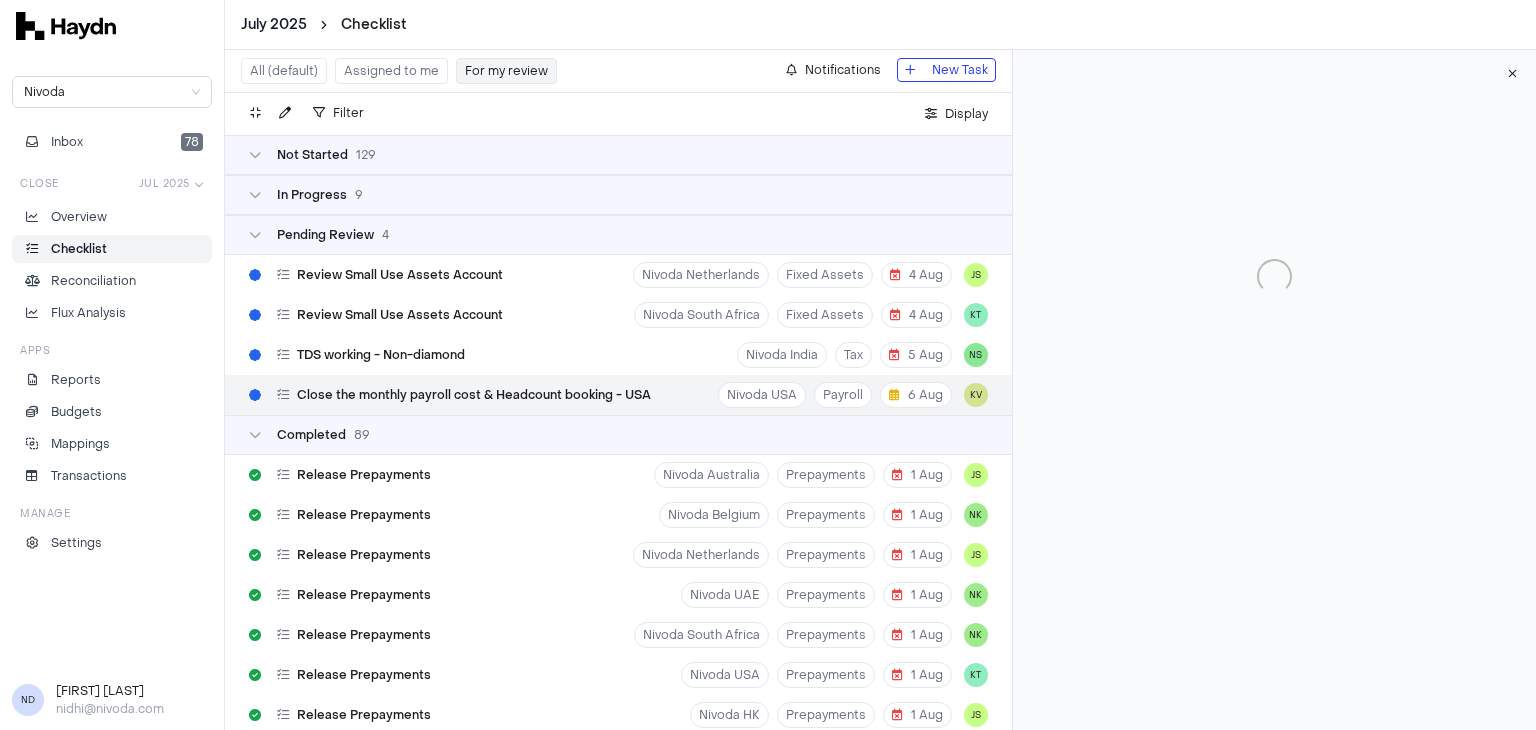 type 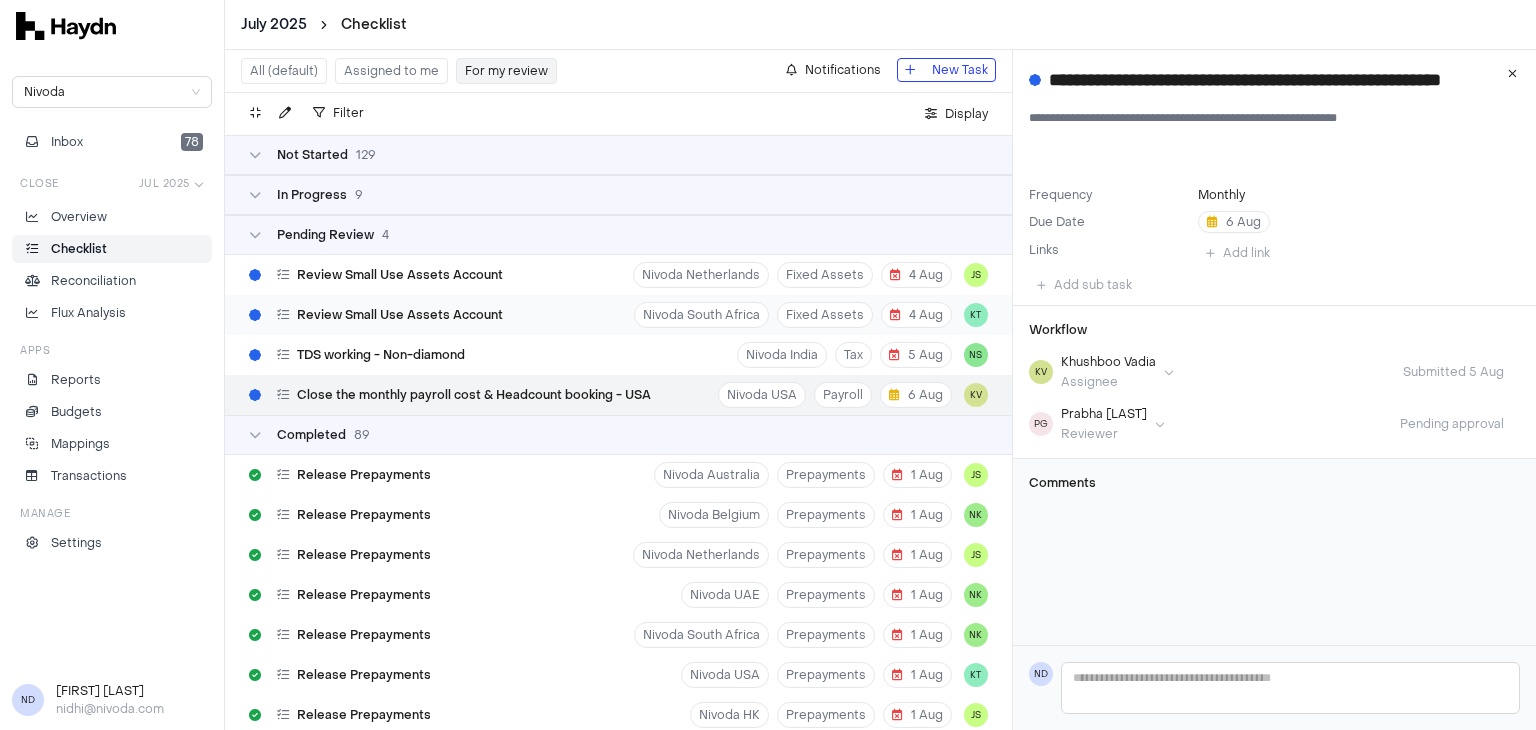 click on "Review Small Use Assets Account" at bounding box center [376, 315] 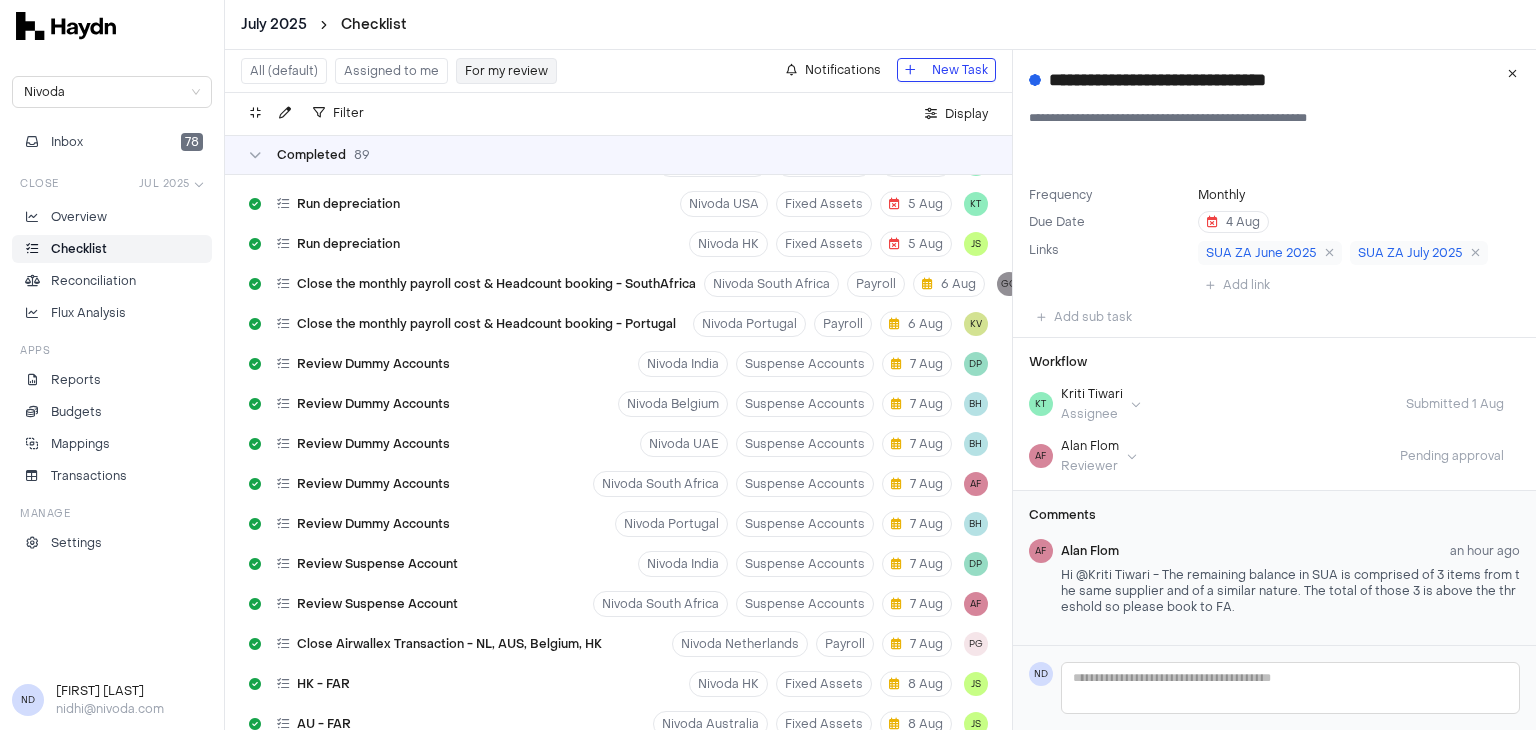 scroll, scrollTop: 1700, scrollLeft: 0, axis: vertical 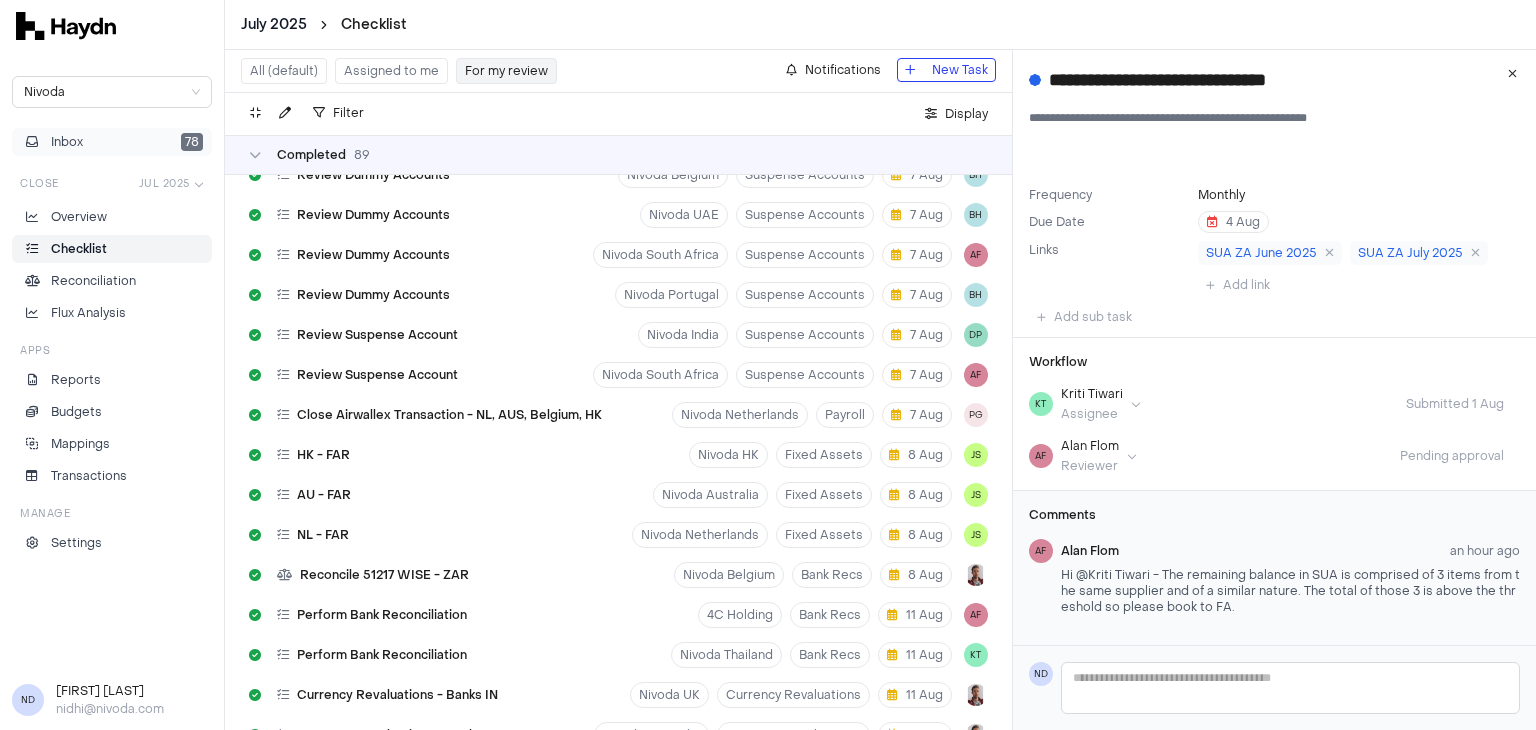click on "Inbox 78" at bounding box center (112, 142) 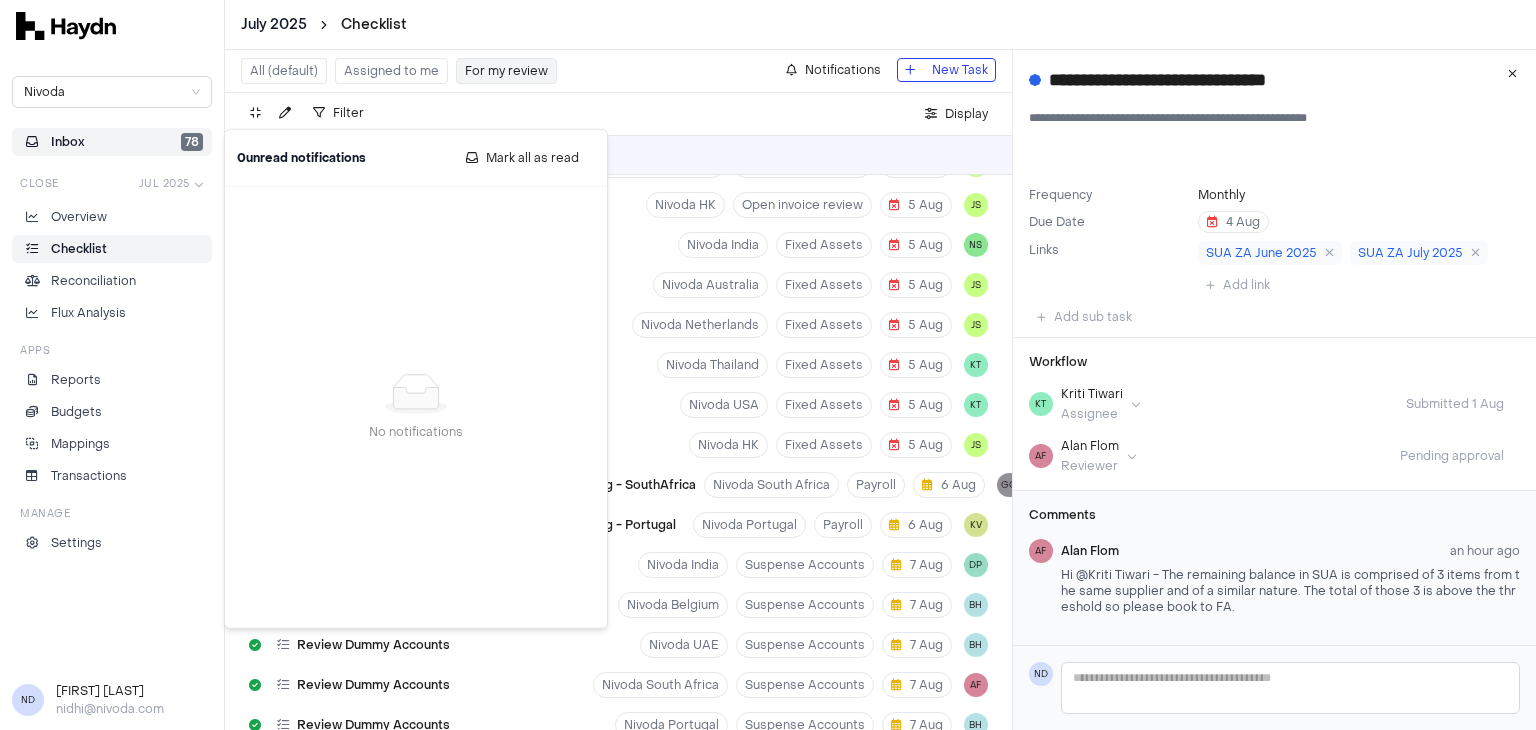 scroll, scrollTop: 1100, scrollLeft: 0, axis: vertical 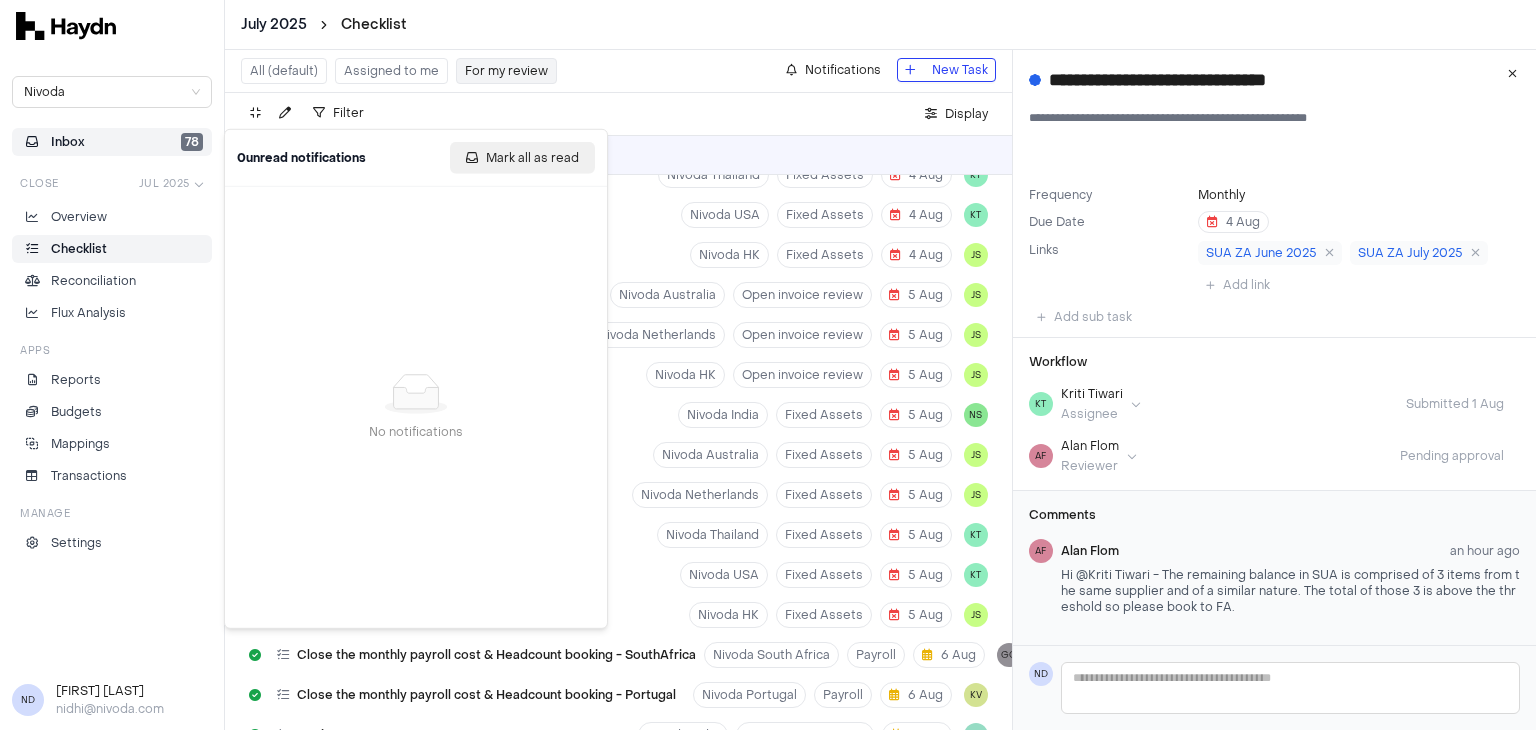 click on "Mark all as read" at bounding box center (532, 158) 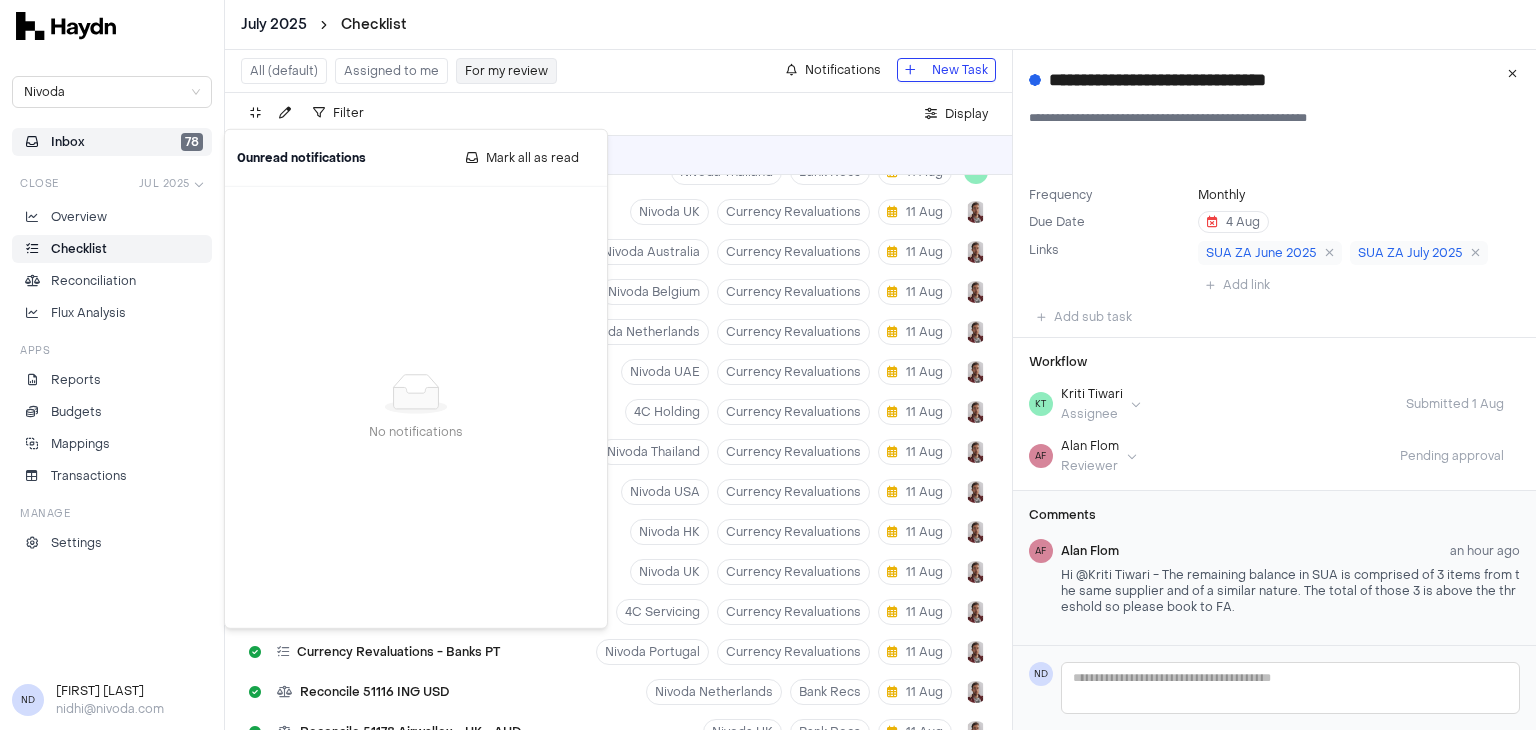 scroll, scrollTop: 2600, scrollLeft: 0, axis: vertical 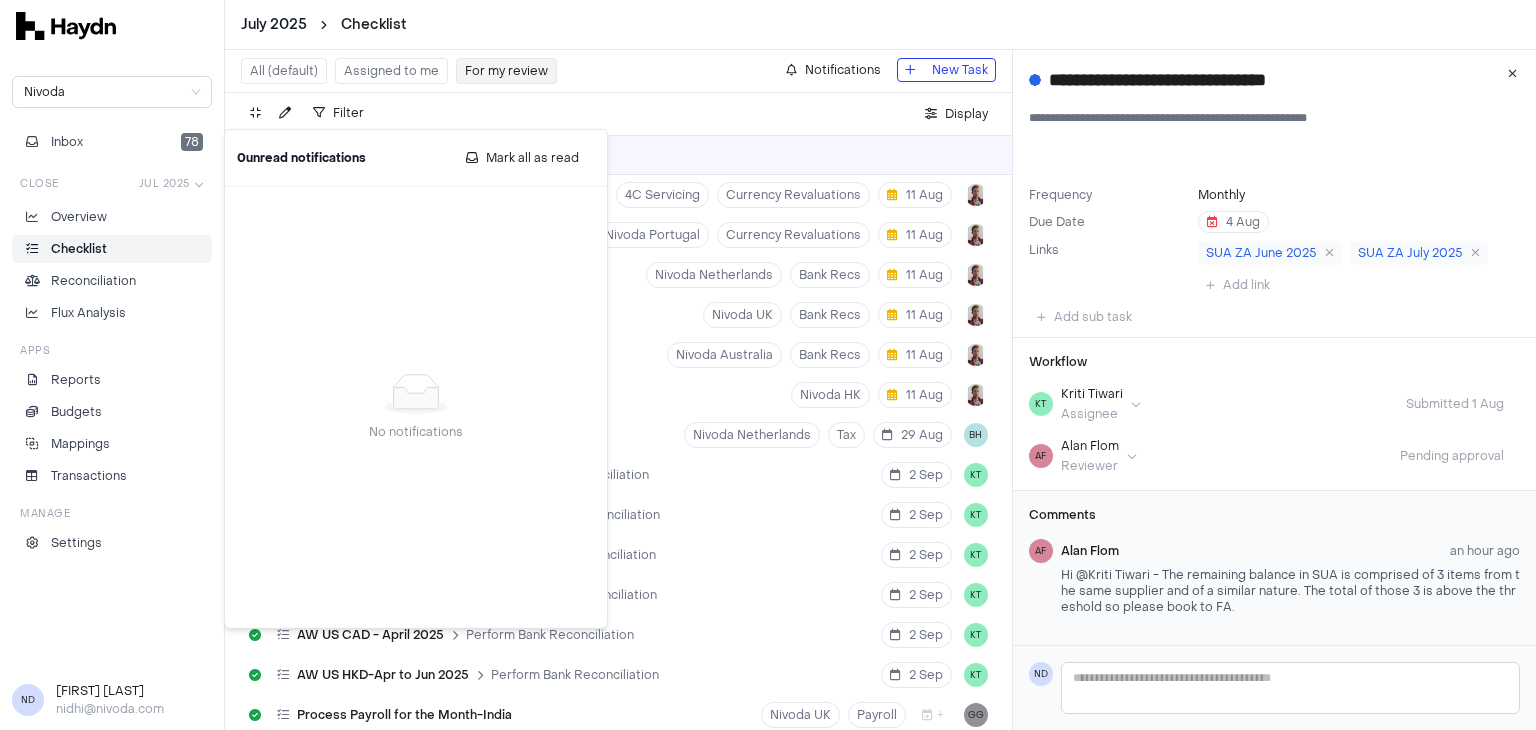 click on "Nivoda Inbox 78 Close Jul 2025 Overview Checklist Reconciliation Flux Analysis Apps Reports Budgets Mappings Transactions Manage Settings" at bounding box center (112, 361) 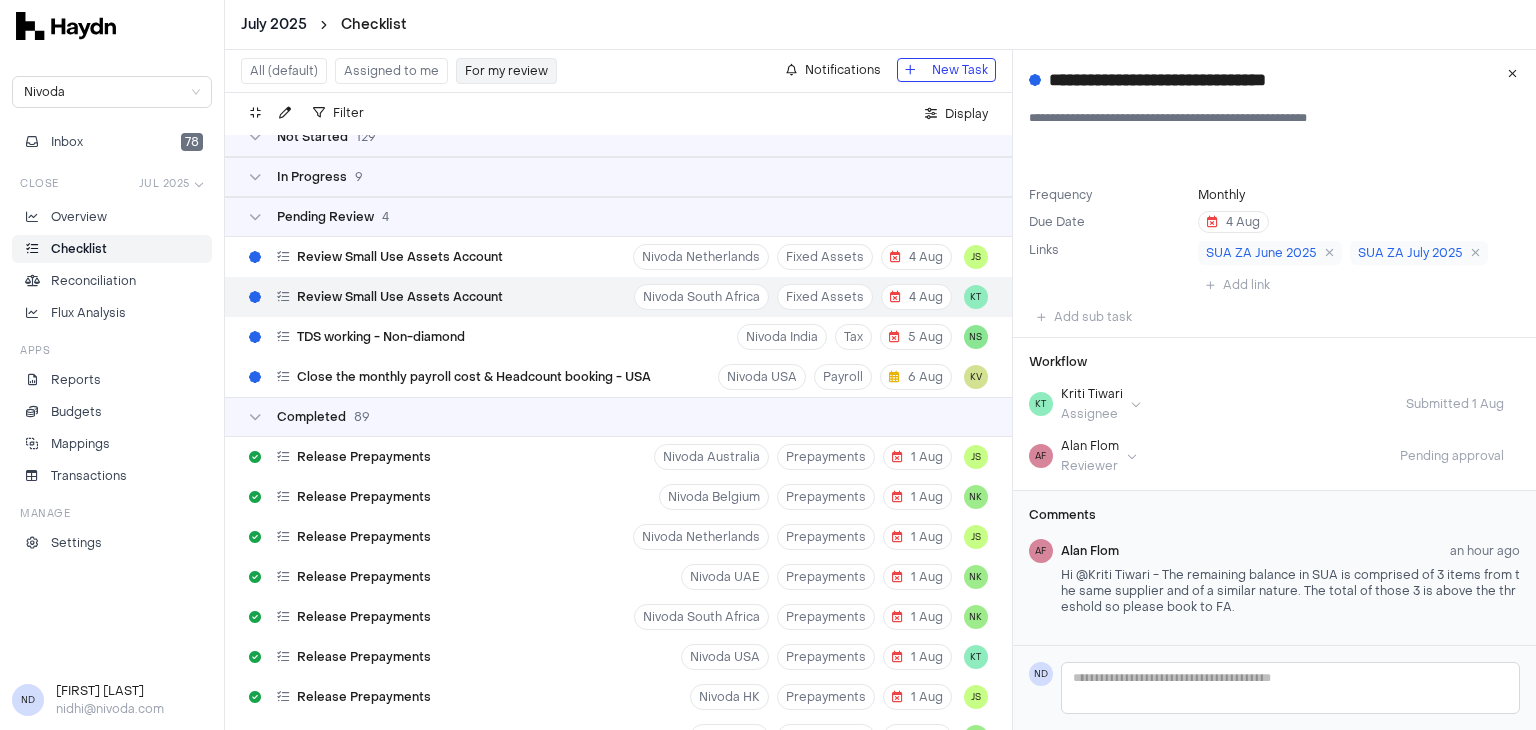 scroll, scrollTop: 0, scrollLeft: 0, axis: both 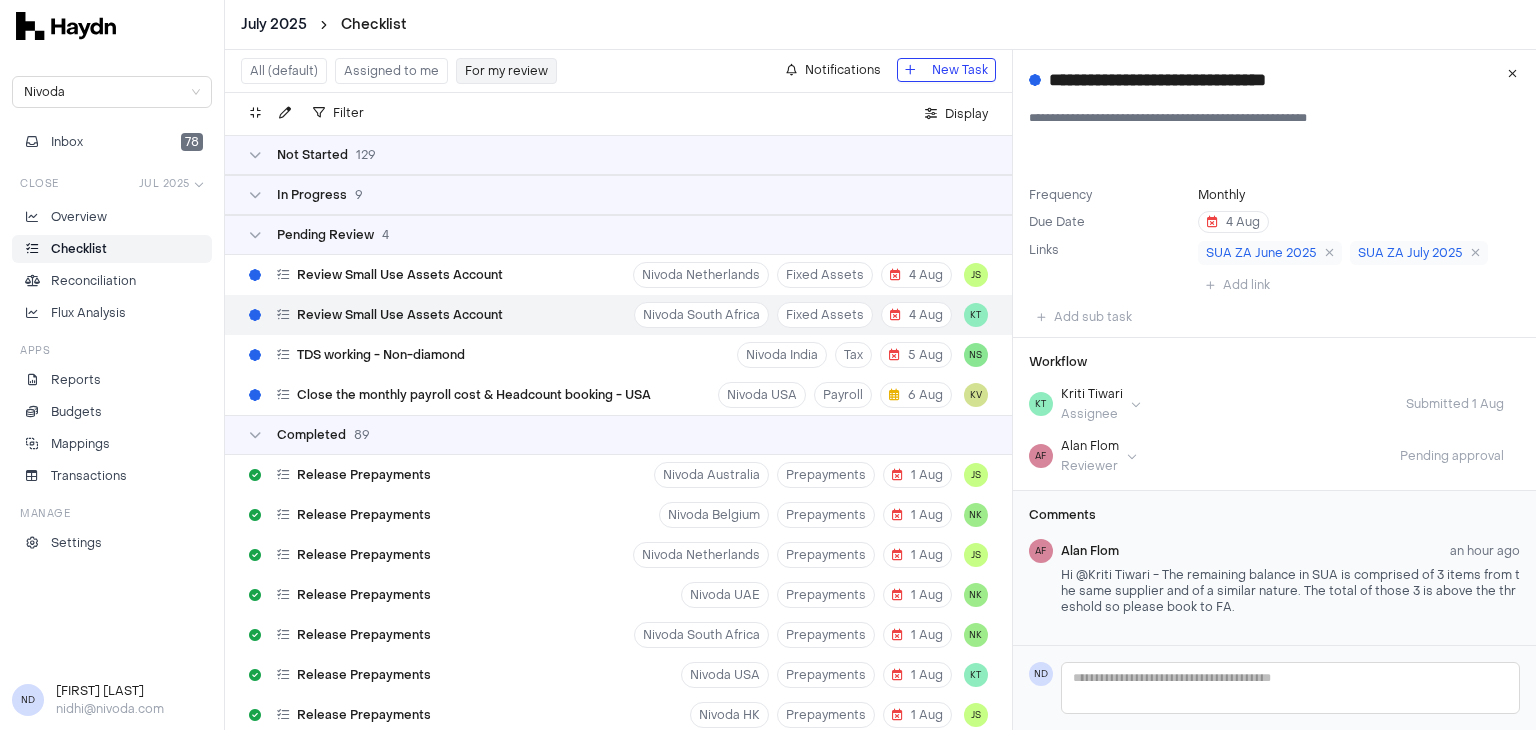 click on "Pending Review 4" at bounding box center (618, 235) 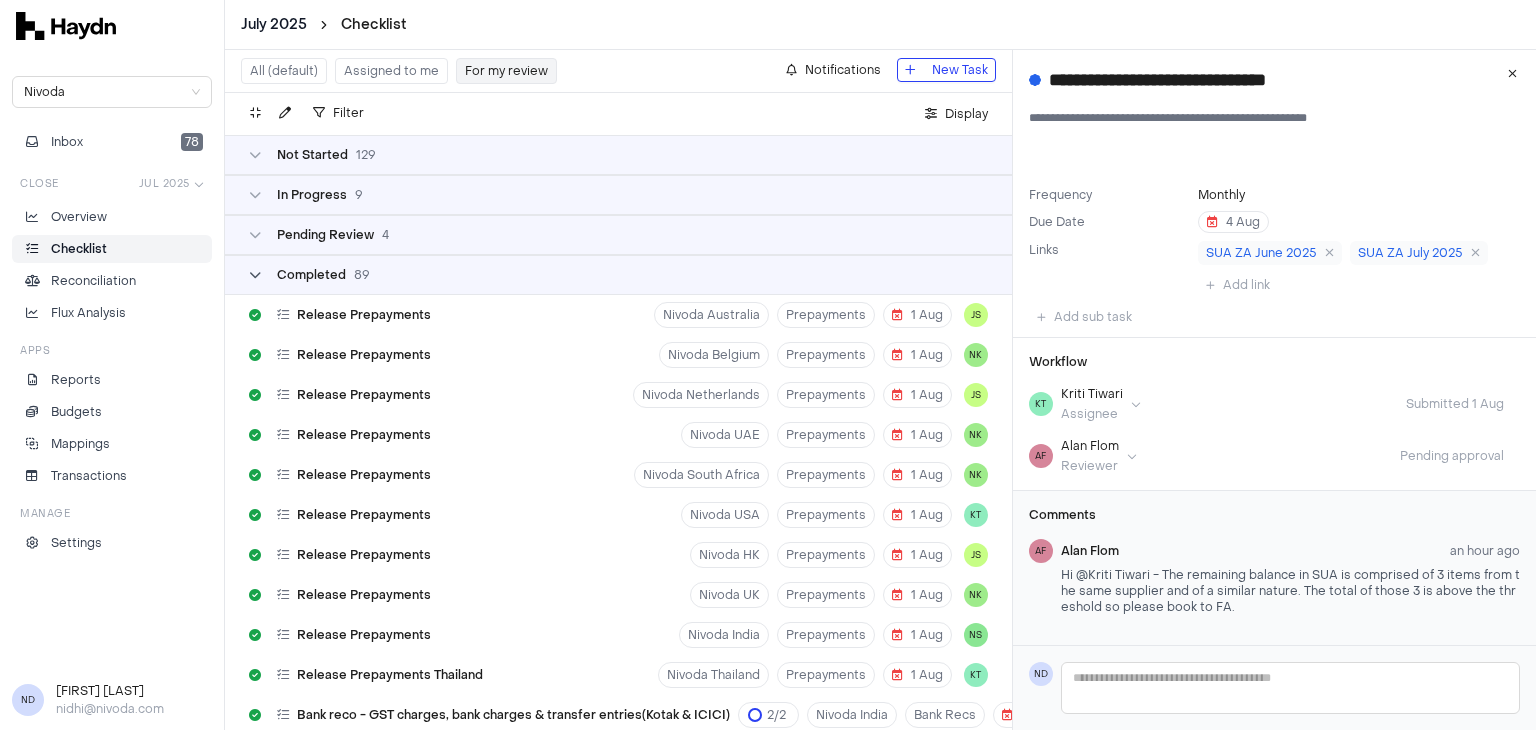 click on "Completed" at bounding box center [311, 275] 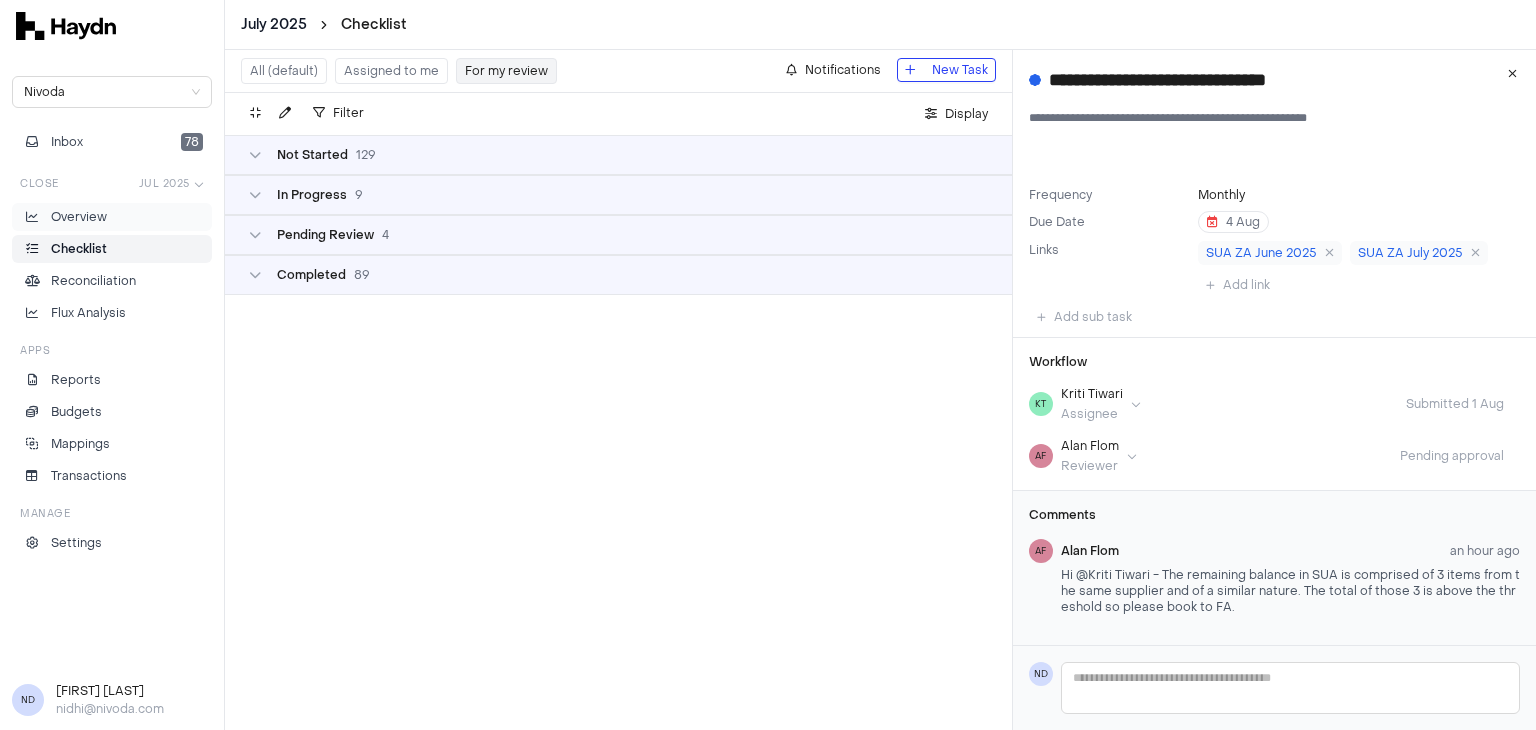 click on "Overview" at bounding box center (112, 217) 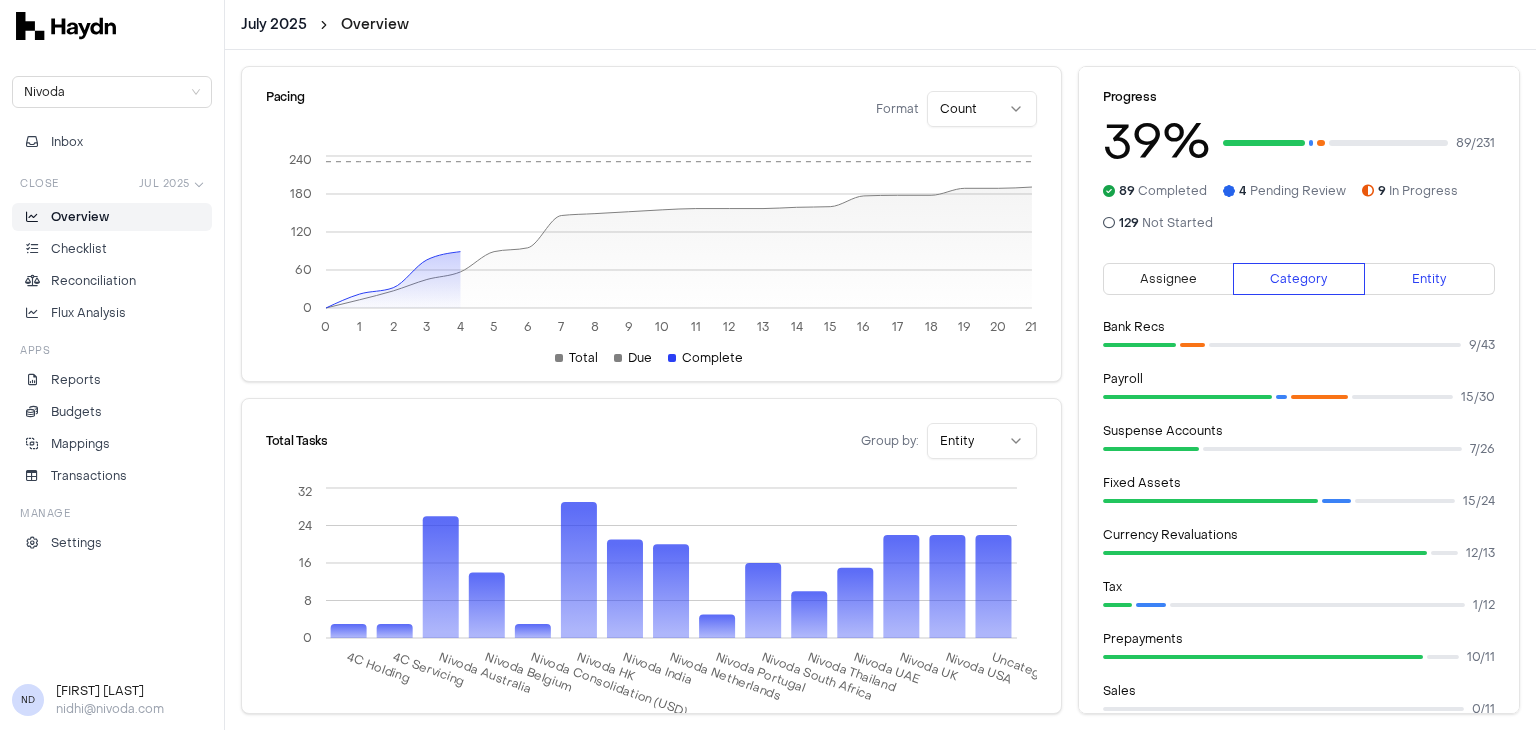click on "Entity" at bounding box center [1430, 279] 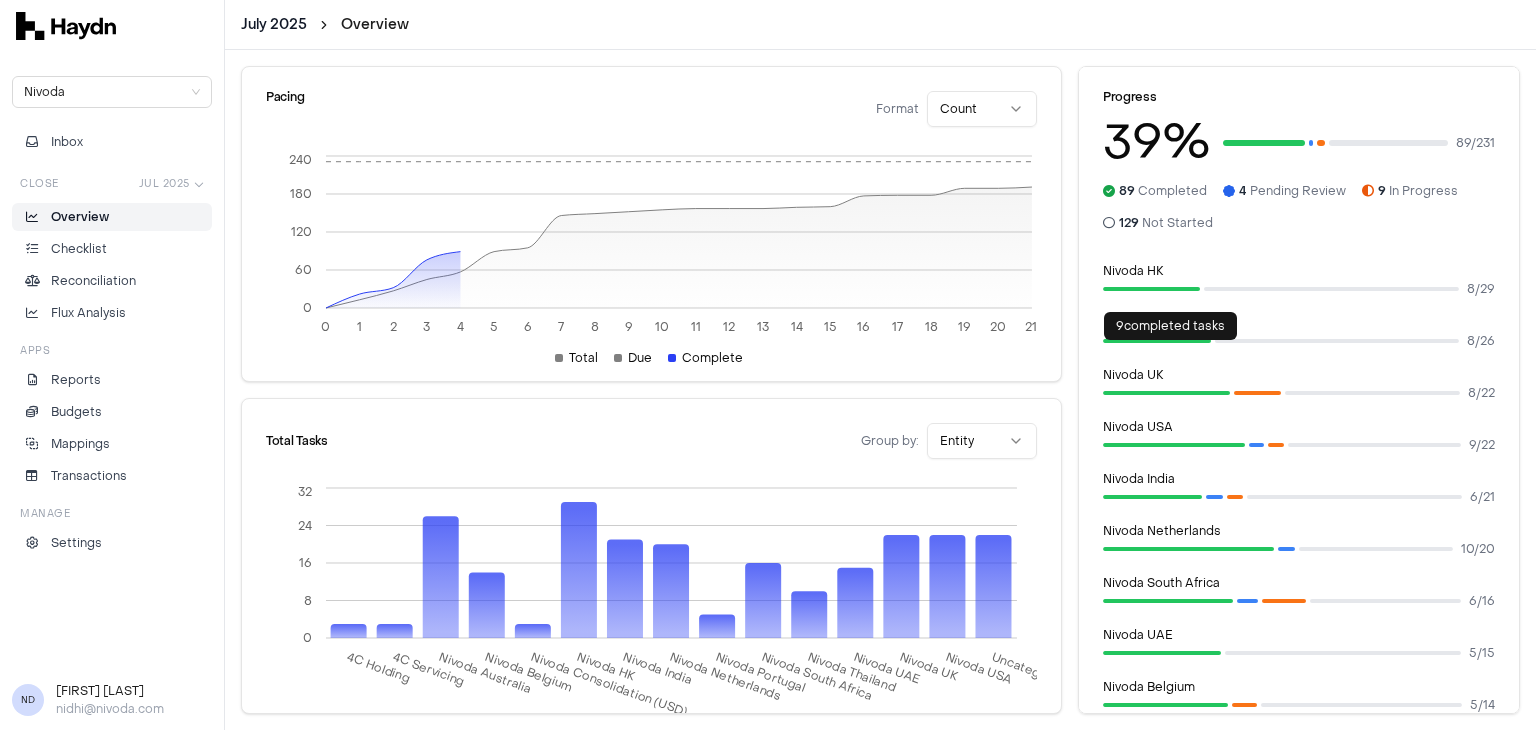 scroll, scrollTop: 200, scrollLeft: 0, axis: vertical 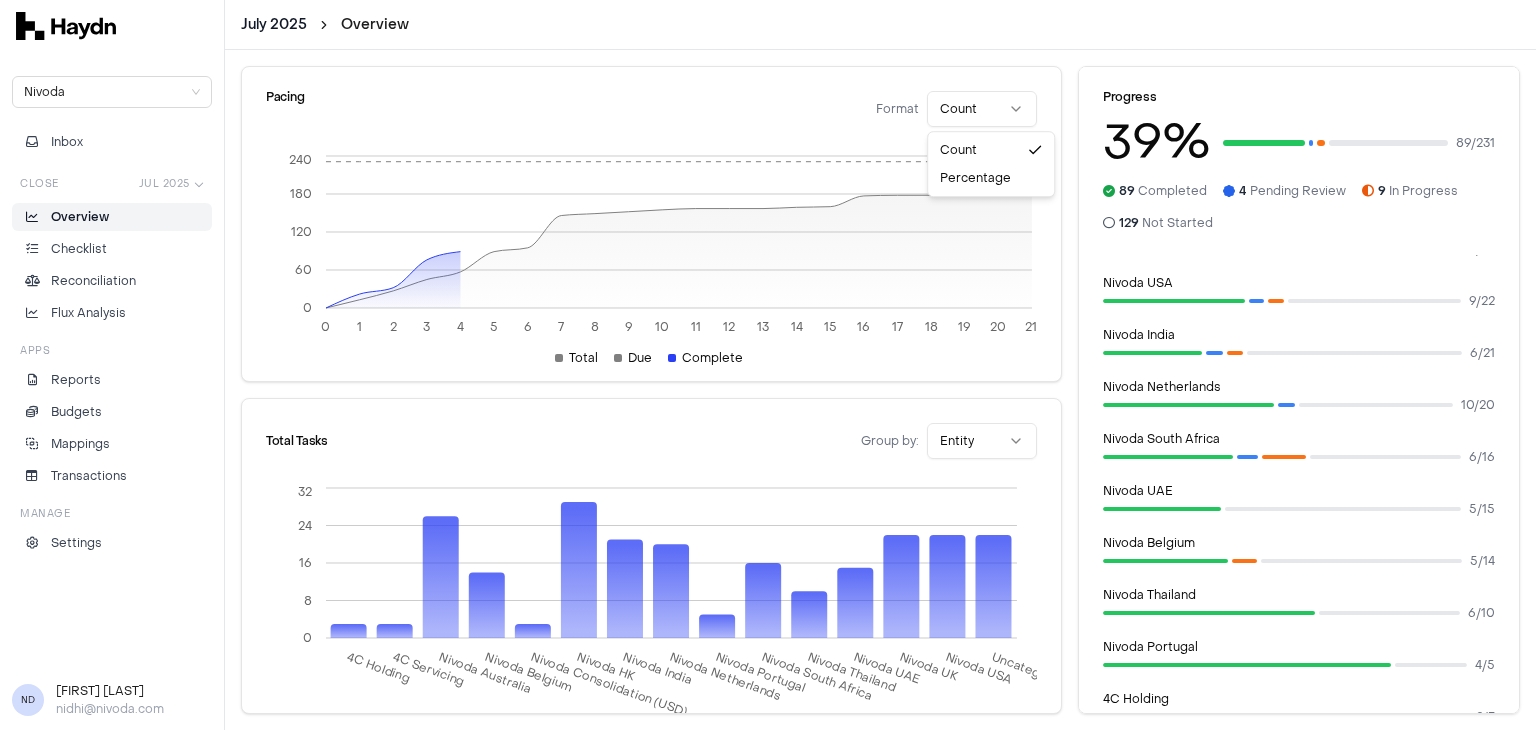 click on "July 2025 Overview Nivoda Inbox Close Jul 2025 Overview Checklist Reconciliation Flux Analysis Apps Reports Budgets Mappings Transactions Manage Settings ND Nidhi Desai nidhi@nivoda.com Pacing Format Count 0 1 2 3 4 5 6 7 8 9 10 11 12 13 14 15 16 17 18 19 20 21 0 60 120 180 240 Total Due Complete Total Tasks Group by: Entity 4C Holding 4C Servicing Nivoda Australia Nivoda Belgium Nivoda Consolidation (USD) Nivoda HK Nivoda India Nivoda Netherlands Nivoda Portugal Nivoda South Africa Nivoda Thailand Nivoda UAE Nivoda UK Nivoda USA Uncategorized 0 8 16 24 32 Progress 39 % 89 / 231 89   Completed 4   Pending Review 9   In Progress 129   Not Started Assignee Category Entity Nivoda HK 8 / 29 Nivoda Australia 8 / 26 Nivoda UK 8 / 22 Nivoda USA 9 / 22 Nivoda India 6 / 21 Nivoda Netherlands 10 / 20 Nivoda South Africa 6 / 16 Nivoda UAE 5 / 15 Nivoda Belgium 5 / 14 Nivoda Thailand 6 / 10 Nivoda Portugal 4 / 5 4C Holding 2 / 3 4C Servicing 1 / 3 Nivoda Consolidation (USD) 0 / 3 Uncategorized 11 / 22
*" at bounding box center (768, 365) 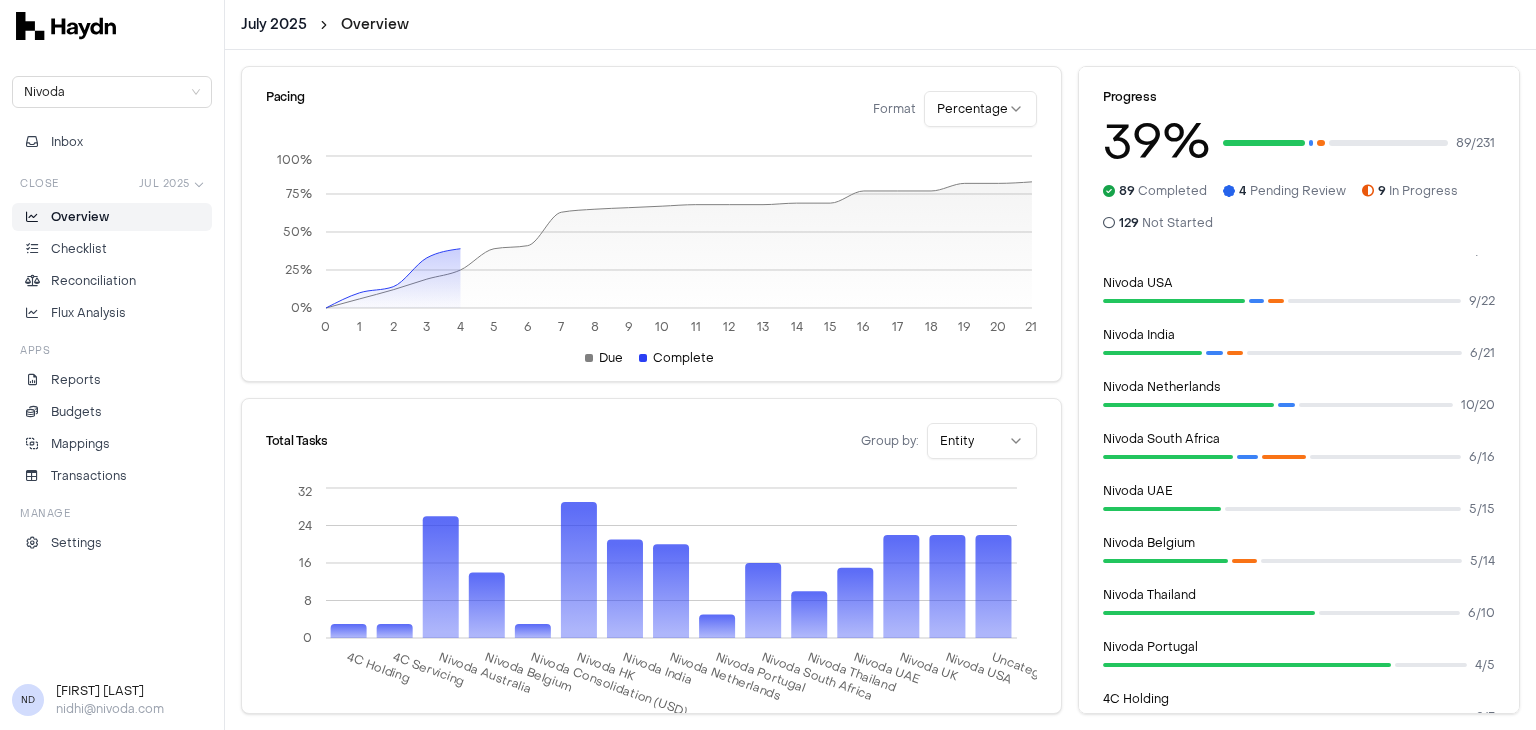 click on "July 2025 Overview Nivoda Inbox Close Jul 2025 Overview Checklist Reconciliation Flux Analysis Apps Reports Budgets Mappings Transactions Manage Settings ND Nidhi Desai nidhi@nivoda.com Pacing Format Percentage 0 1 2 3 4 5 6 7 8 9 10 11 12 13 14 15 16 17 18 19 20 21 0% 25% 50% 75% 100% Due Complete Total Tasks Group by: Entity 4C Holding 4C Servicing Nivoda Australia Nivoda Belgium Nivoda Consolidation (USD) Nivoda HK Nivoda India Nivoda Netherlands Nivoda Portugal Nivoda South Africa Nivoda Thailand Nivoda UAE Nivoda UK Nivoda USA Uncategorized 0 8 16 24 32 Progress 39 % 89 / 231 89   Completed 4   Pending Review 9   In Progress 129   Not Started Assignee Category Entity Nivoda HK 8 / 29 Nivoda Australia 8 / 26 Nivoda UK 8 / 22 Nivoda USA 9 / 22 Nivoda India 6 / 21 Nivoda Netherlands 10 / 20 Nivoda South Africa 6 / 16 Nivoda UAE 5 / 15 Nivoda Belgium 5 / 14 Nivoda Thailand 6 / 10 Nivoda Portugal 4 / 5 4C Holding 2 / 3 4C Servicing 1 / 3 Nivoda Consolidation (USD) 0 / 3 Uncategorized 11 / 22
*" at bounding box center [768, 365] 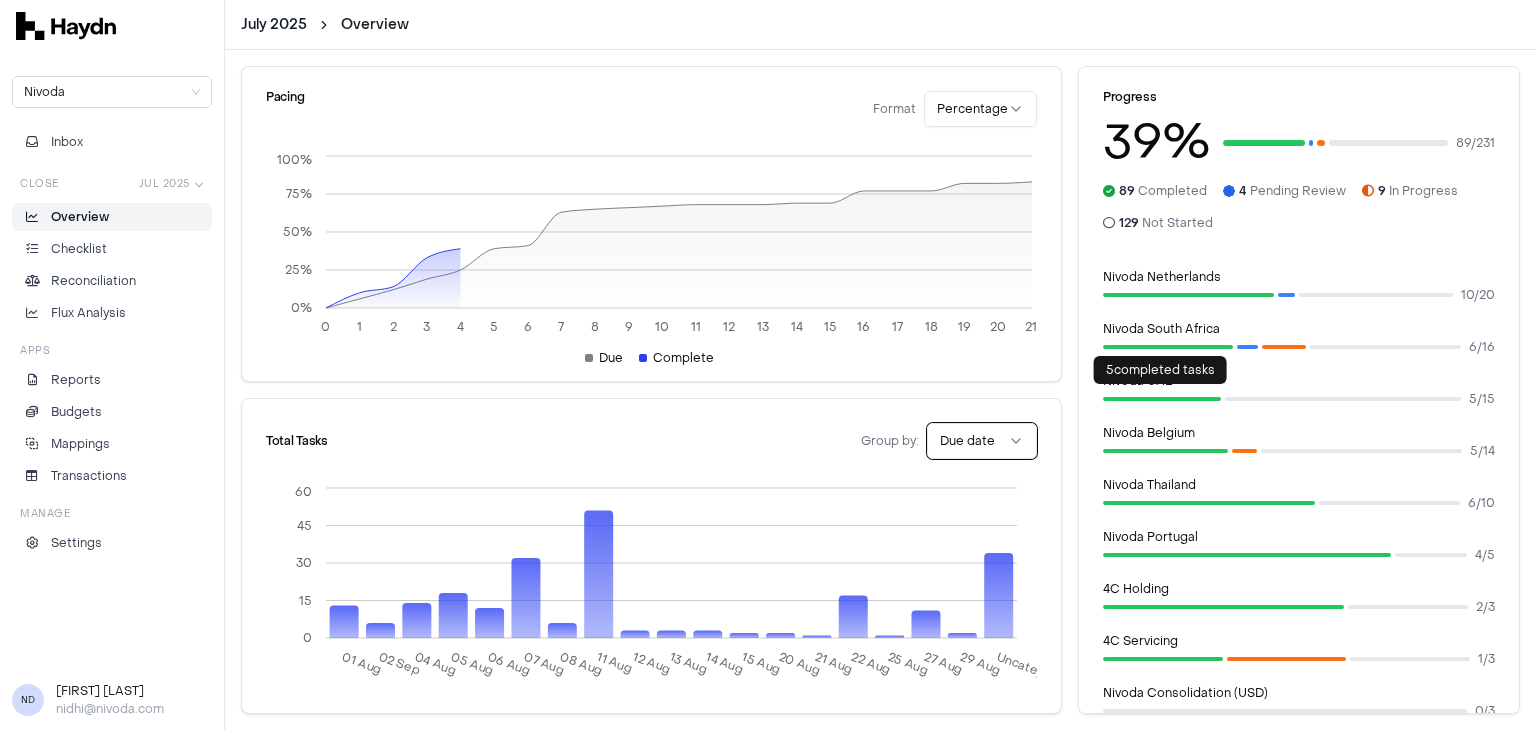 scroll, scrollTop: 393, scrollLeft: 0, axis: vertical 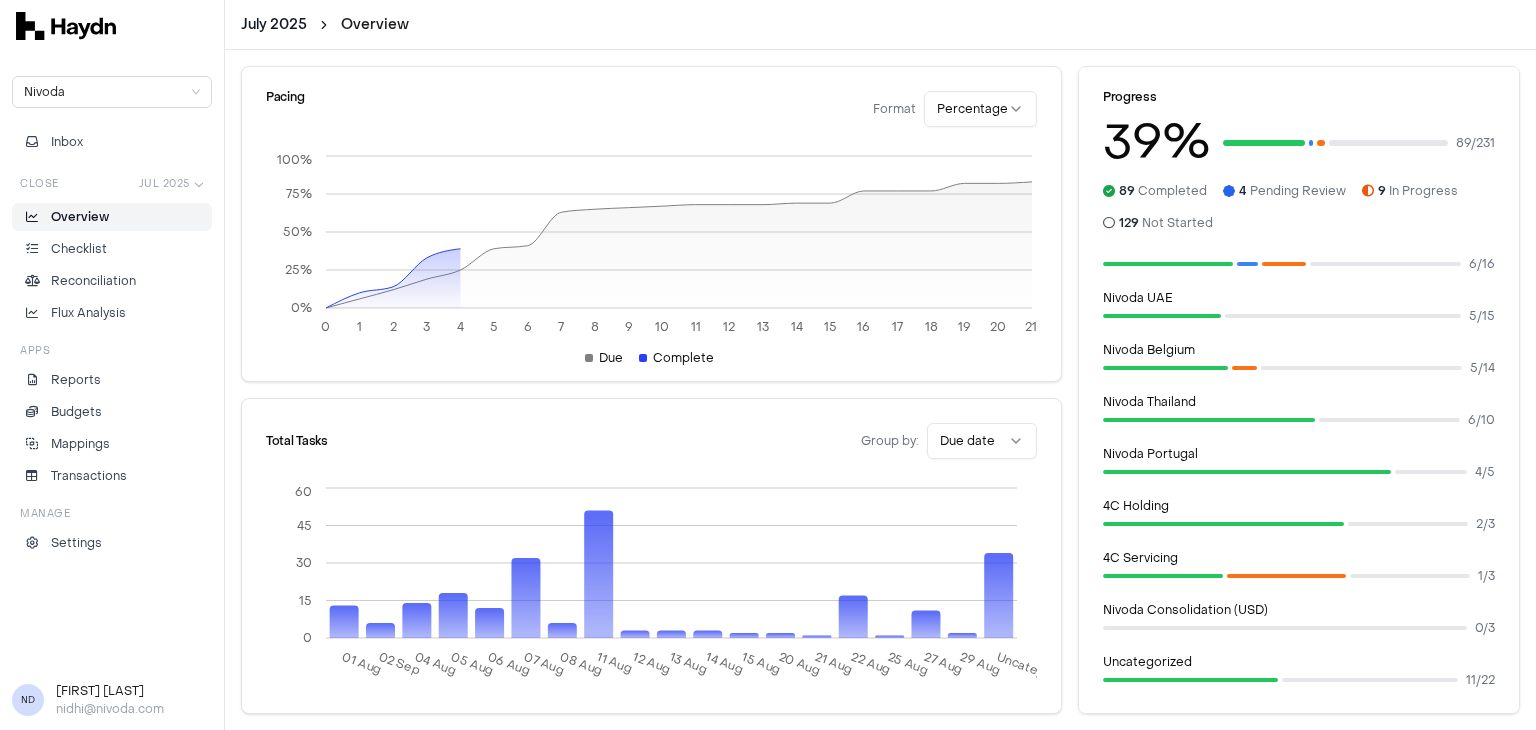 click on "July 2025 Overview" at bounding box center [880, 25] 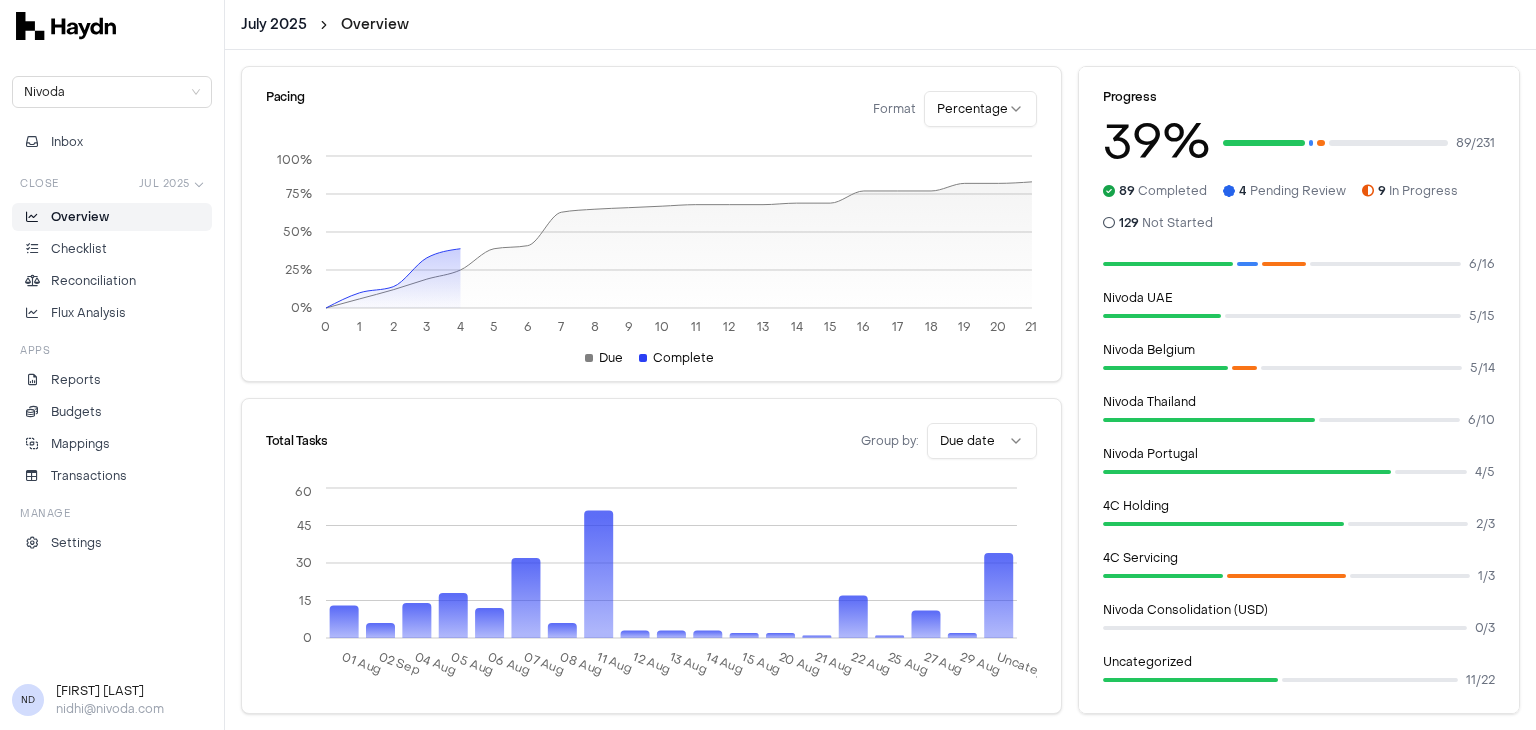 click on "July 2025 Overview Nivoda Inbox Close Jul 2025 Overview Checklist Reconciliation Flux Analysis Apps Reports Budgets Mappings Transactions Manage Settings ND Nidhi Desai nidhi@nivoda.com Pacing Format Percentage 0 1 2 3 4 5 6 7 8 9 10 11 12 13 14 15 16 17 18 19 20 21 0% 25% 50% 75% 100% Due Complete Total Tasks Group by: Due date 01 Aug 02 Sep 04 Aug 05 Aug 06 Aug 07 Aug 08 Aug 11 Aug 12 Aug 13 Aug 14 Aug 15 Aug 20 Aug 21 Aug 22 Aug 25 Aug 27 Aug 29 Aug Uncategorized 0 15 30 45 60 Progress 39 % 89 / 231 89   Completed 4   Pending Review 9   In Progress 129   Not Started Assignee Category Entity Nivoda HK 8 / 29 Nivoda Australia 8 / 26 Nivoda UK 8 / 22 Nivoda USA 9 / 22 Nivoda India 6 / 21 Nivoda Netherlands 10 / 20 Nivoda South Africa 6 / 16 Nivoda UAE 5 / 15 Nivoda Belgium 5 / 14 Nivoda Thailand 6 / 10 Nivoda Portugal 4 / 5 4C Holding 2 / 3 4C Servicing 1 / 3 Nivoda Consolidation (USD) 0 / 3 Uncategorized 11 / 22
* 15" at bounding box center [768, 365] 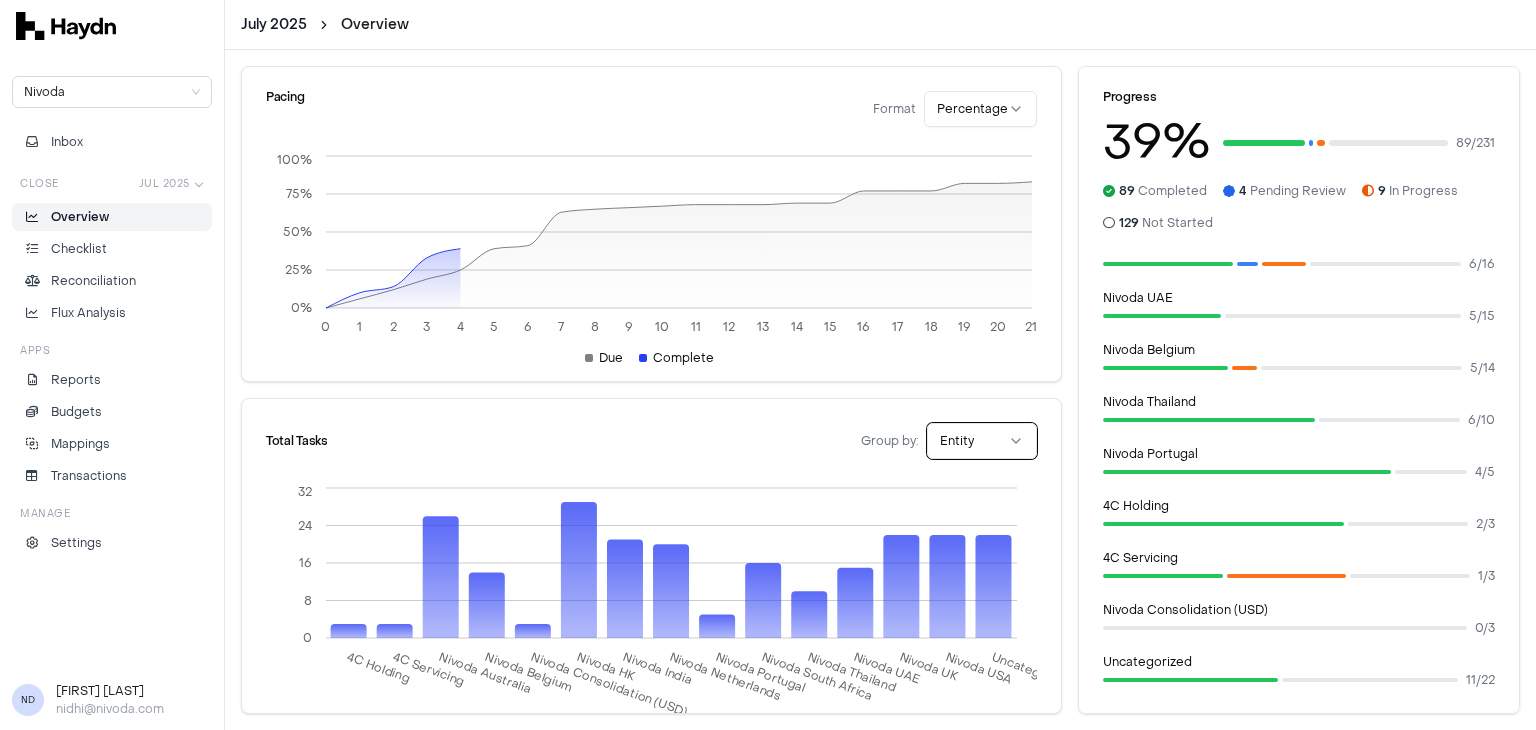 type 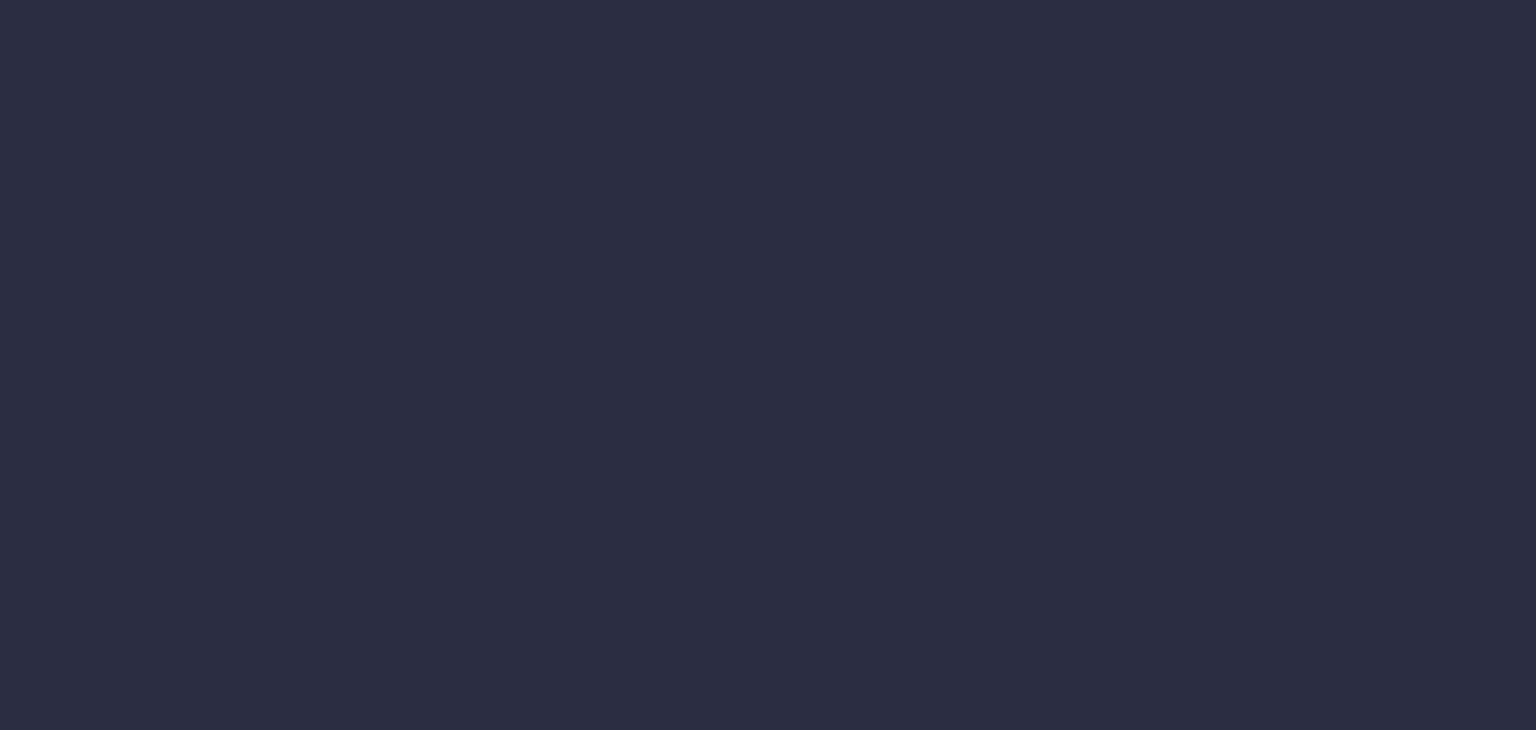 scroll, scrollTop: 0, scrollLeft: 0, axis: both 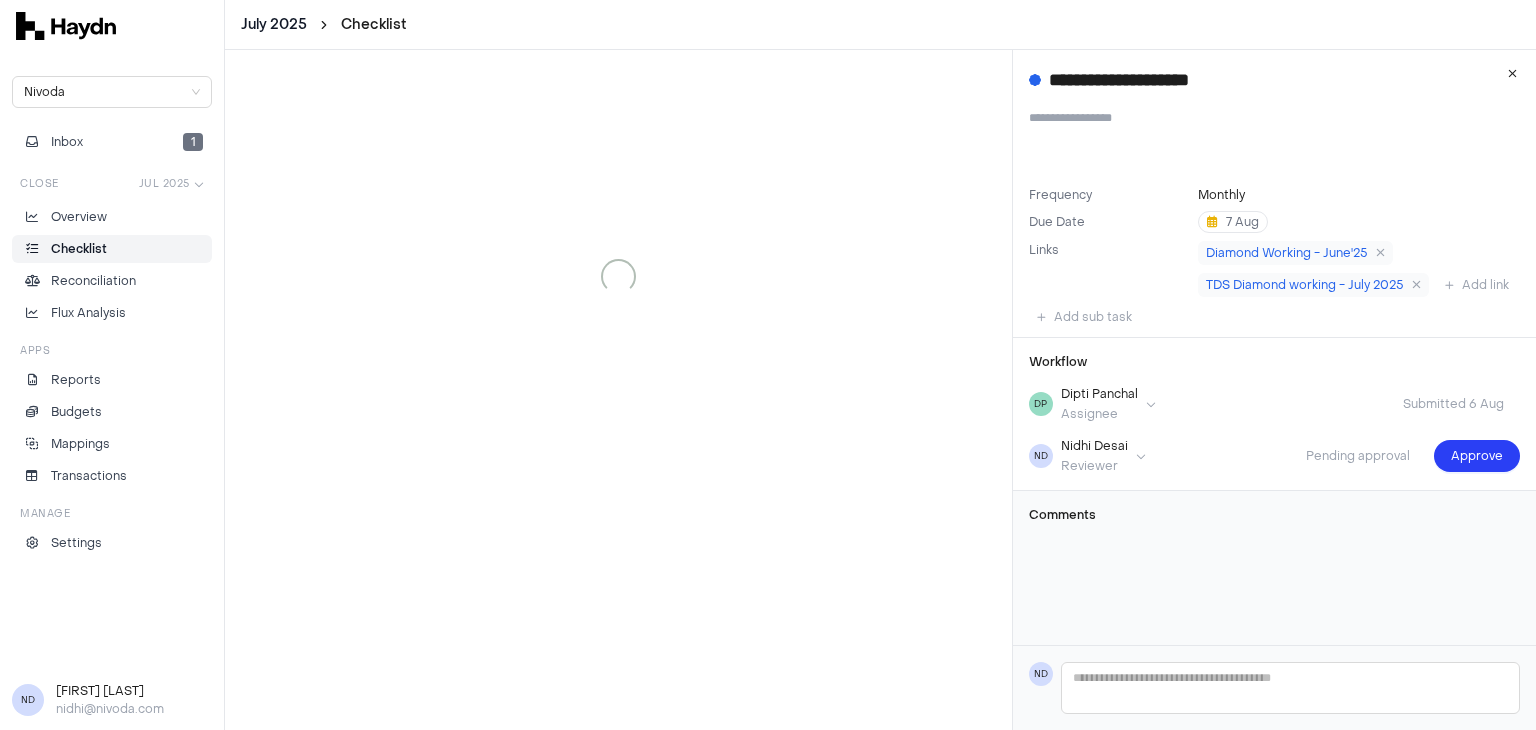 type 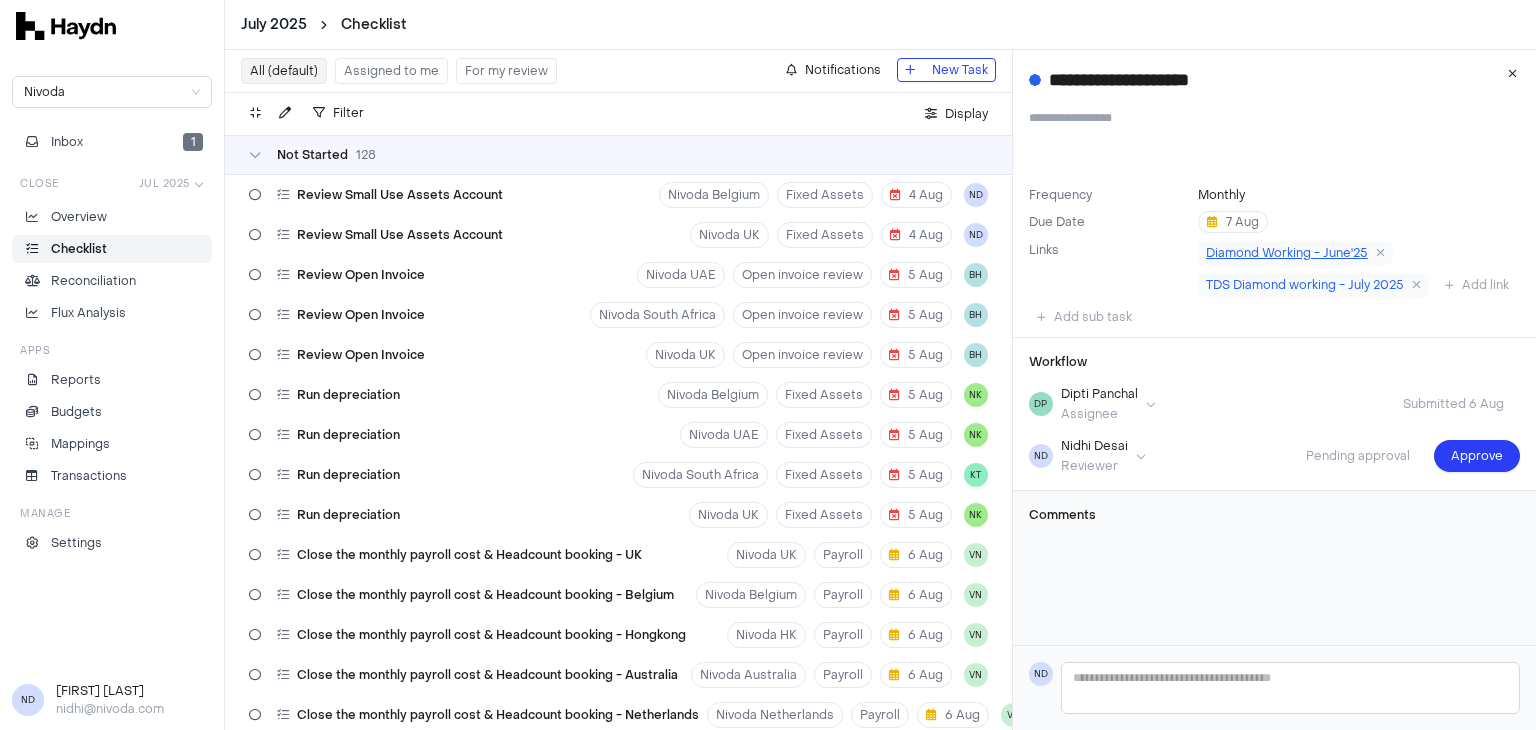scroll, scrollTop: 4401, scrollLeft: 0, axis: vertical 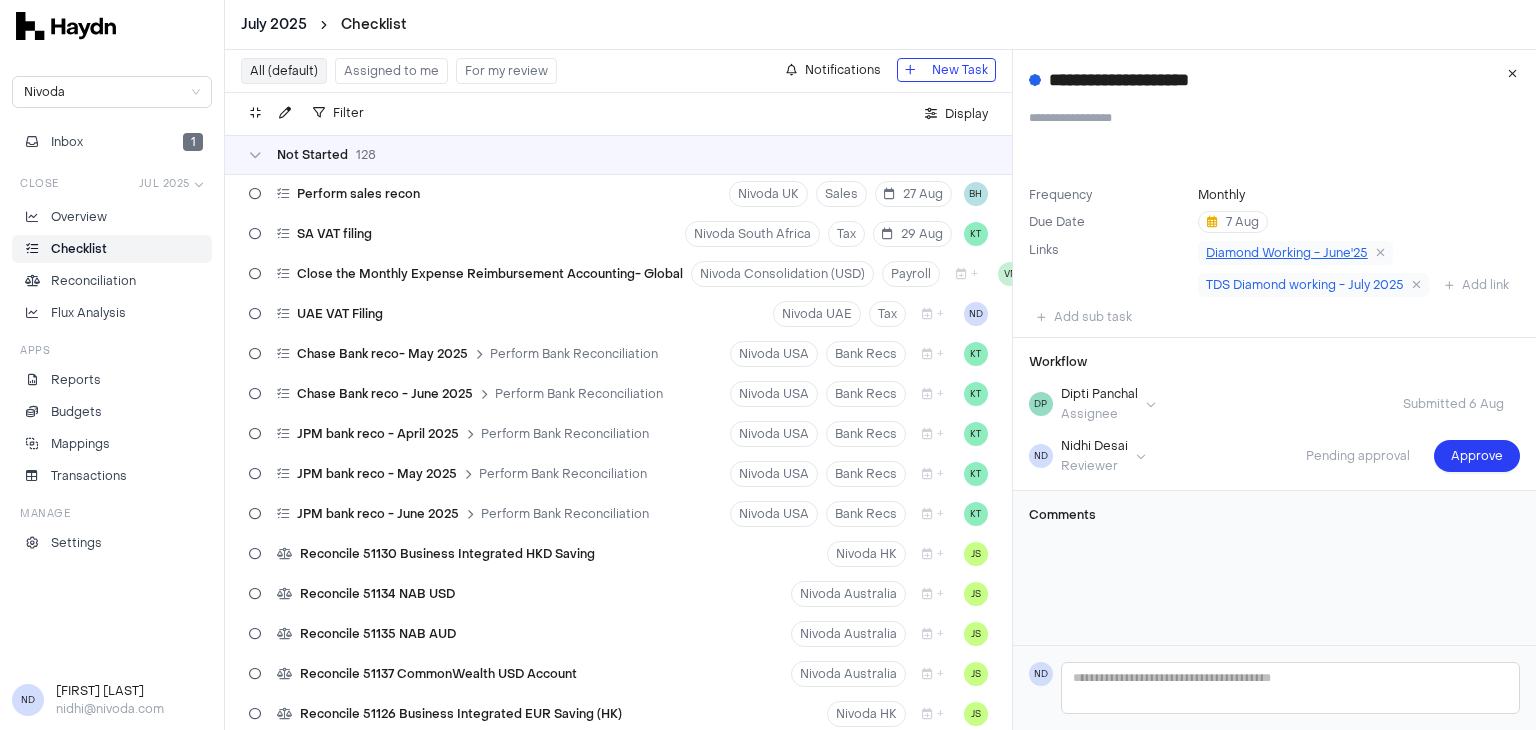 click on "Diamond Working - June'25" at bounding box center [1287, 253] 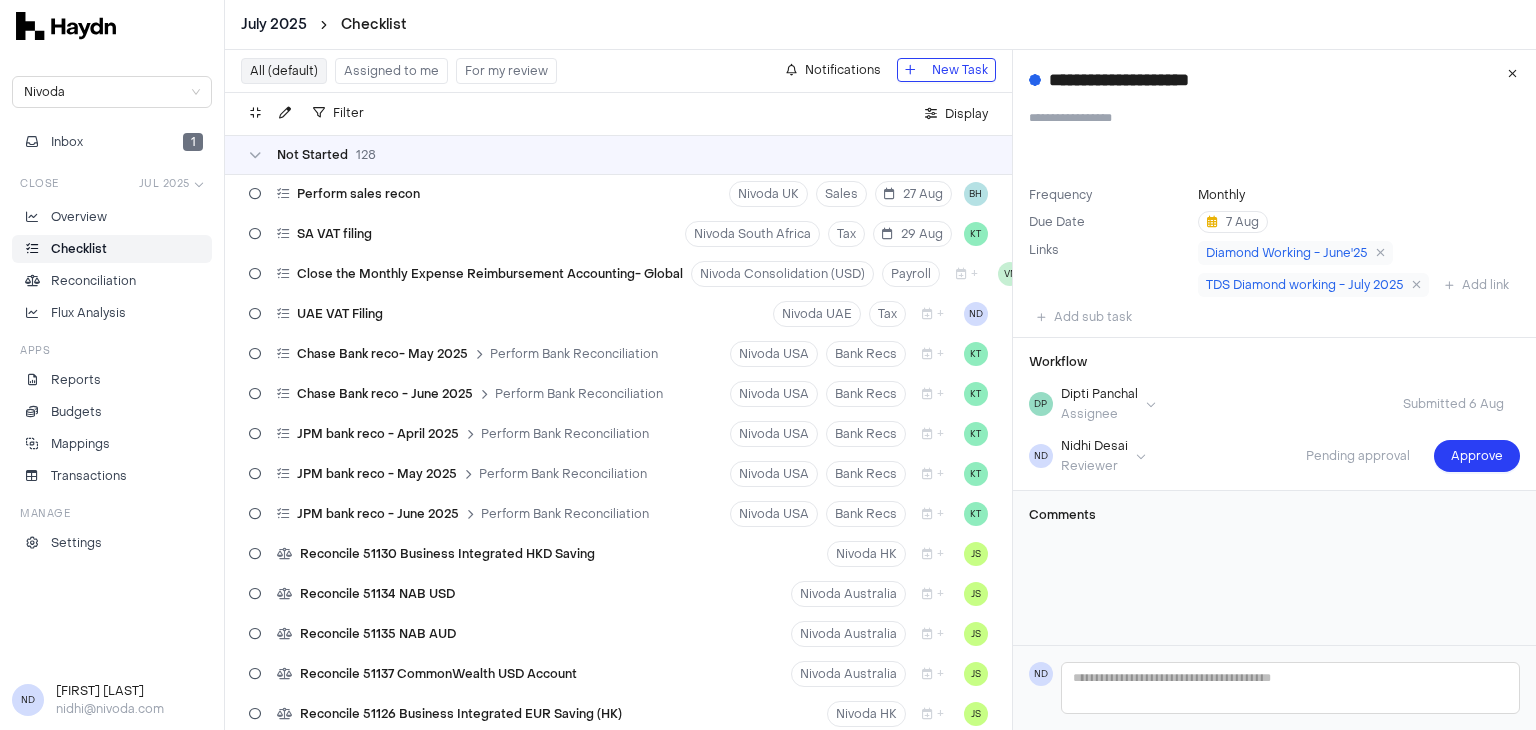 scroll, scrollTop: 5489, scrollLeft: 0, axis: vertical 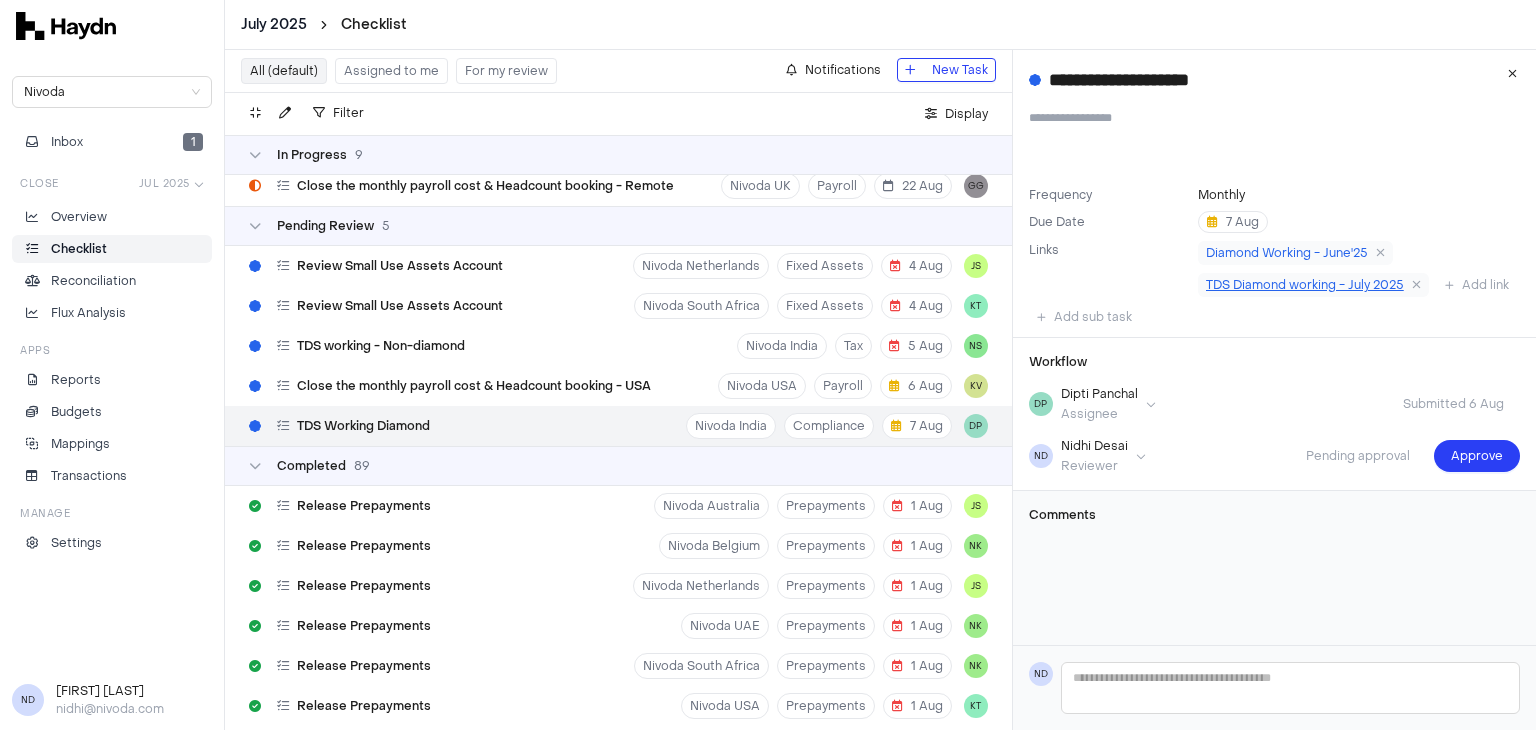 click on "TDS Diamond working - July 2025" at bounding box center [1305, 285] 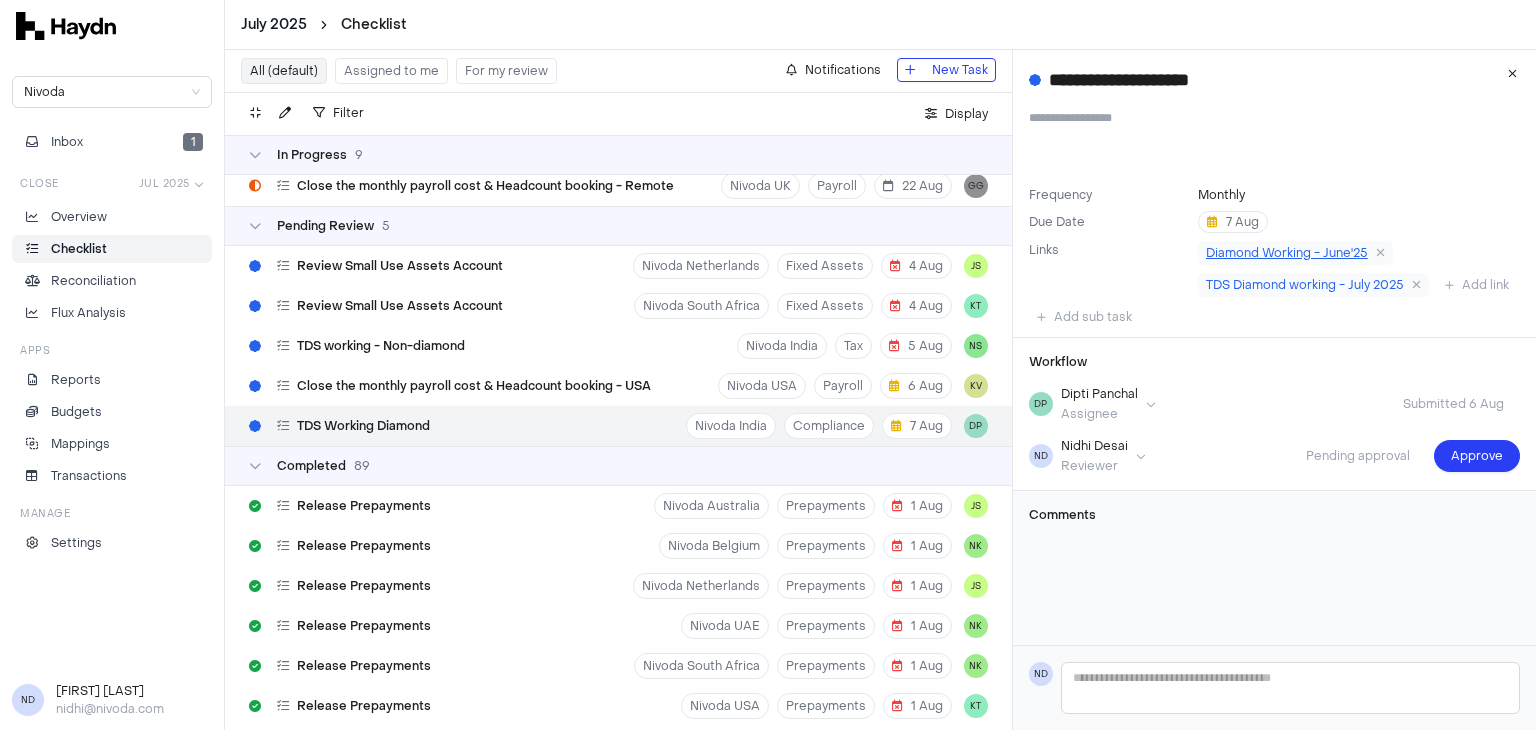 click on "Diamond Working - June'25" at bounding box center (1287, 253) 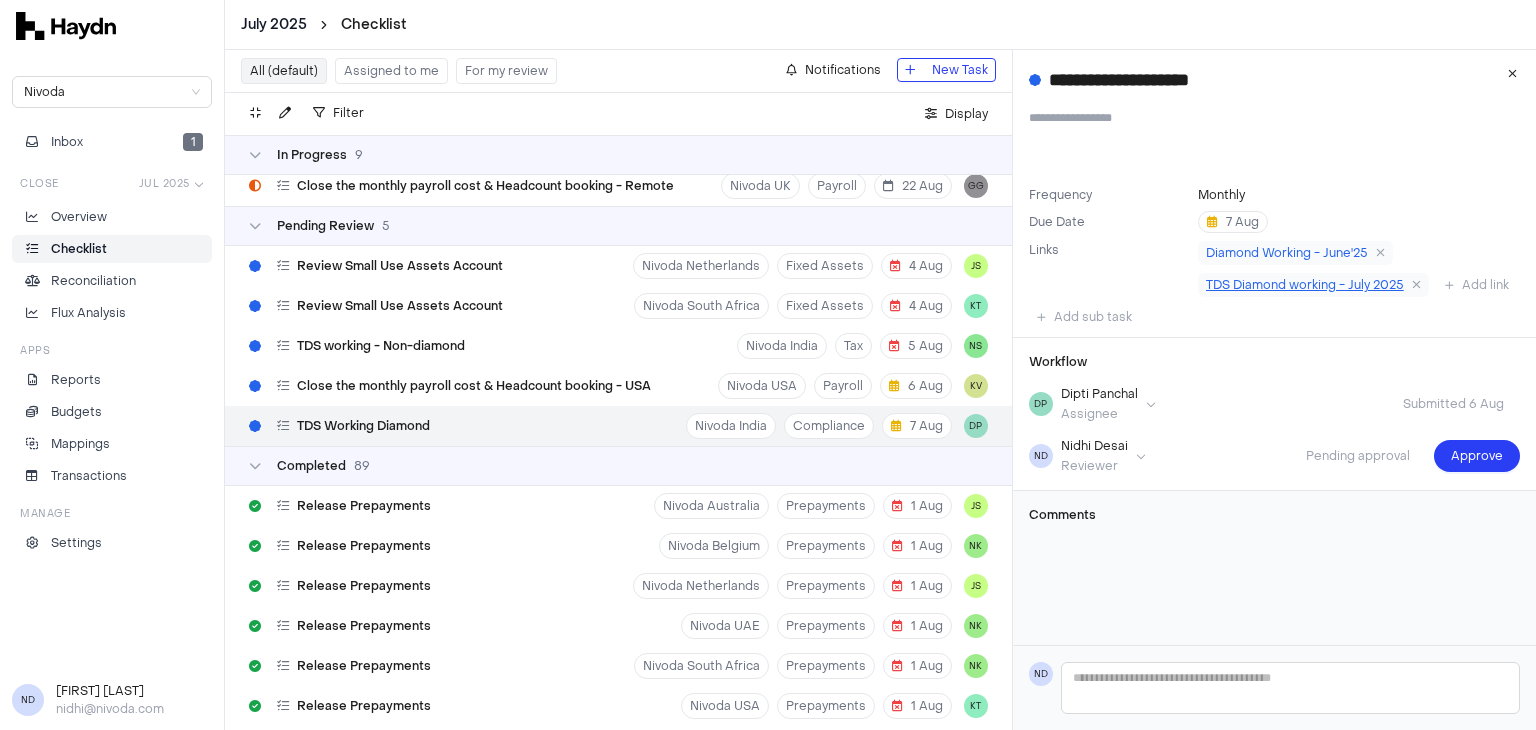 click on "TDS Diamond working - July 2025" at bounding box center (1305, 285) 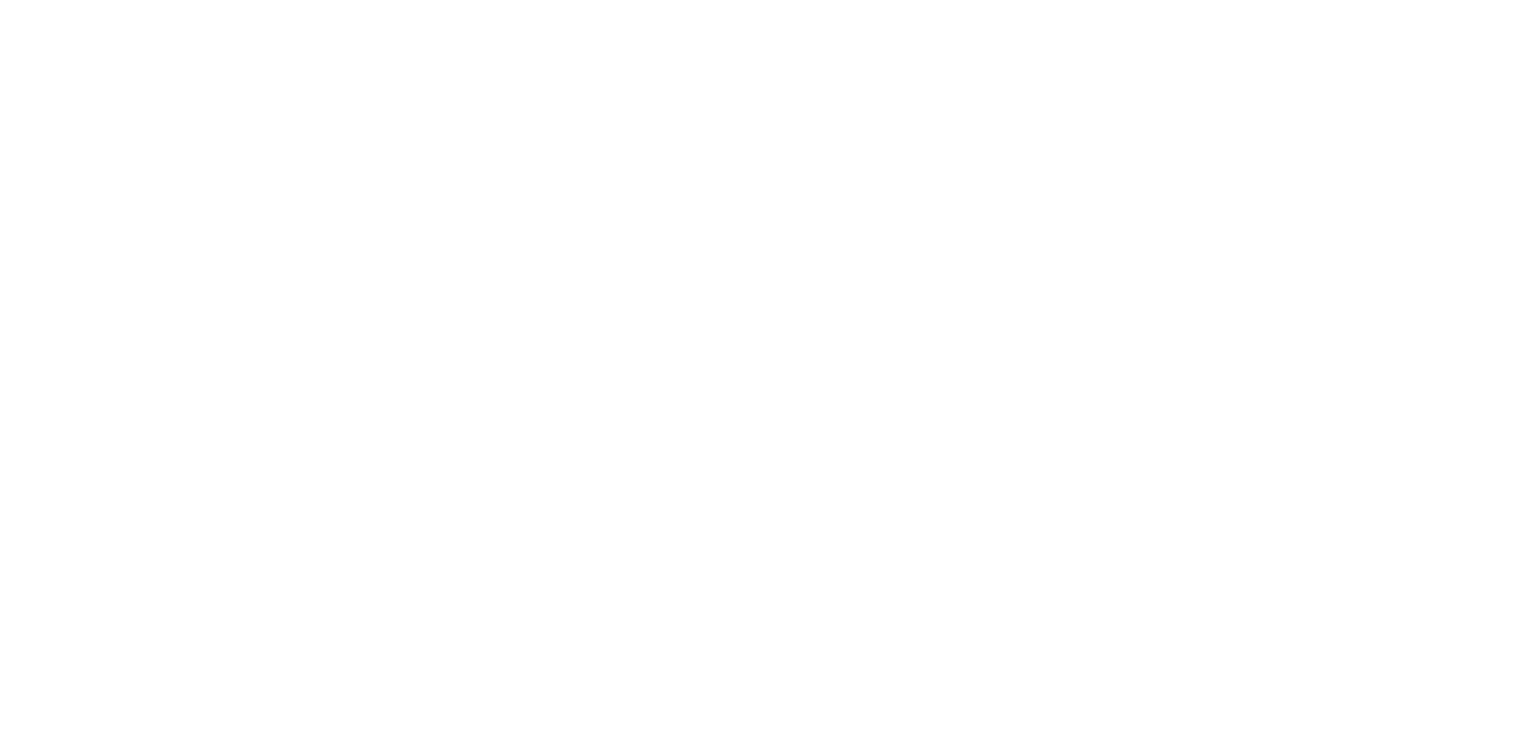 scroll, scrollTop: 0, scrollLeft: 0, axis: both 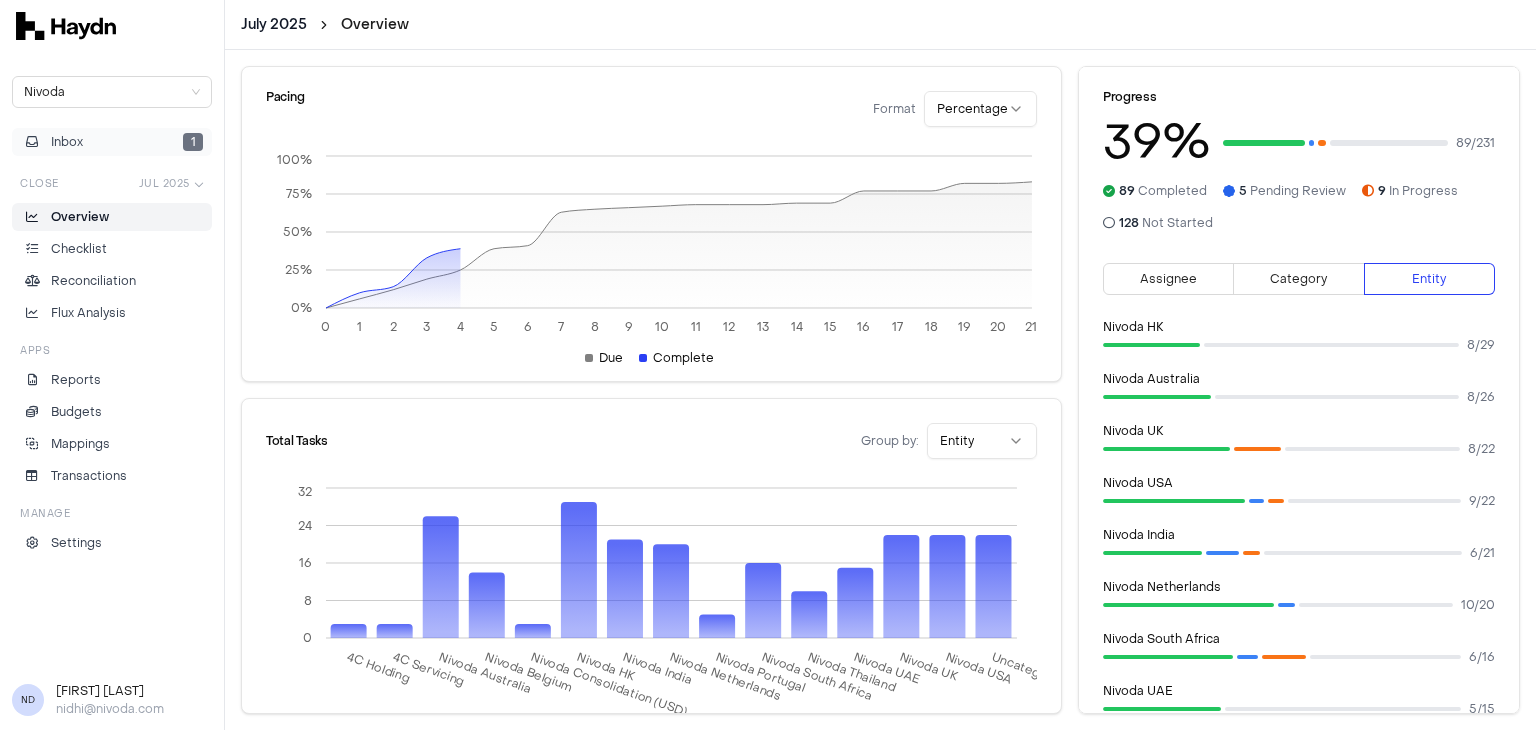 click on "Inbox 1" at bounding box center (112, 142) 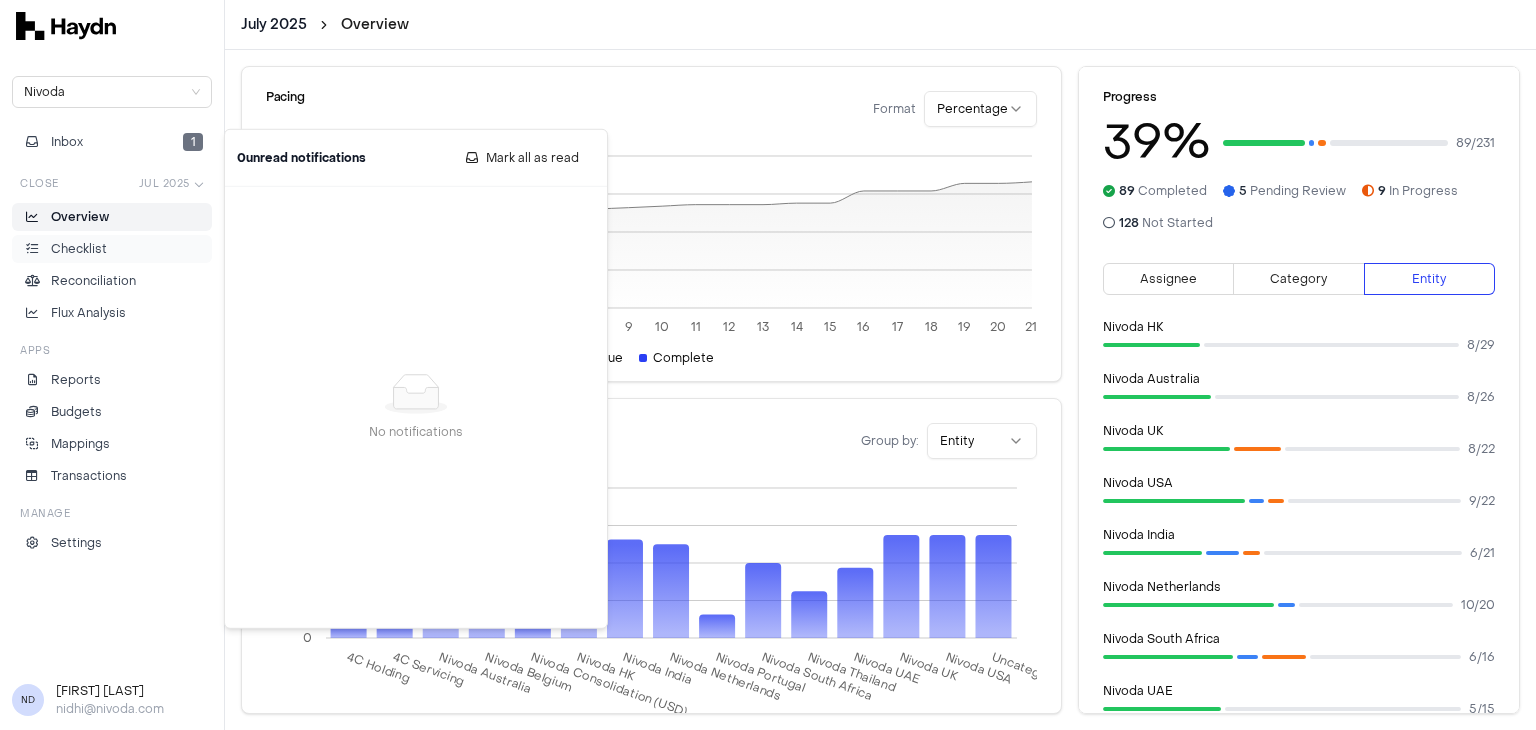 click on "Checklist" at bounding box center [79, 249] 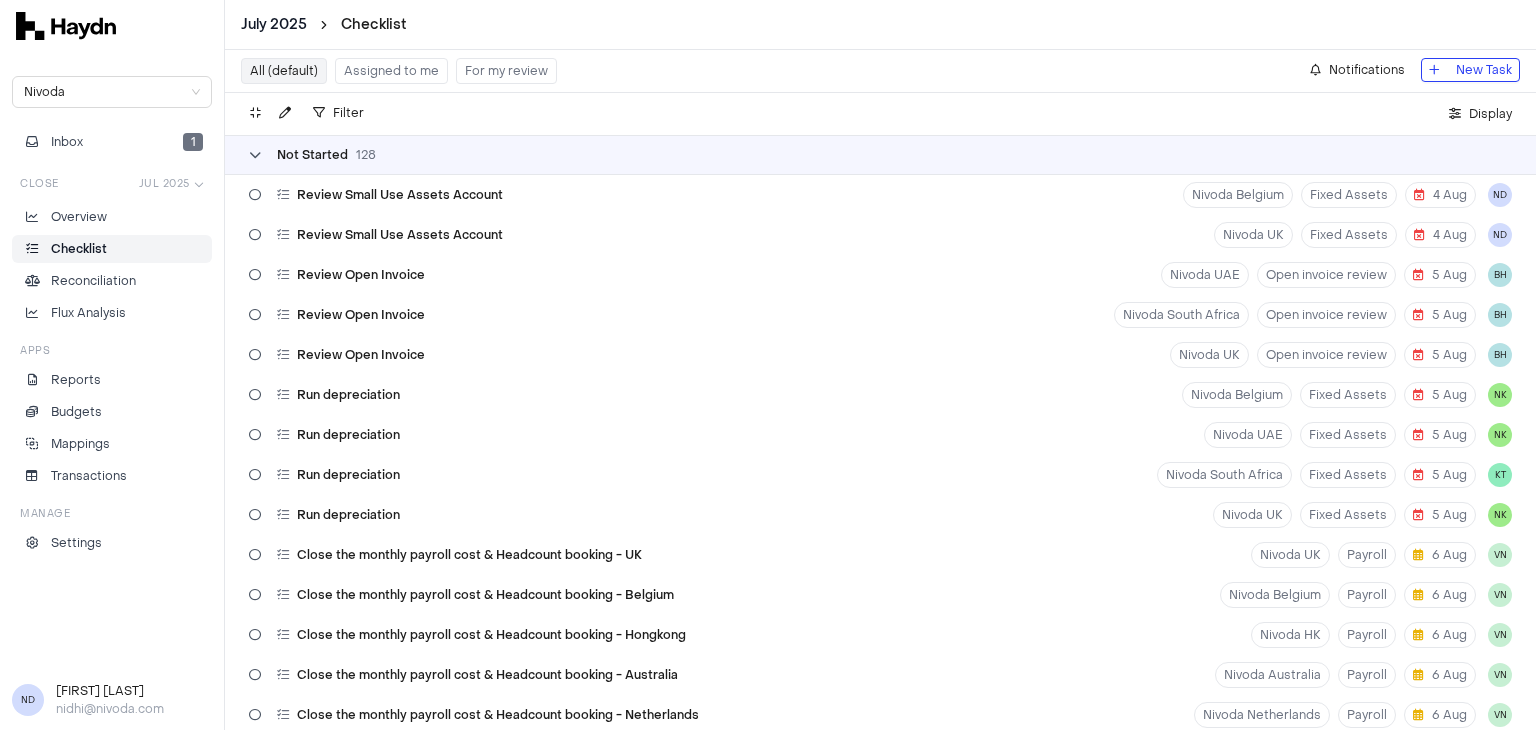 click at bounding box center (255, 155) 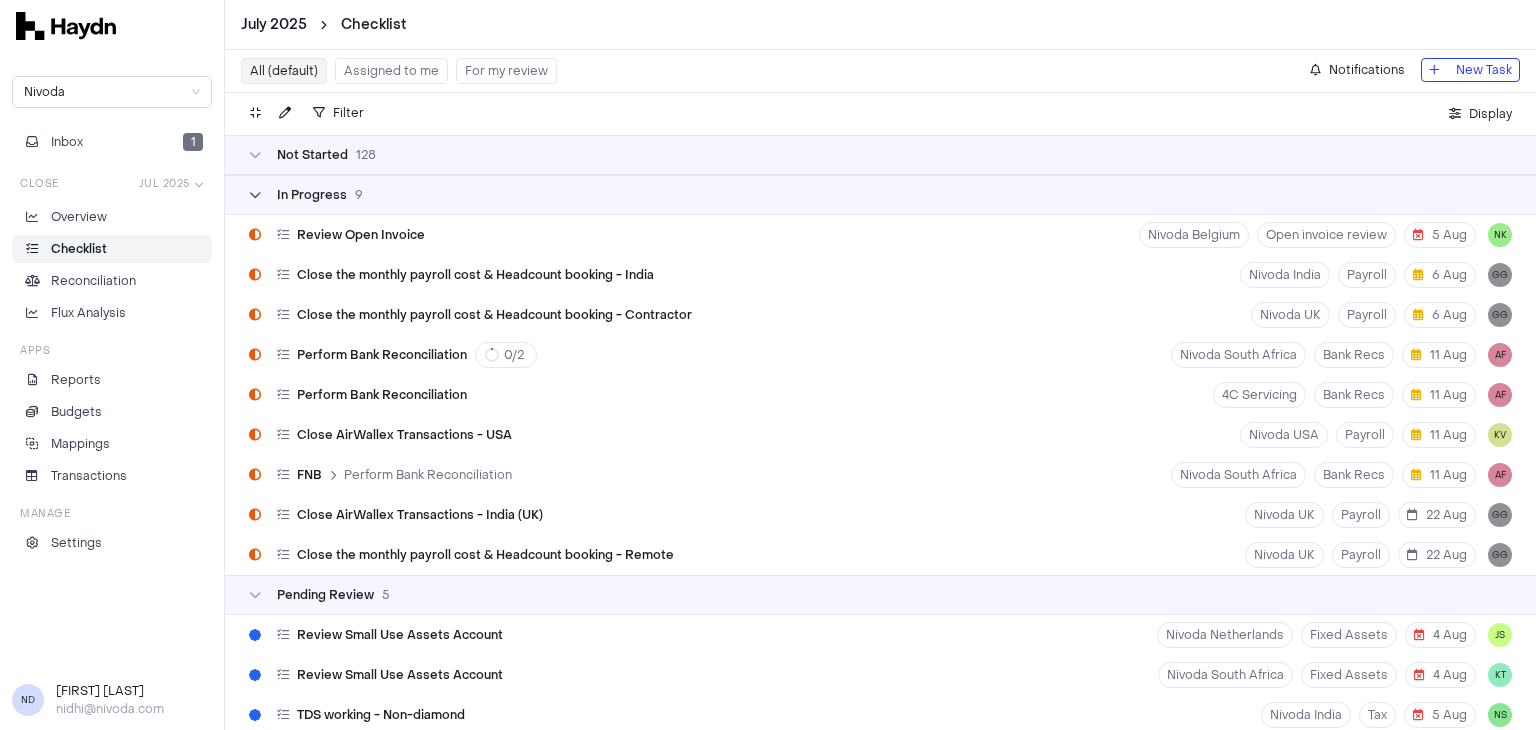 click on "In Progress 9" at bounding box center (306, 195) 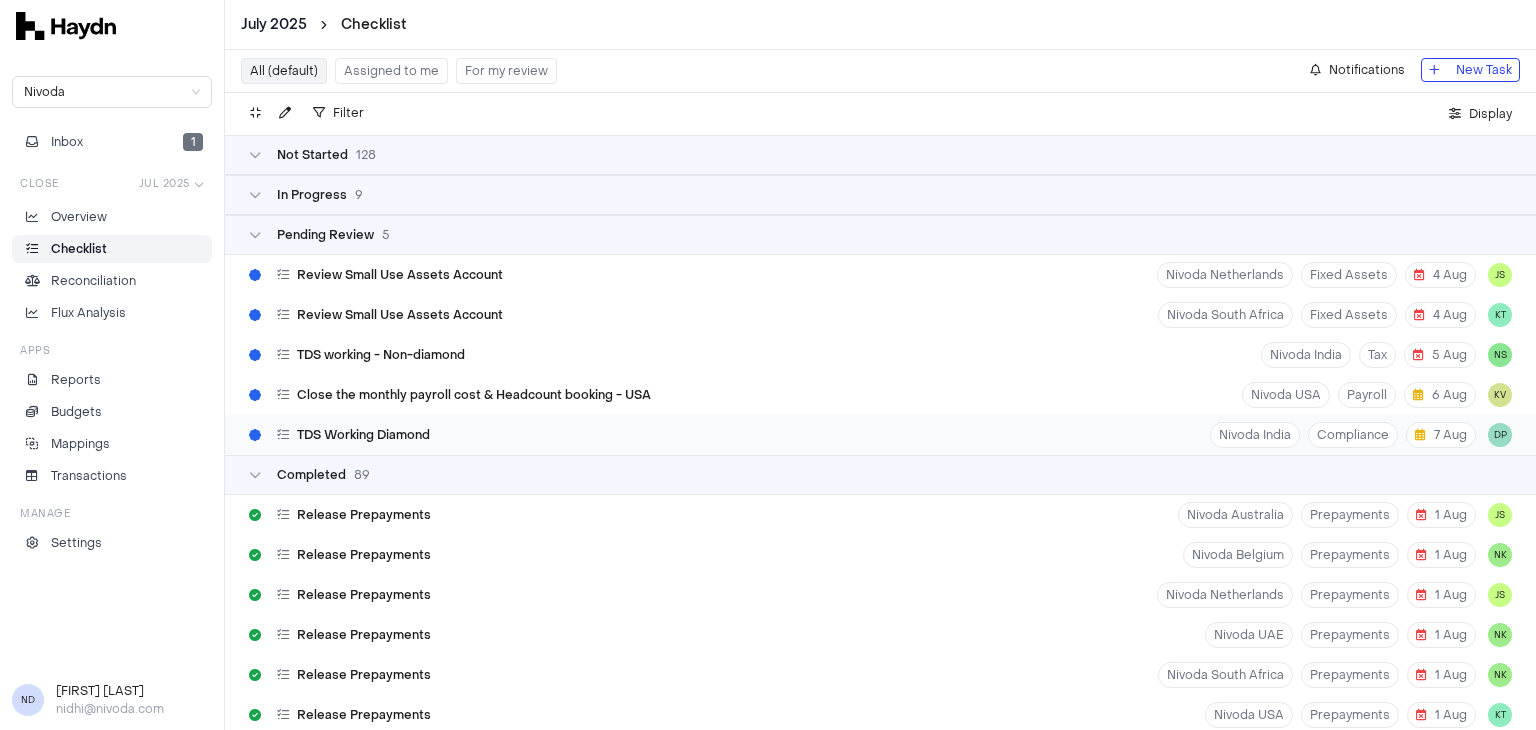 click on "TDS Working Diamond" at bounding box center (363, 435) 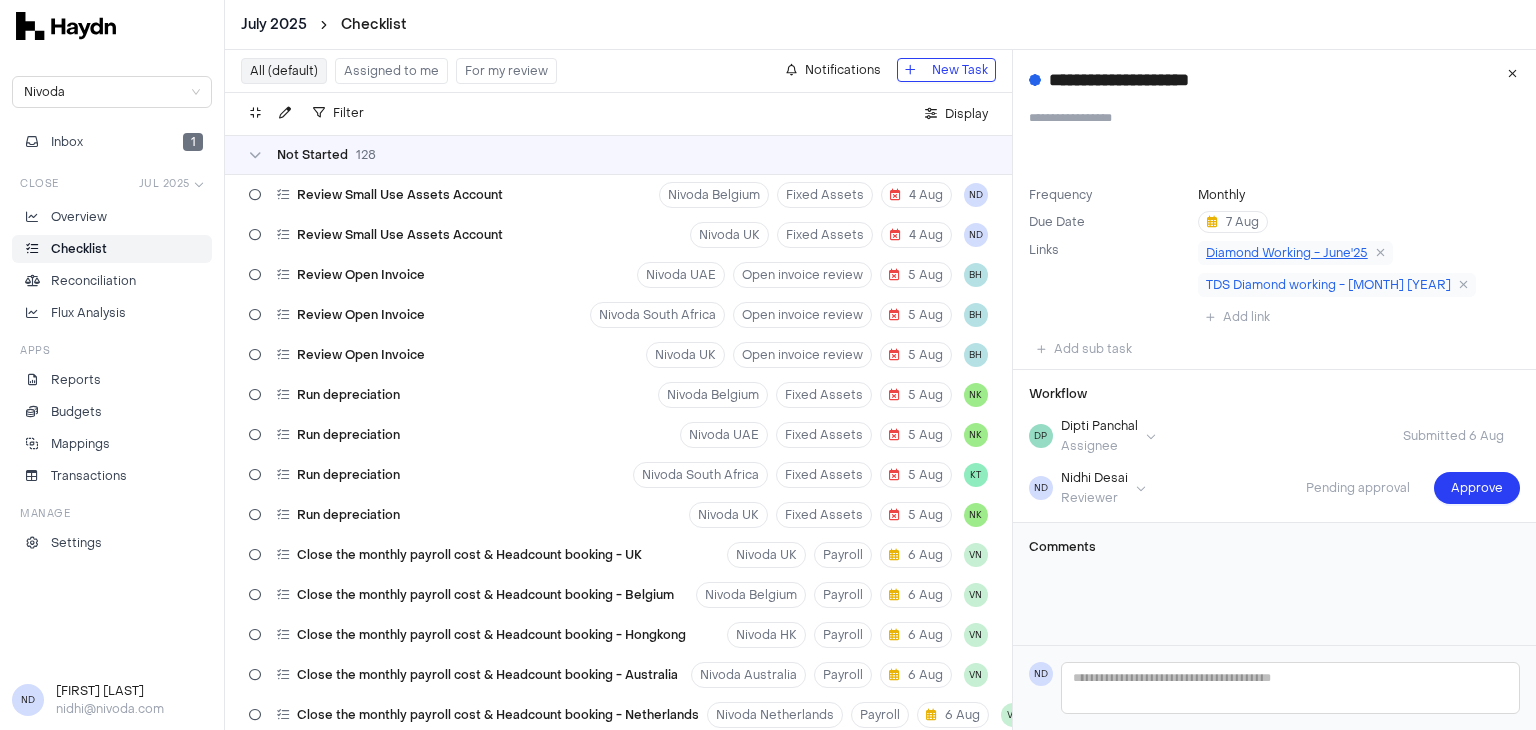 click on "Diamond Working - June'25" at bounding box center [1287, 253] 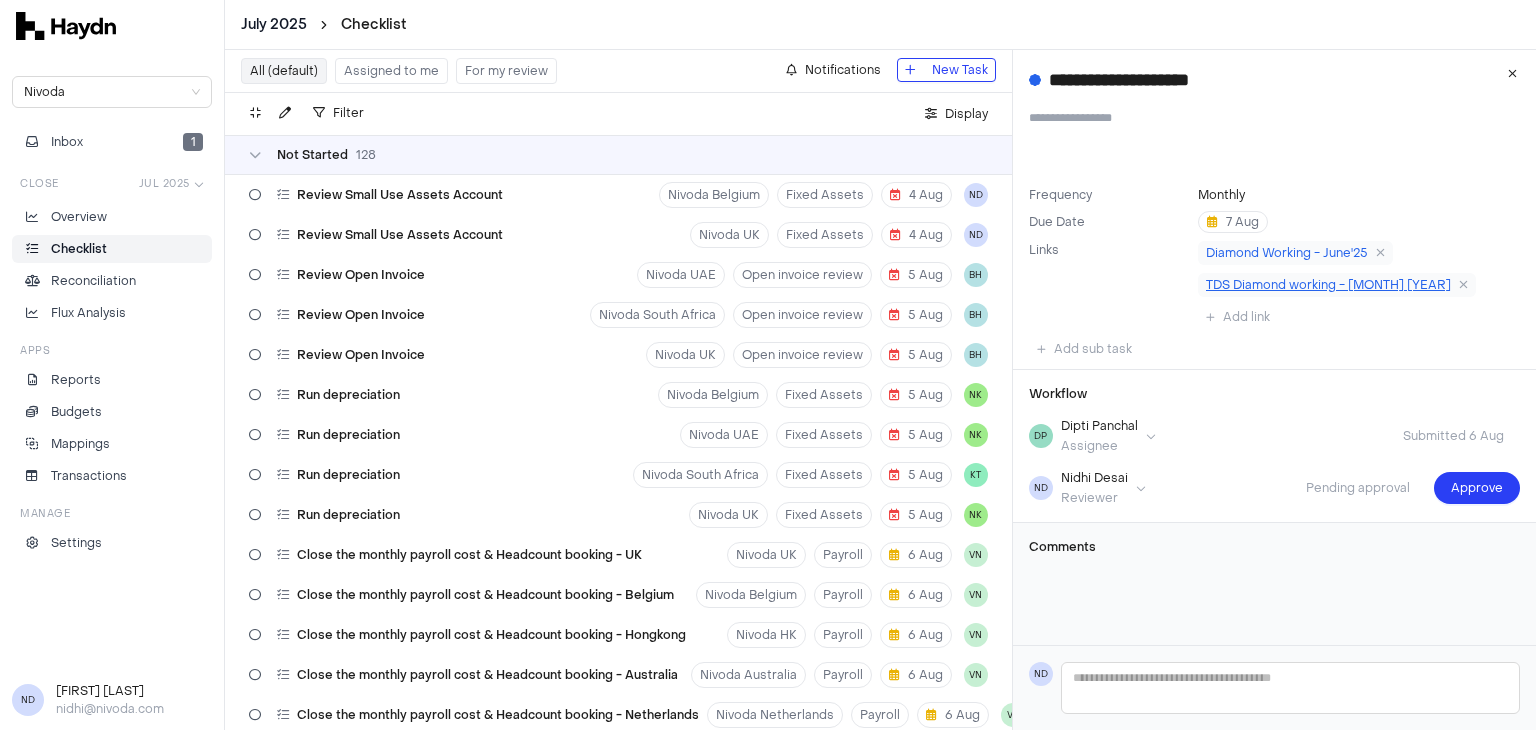 click on "TDS Diamond working - July 2025" at bounding box center (1328, 285) 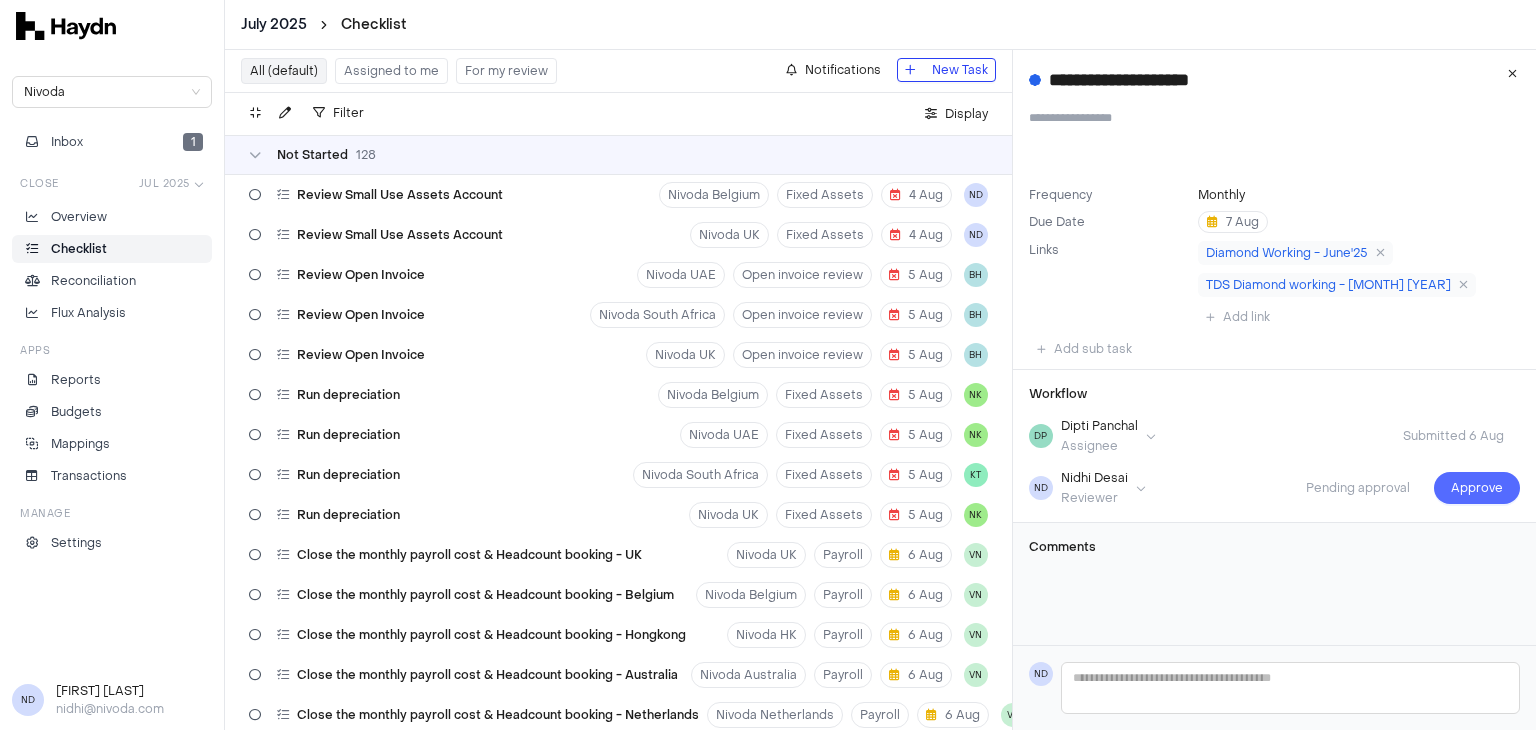 click on "Approve" at bounding box center [1477, 488] 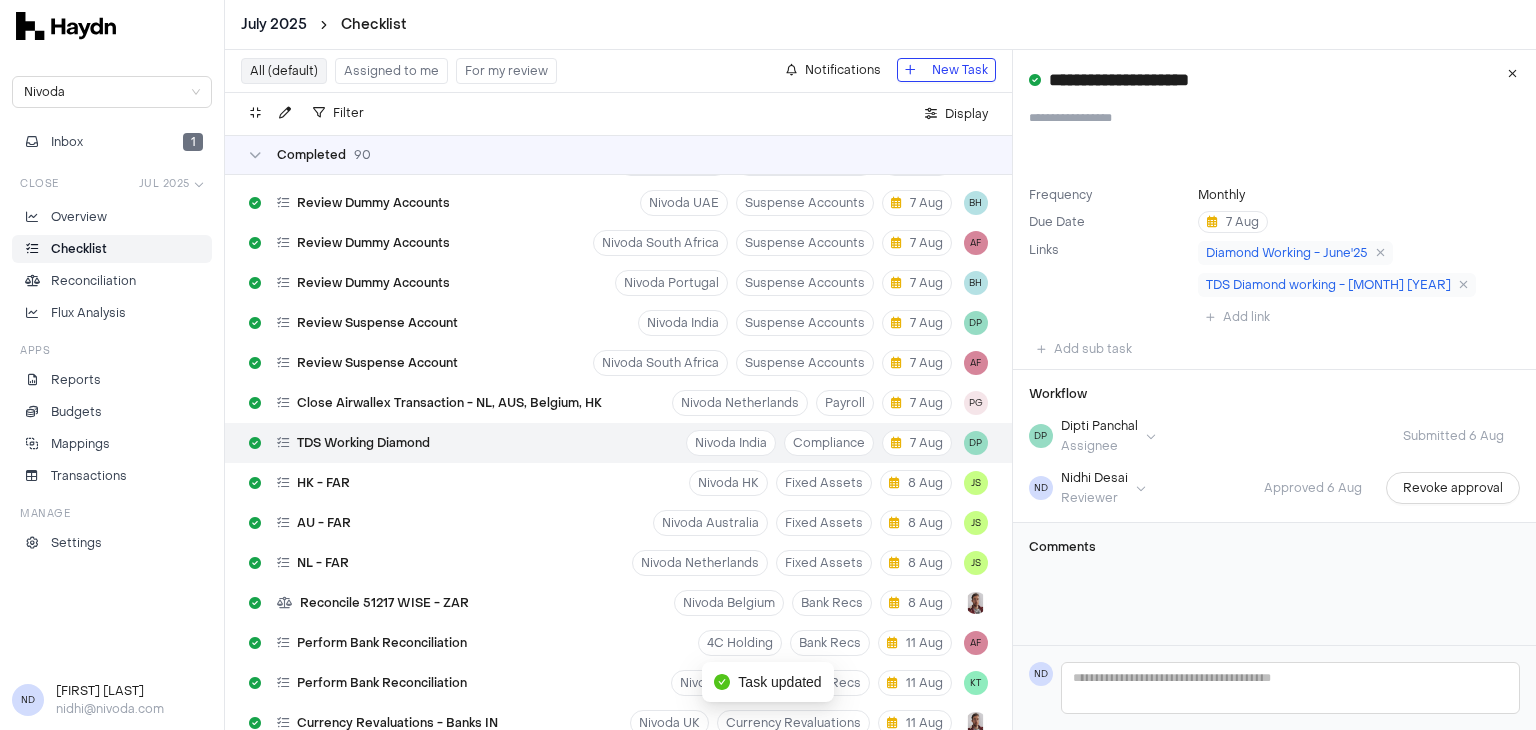 scroll, scrollTop: 7209, scrollLeft: 0, axis: vertical 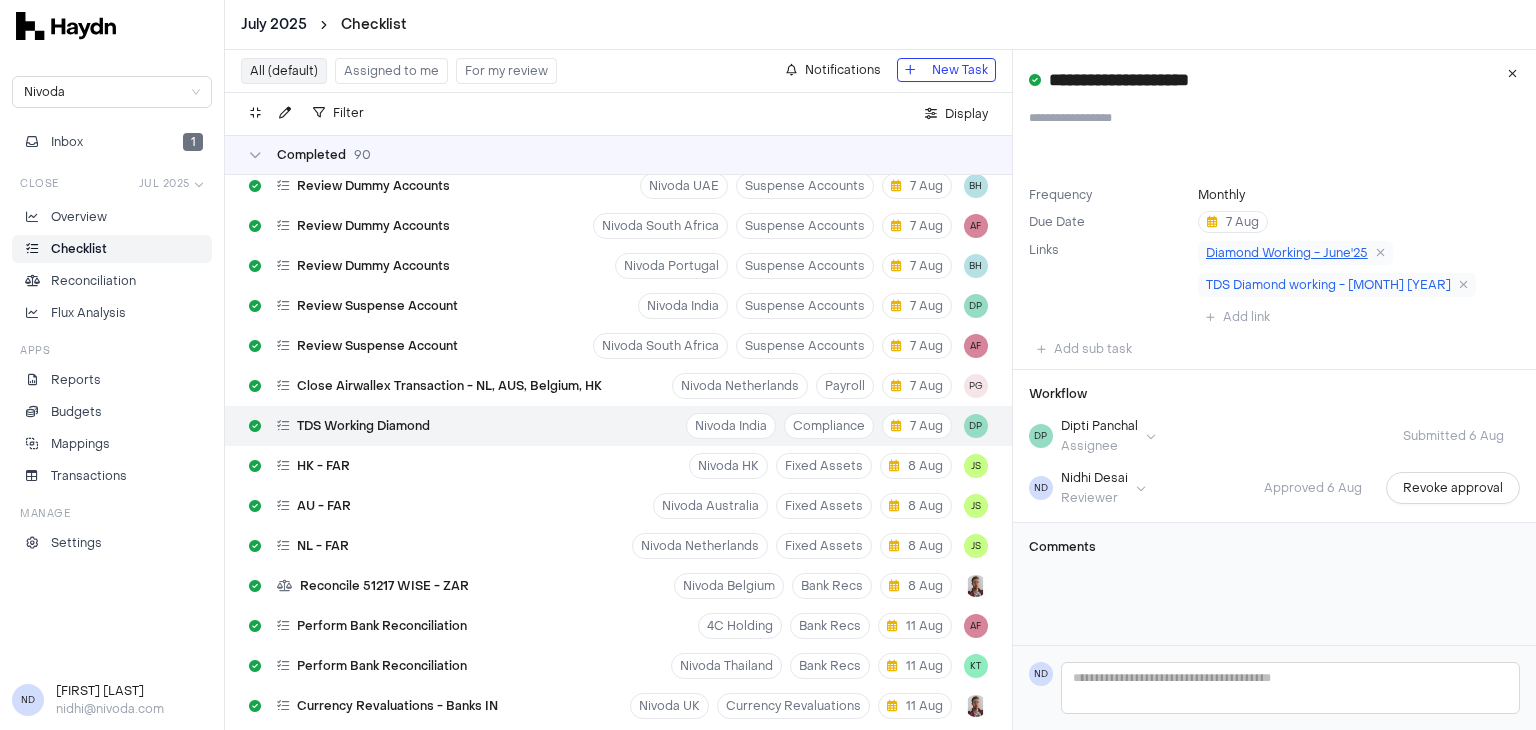 click on "Diamond Working - June'25" at bounding box center (1295, 253) 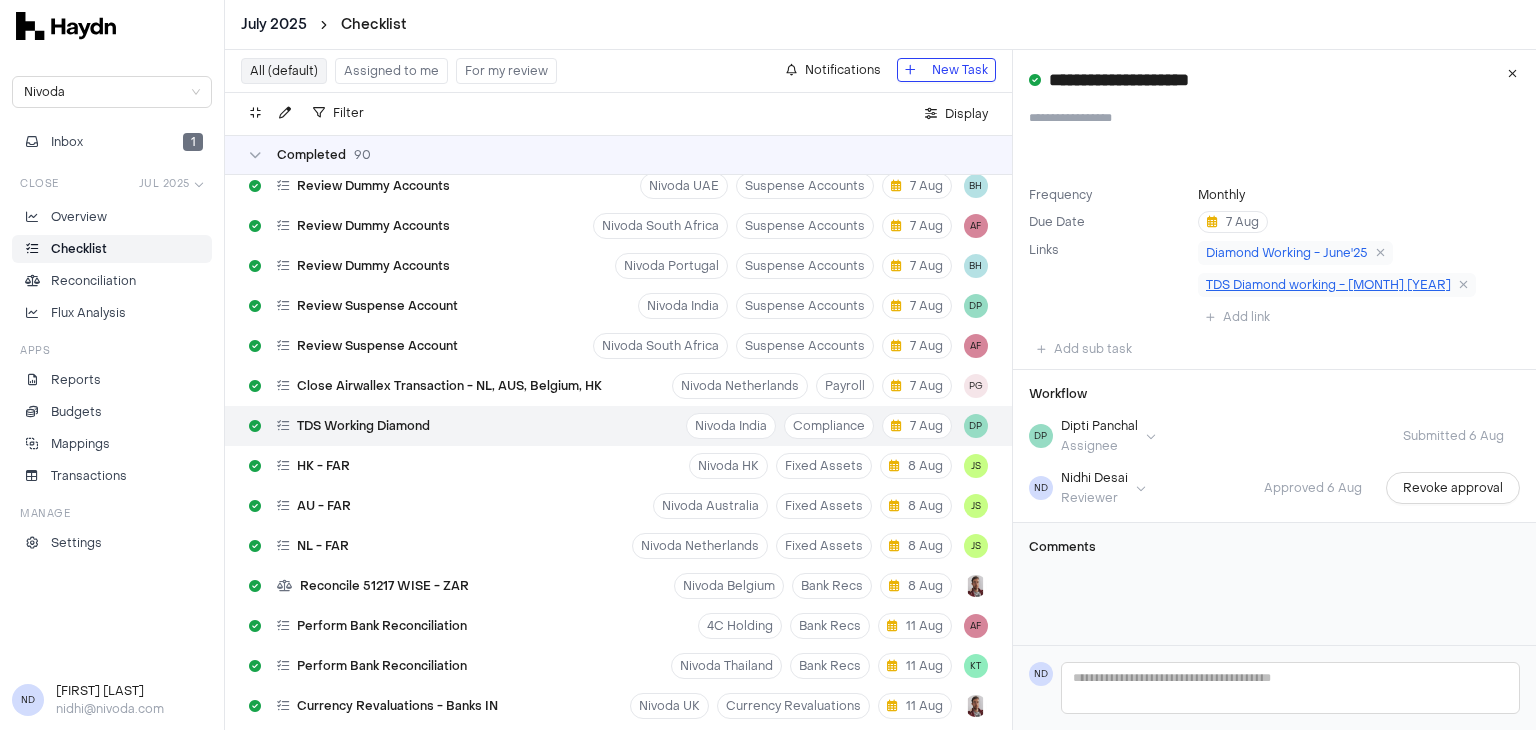 click on "TDS Diamond working - July 2025" at bounding box center [1328, 285] 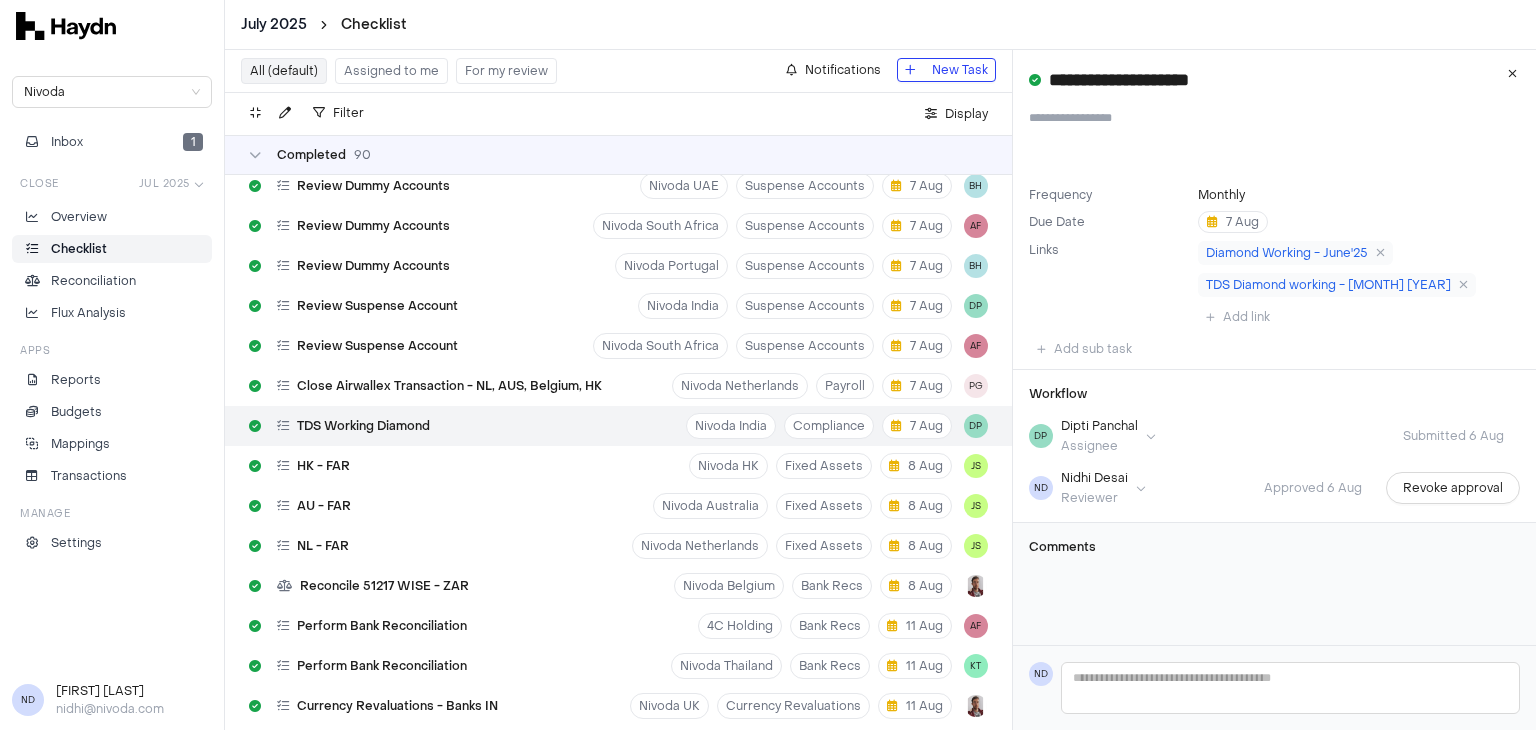 click on "Checklist" at bounding box center [112, 249] 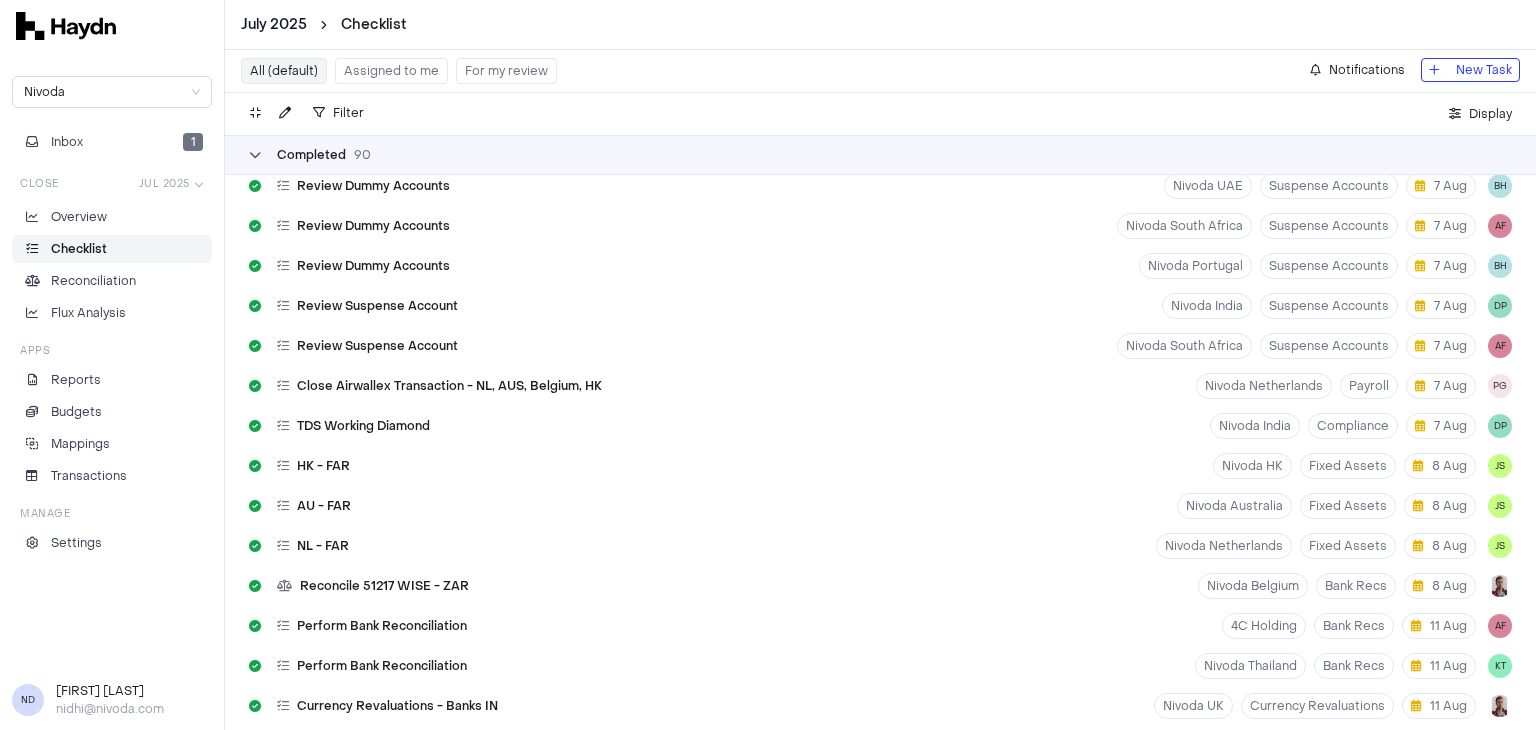 click on "Completed 90" at bounding box center [310, 155] 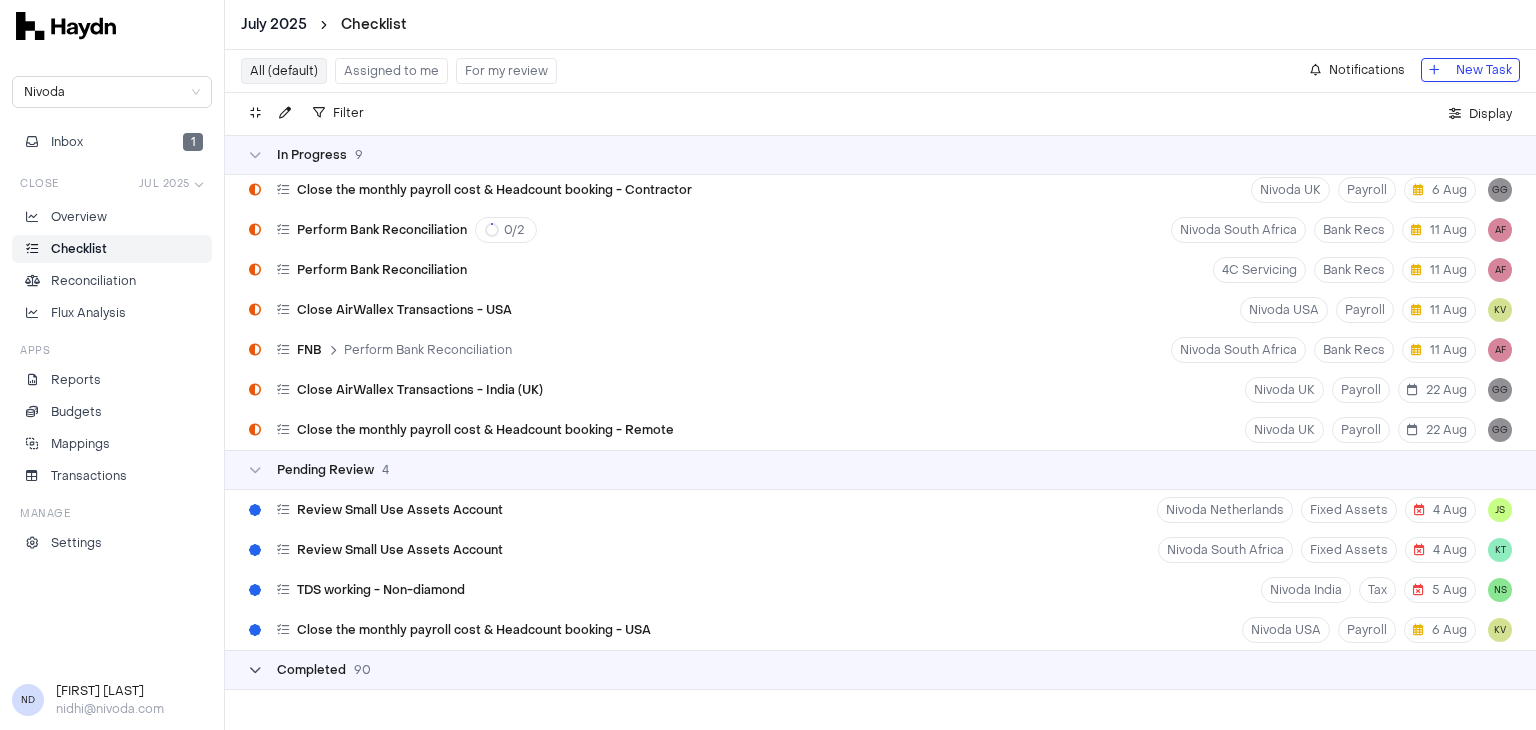 scroll, scrollTop: 5244, scrollLeft: 0, axis: vertical 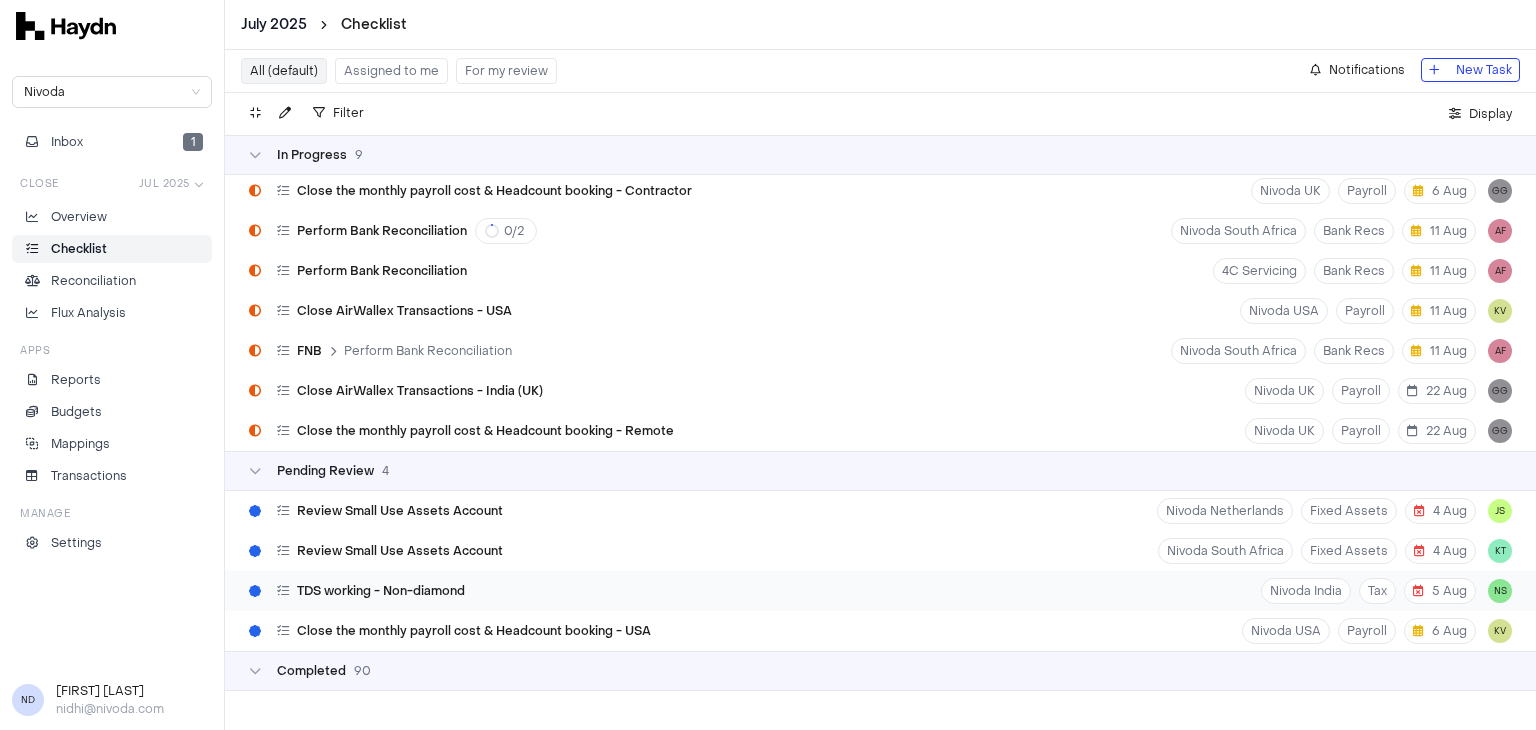 click on "TDS working - Non-diamond" at bounding box center (381, 591) 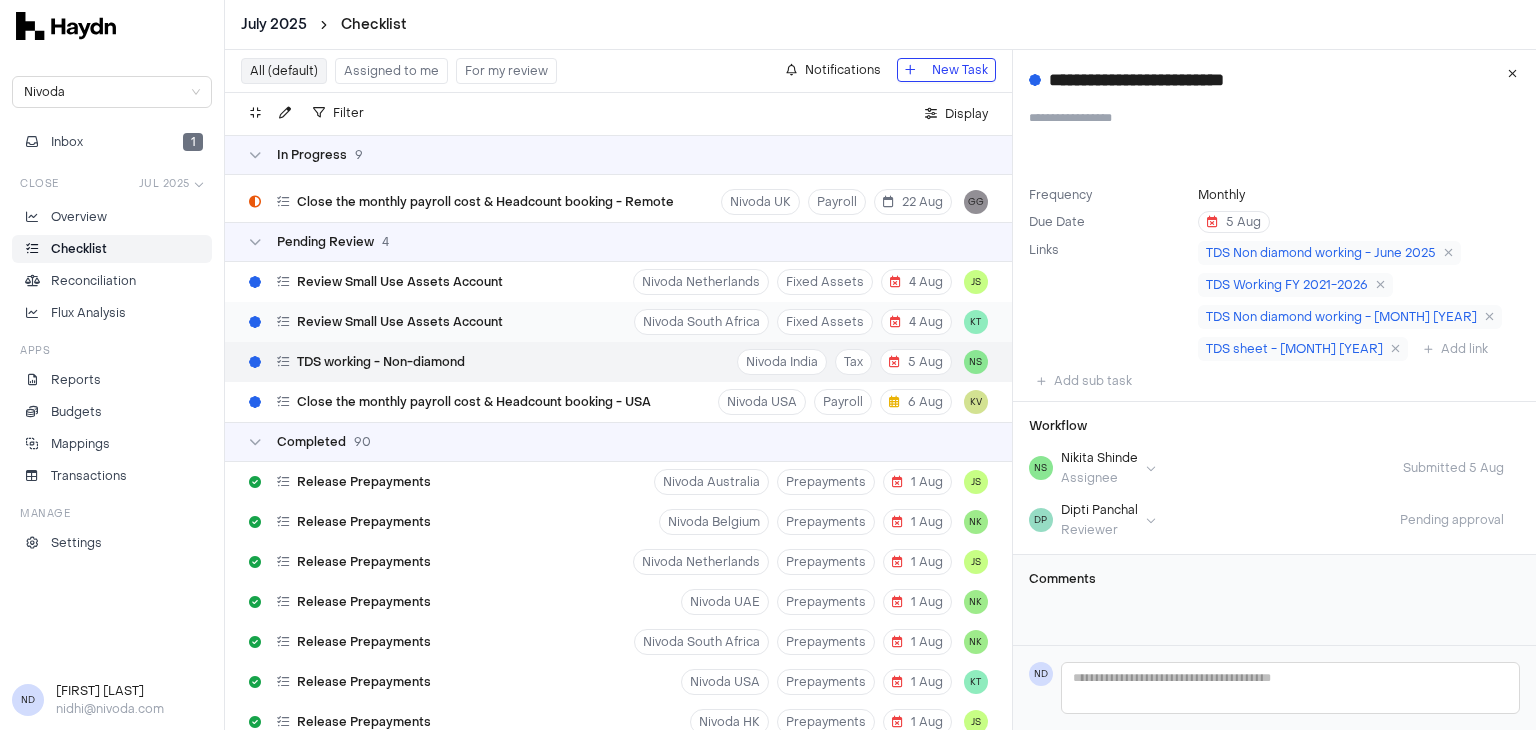 scroll, scrollTop: 5644, scrollLeft: 0, axis: vertical 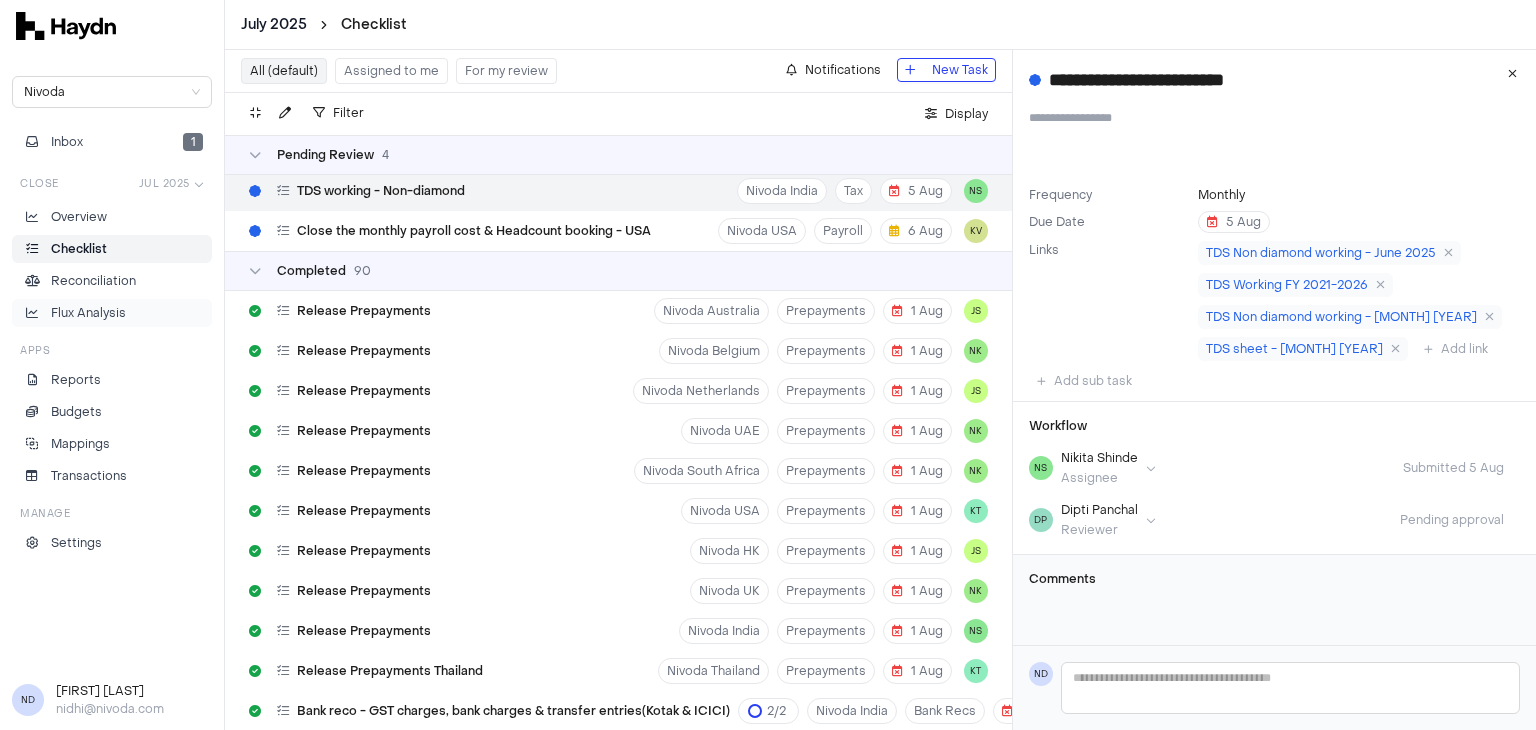 click on "Flux Analysis" at bounding box center (88, 313) 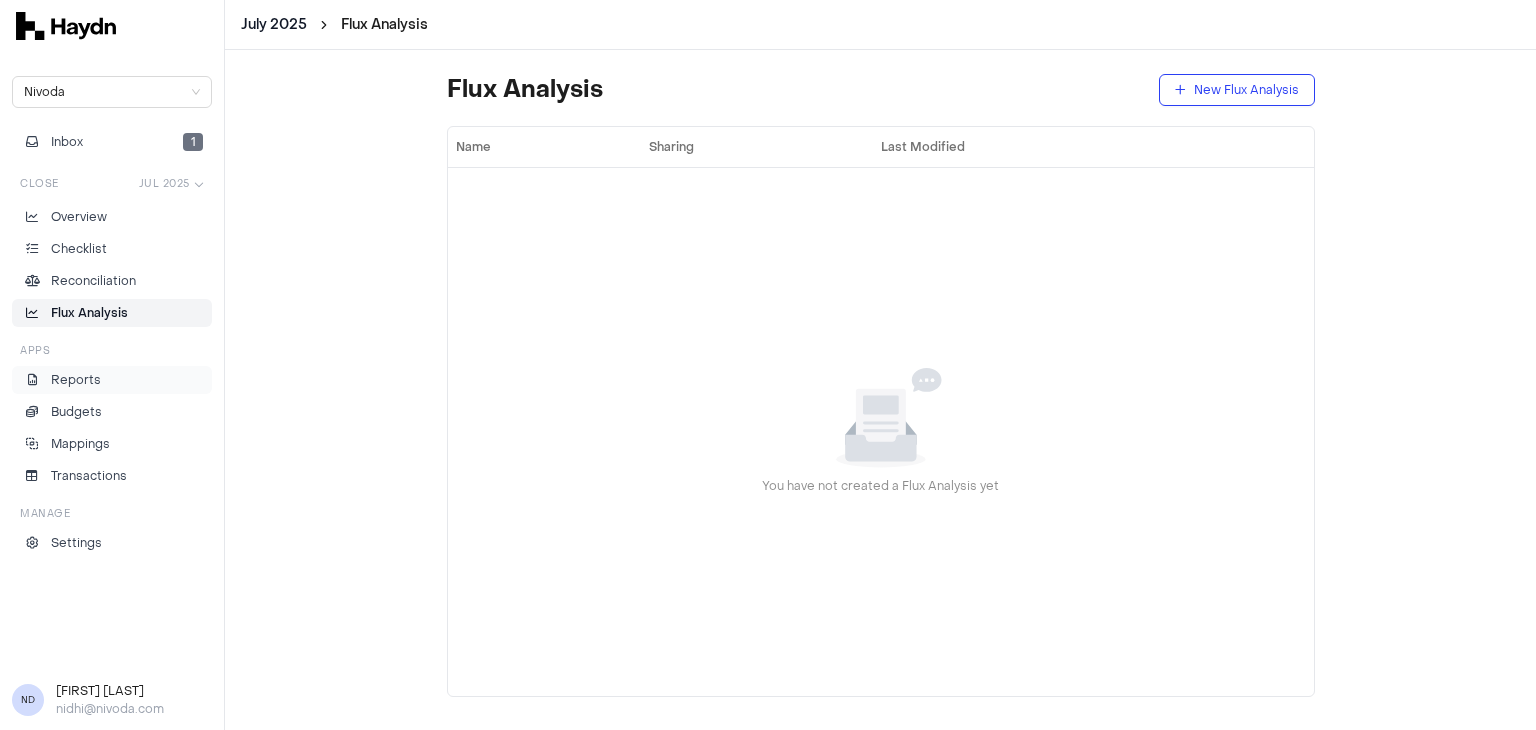 click on "Reports" at bounding box center (112, 380) 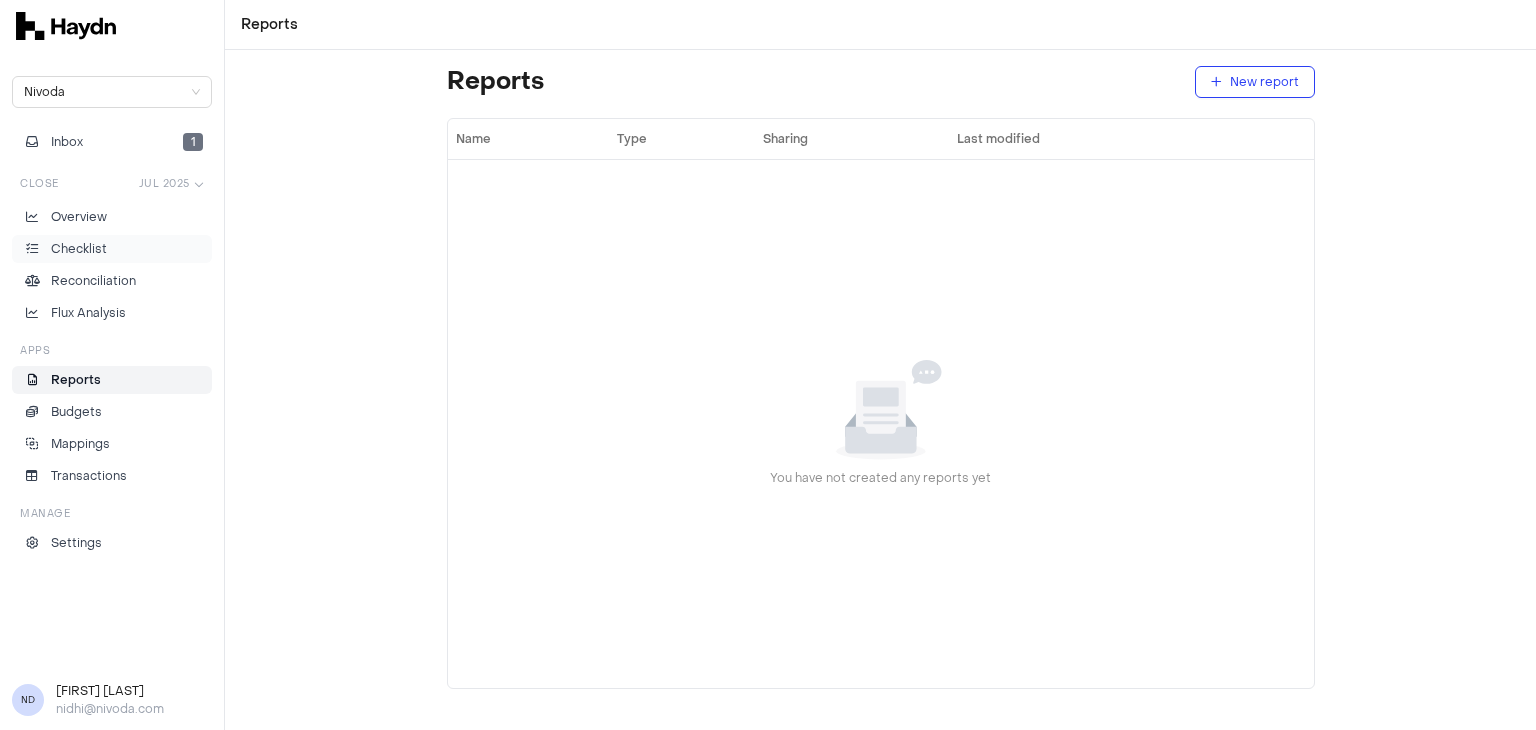 click on "Checklist" at bounding box center [112, 249] 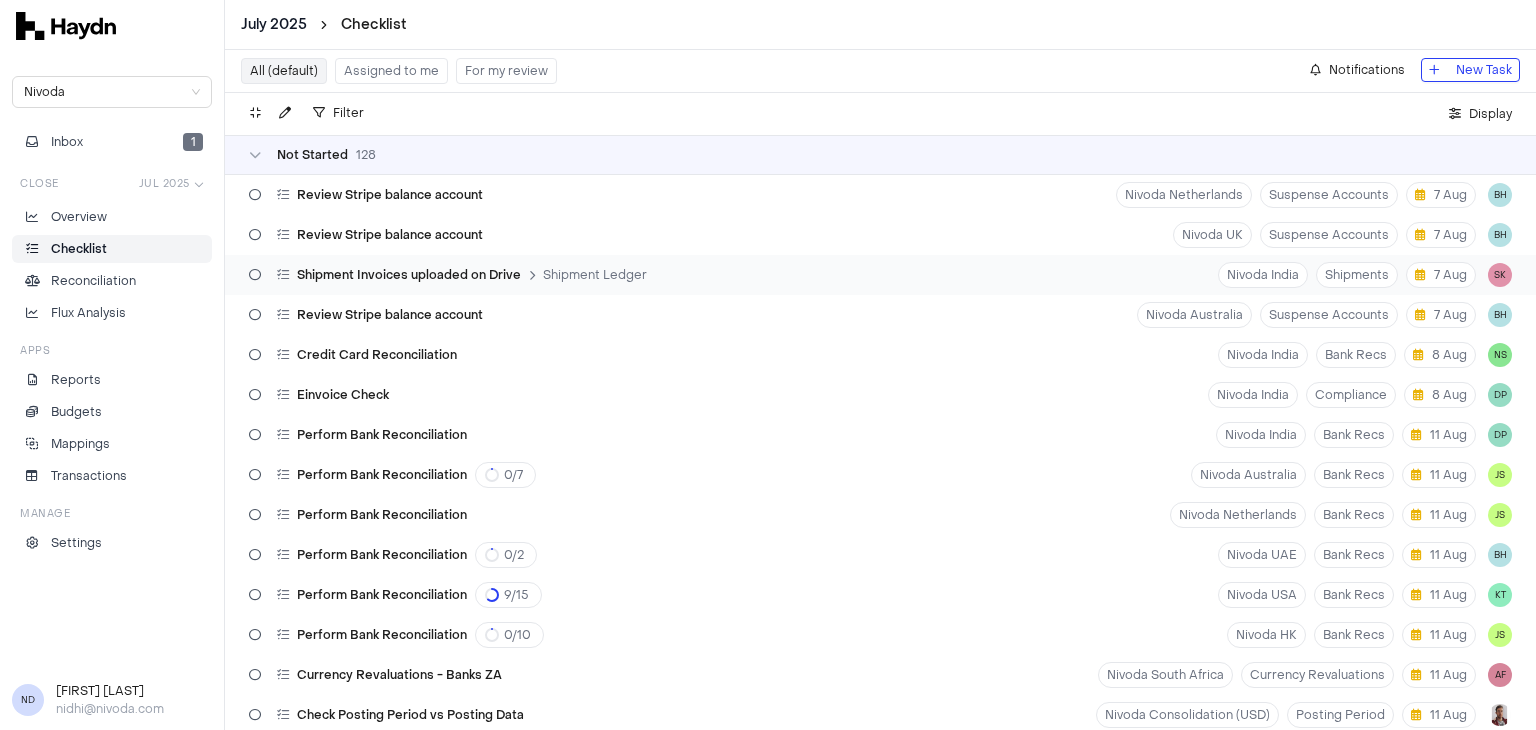 scroll, scrollTop: 1700, scrollLeft: 0, axis: vertical 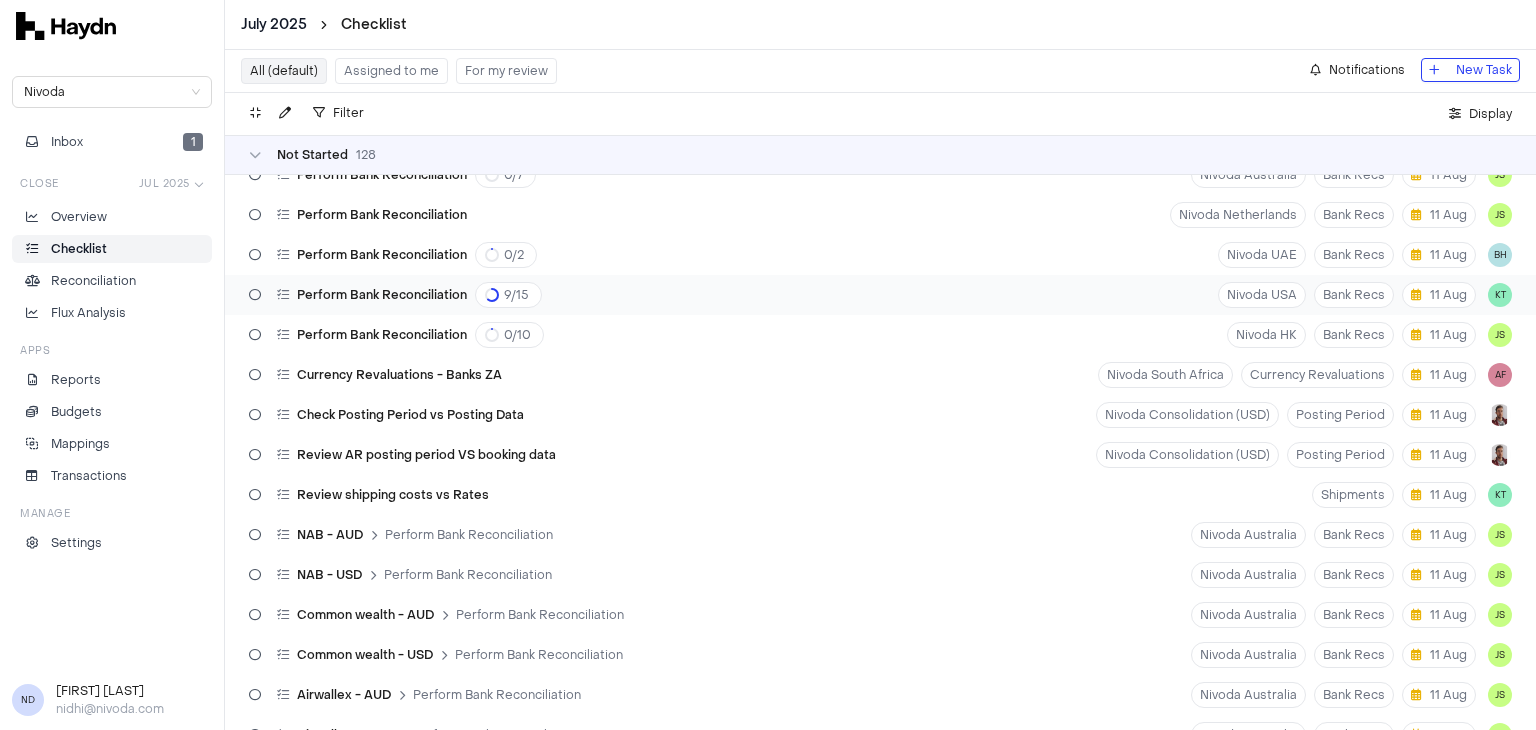 click on "Perform Bank Reconciliation" at bounding box center [382, 295] 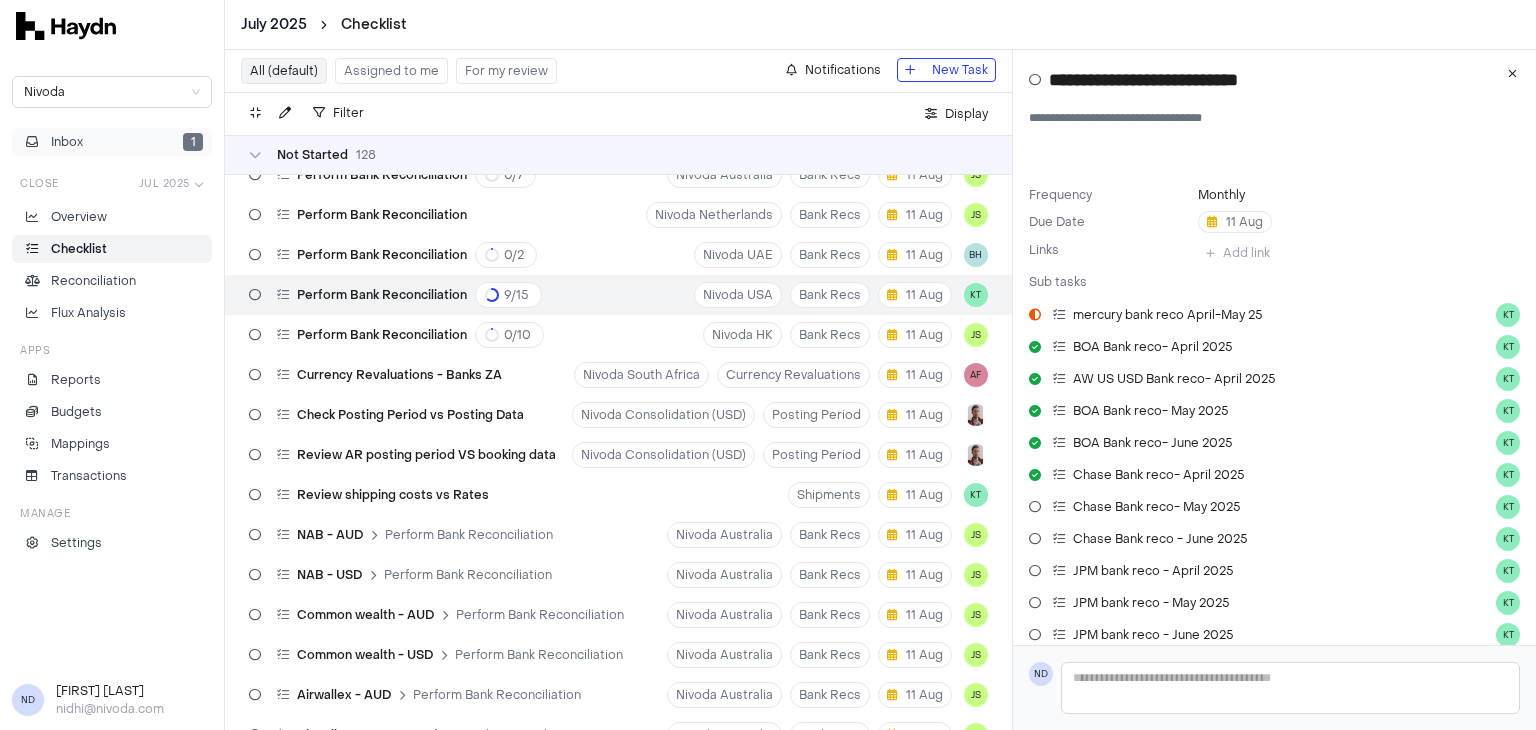 click on "Inbox 1" at bounding box center [112, 142] 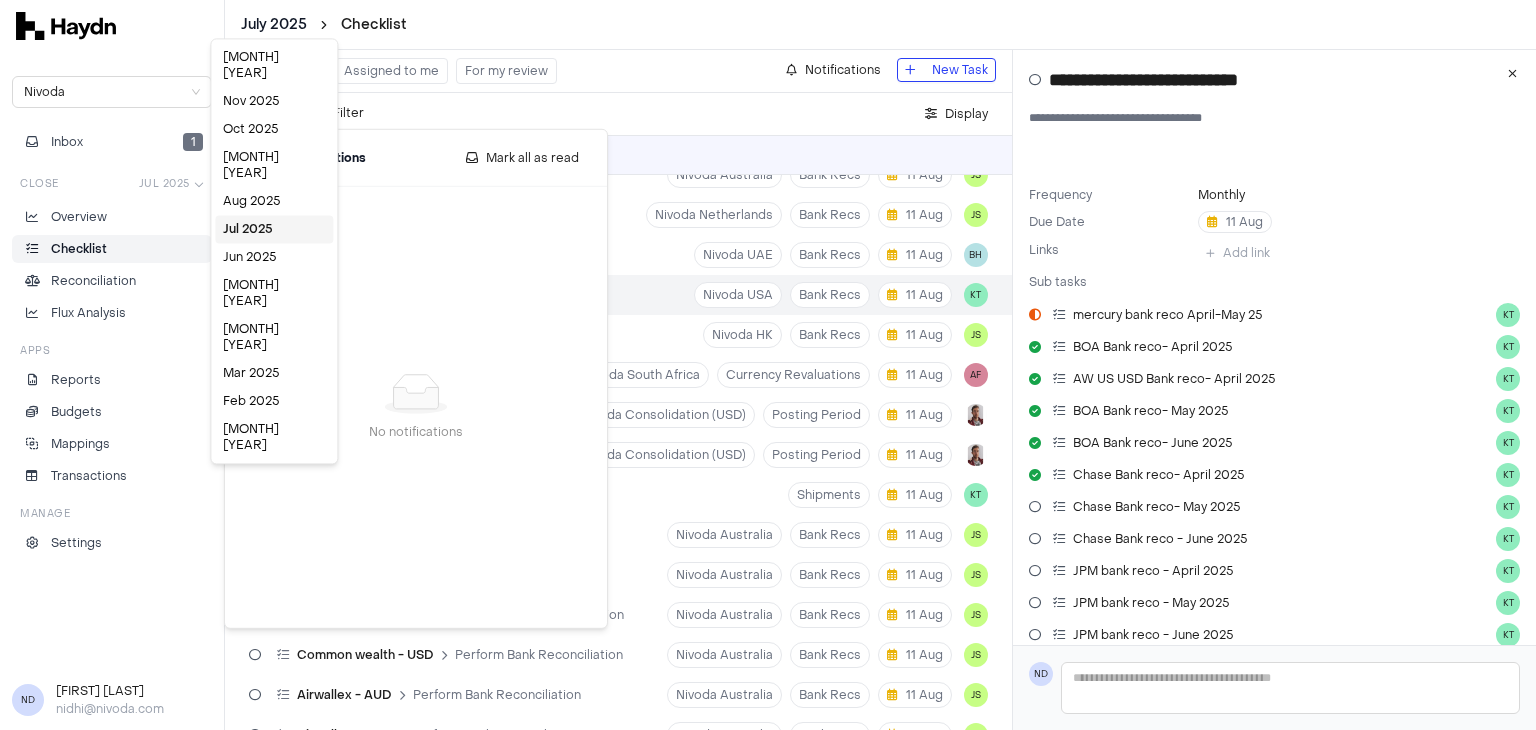 click on "July 2025 Checklist Nivoda Inbox 1 Close Jul 2025 Overview Checklist Reconciliation Flux Analysis Apps Reports Budgets Mappings Transactions Manage Settings ND Nidhi Desai nidhi@nivoda.com All   (default) Assigned to me   For my review   Notifications New Task Filter . Display Not Started 128 Review Small Use Assets Account Nivoda Belgium Fixed Assets 4 Aug ND Review Small Use Assets Account Nivoda UK Fixed Assets 4 Aug ND Review Open Invoice Nivoda UAE Open invoice review 5 Aug BH Review Open Invoice Nivoda South Africa Open invoice review 5 Aug BH Review Open Invoice Nivoda UK Open invoice review 5 Aug BH Run depreciation Nivoda Belgium Fixed Assets 5 Aug NK Run depreciation Nivoda UAE Fixed Assets 5 Aug NK Run depreciation Nivoda South Africa Fixed Assets 5 Aug KT Run depreciation Nivoda UK Fixed Assets 5 Aug NK Close the monthly payroll cost & Headcount booking - UK Nivoda UK Payroll 6 Aug VN Close the monthly payroll cost & Headcount booking - Belgium Nivoda Belgium Payroll 6 Aug VN Nivoda HK 0" at bounding box center (768, 365) 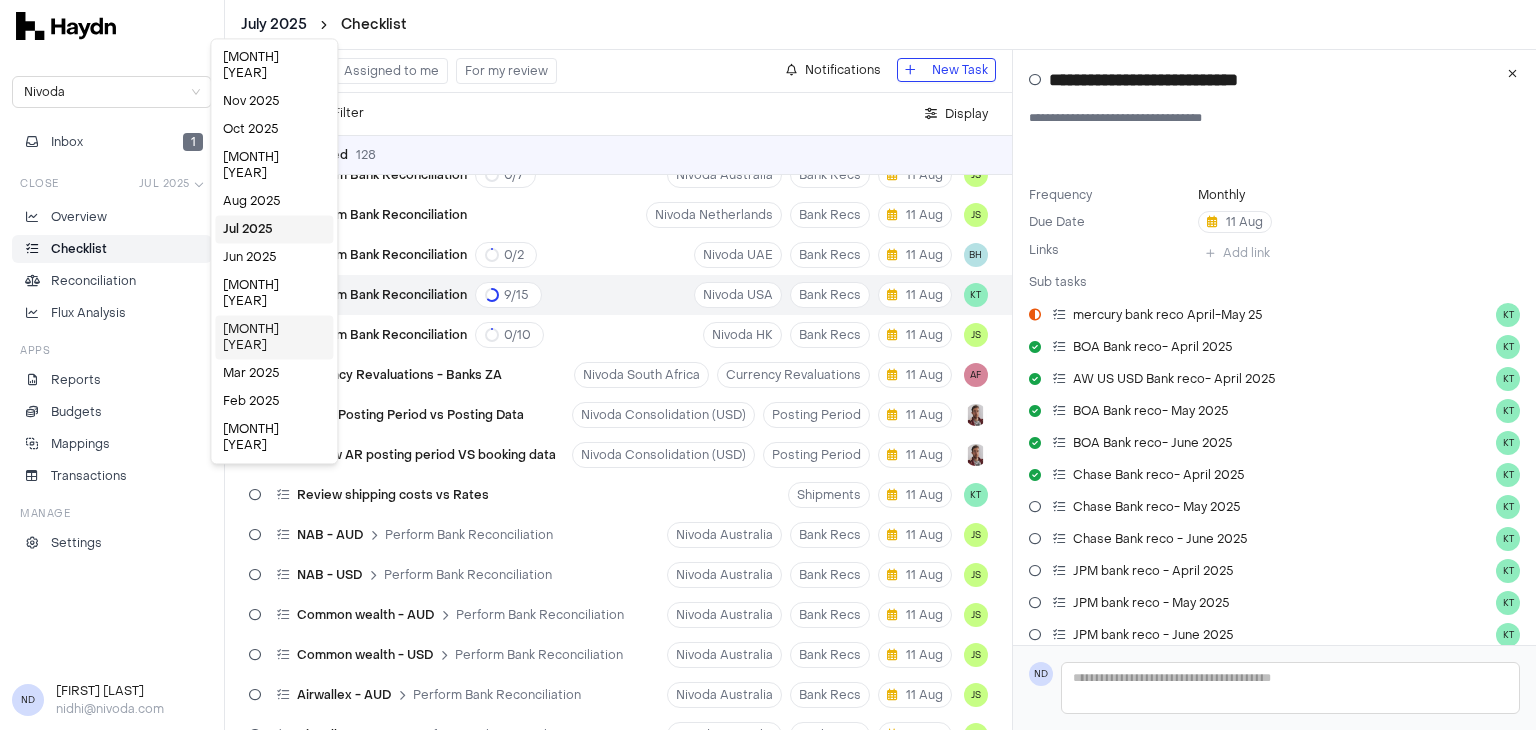 click on "Apr 2025" at bounding box center [274, 337] 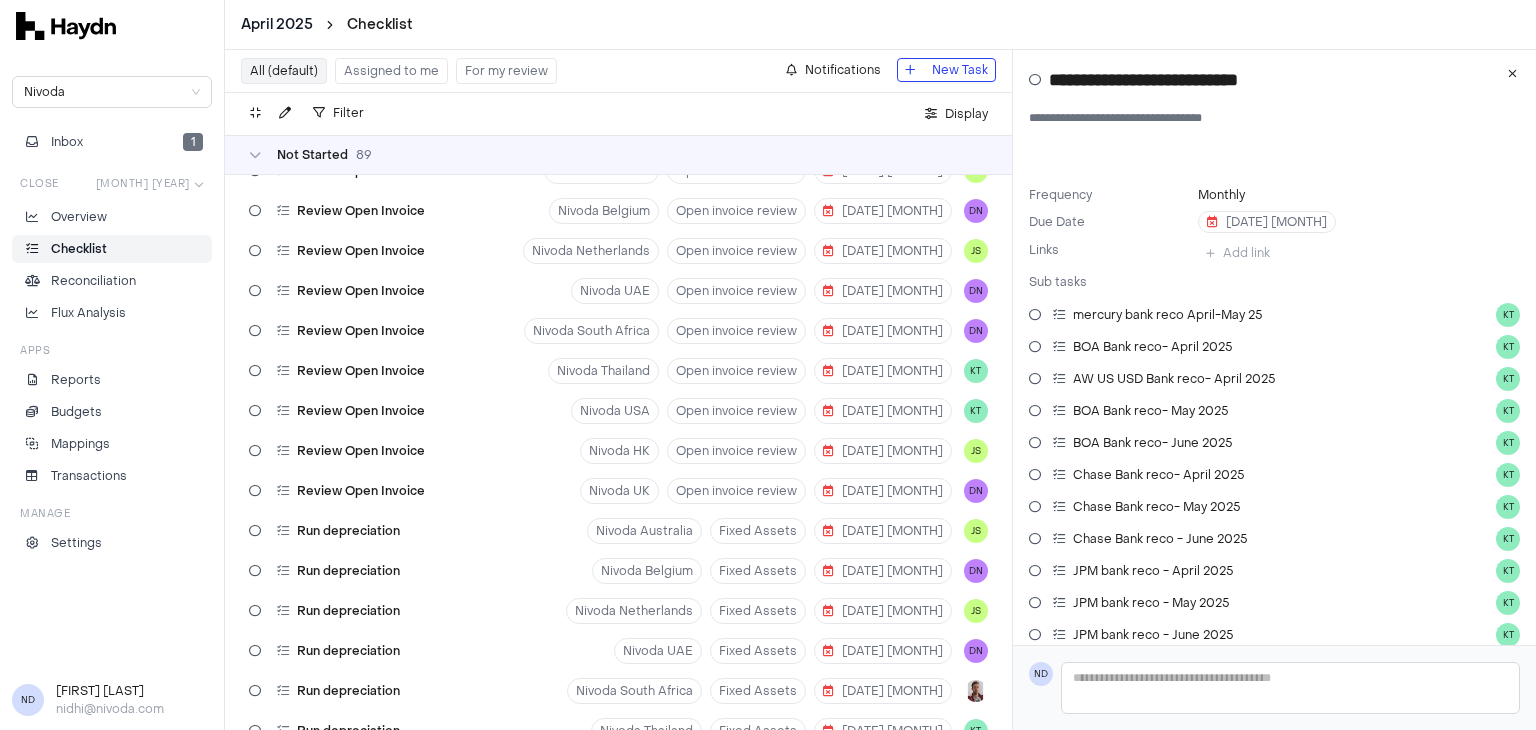 scroll, scrollTop: 0, scrollLeft: 0, axis: both 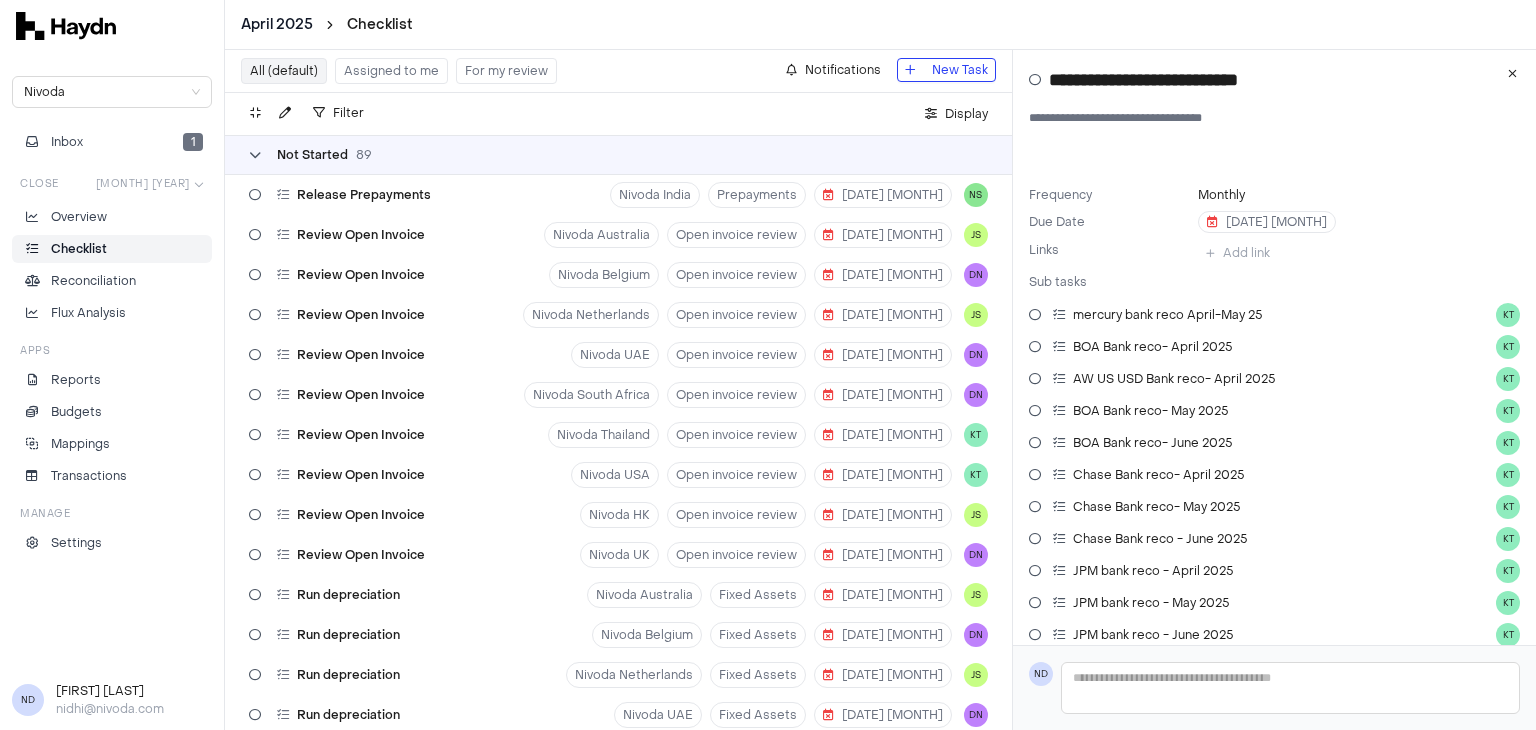 click on "Not Started" at bounding box center [312, 155] 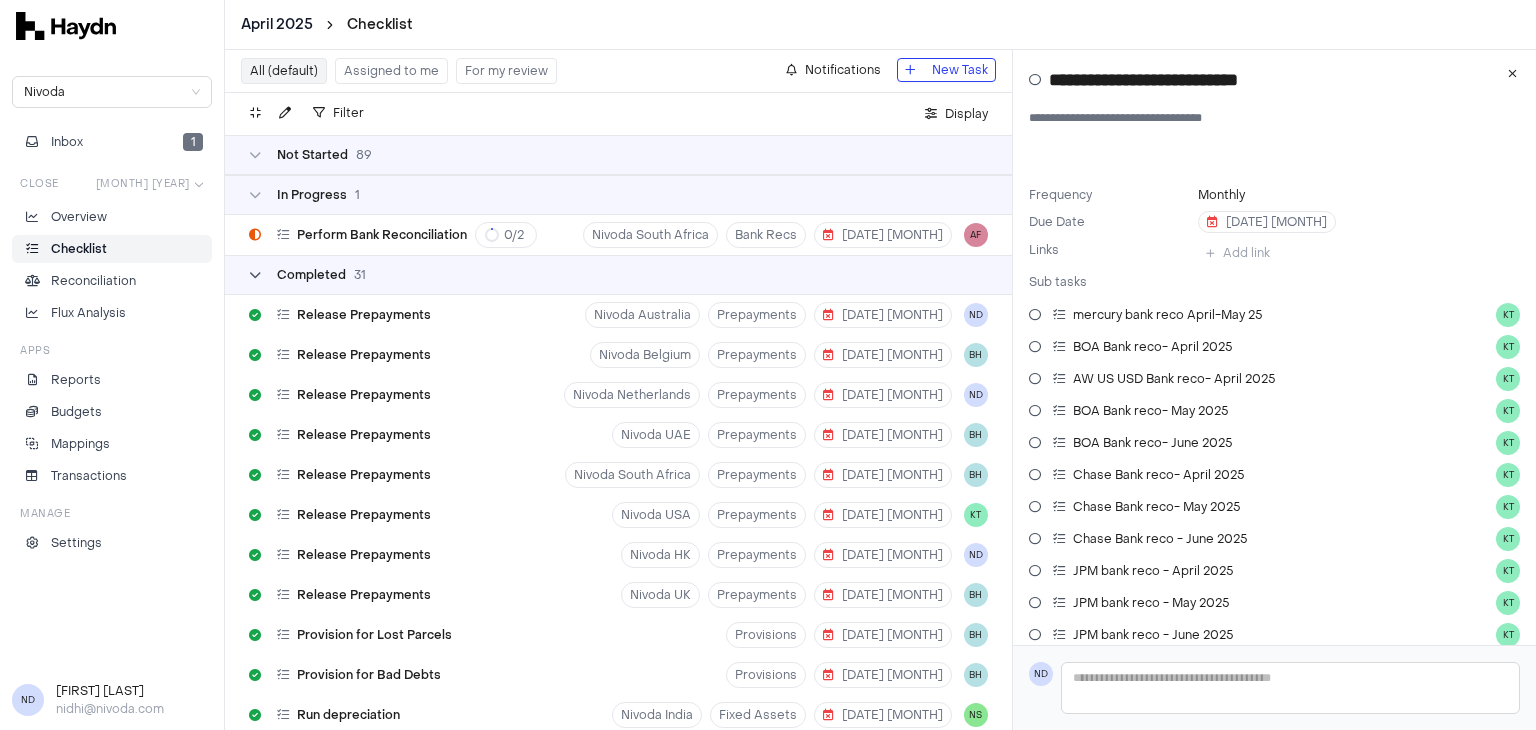 click on "Completed" at bounding box center (311, 275) 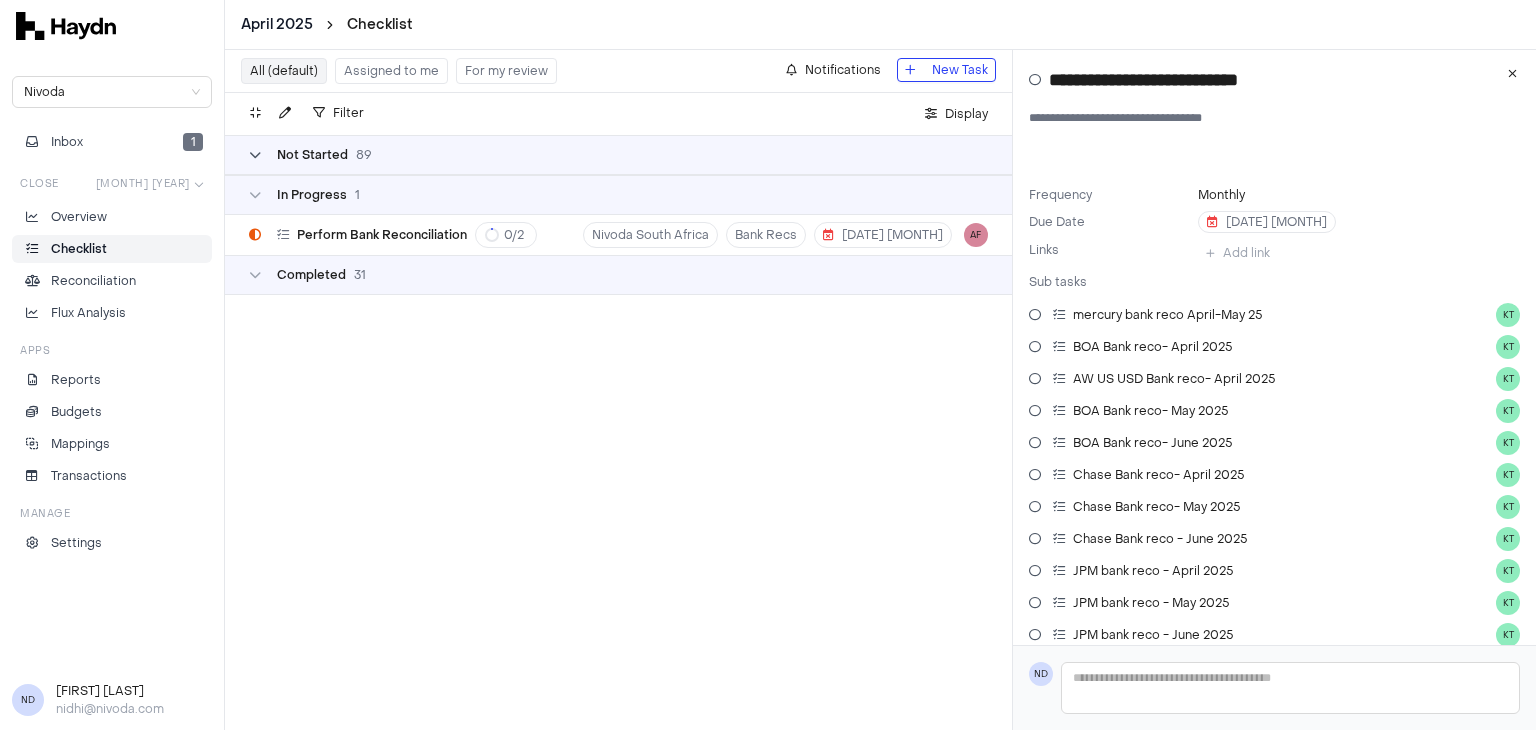 click on "Not Started" at bounding box center [312, 155] 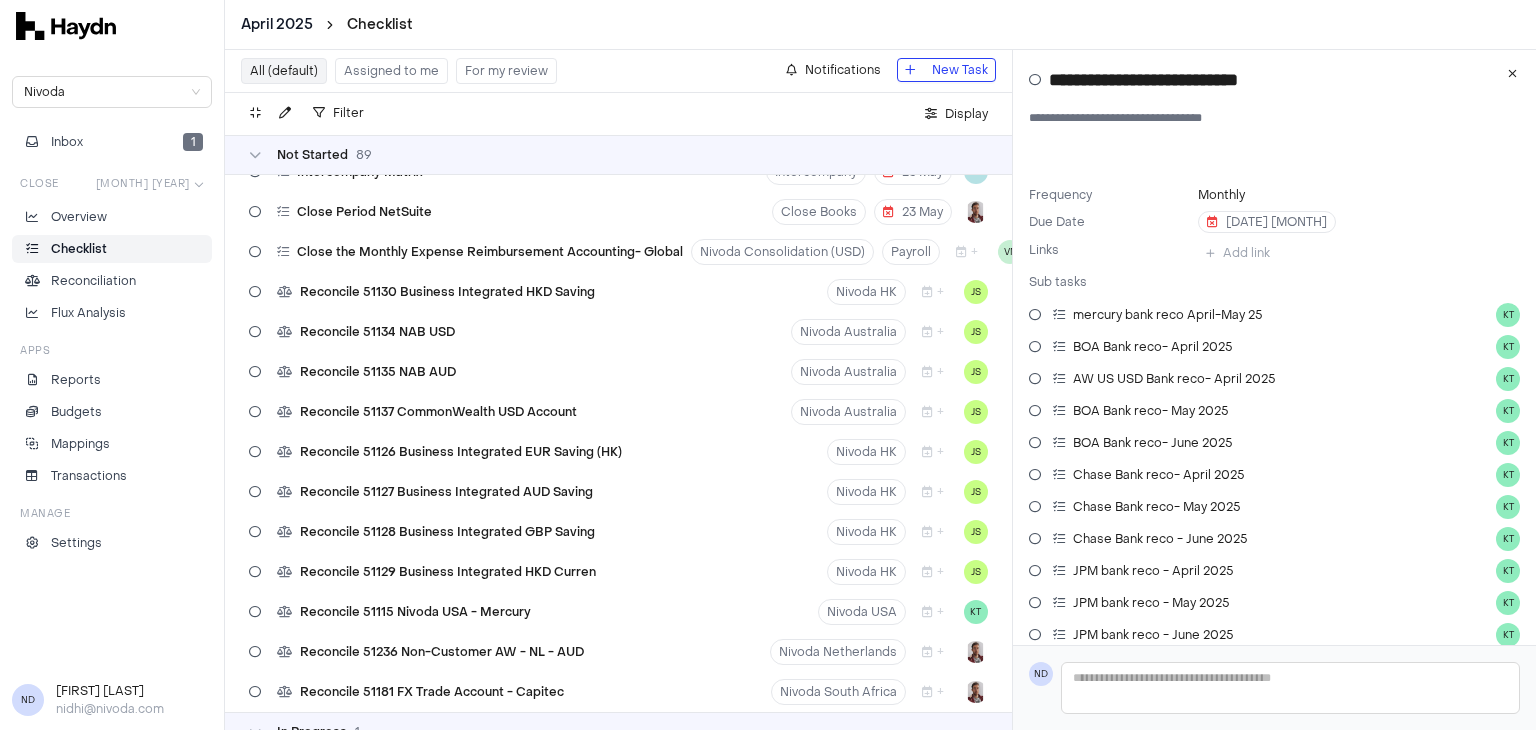 scroll, scrollTop: 3179, scrollLeft: 0, axis: vertical 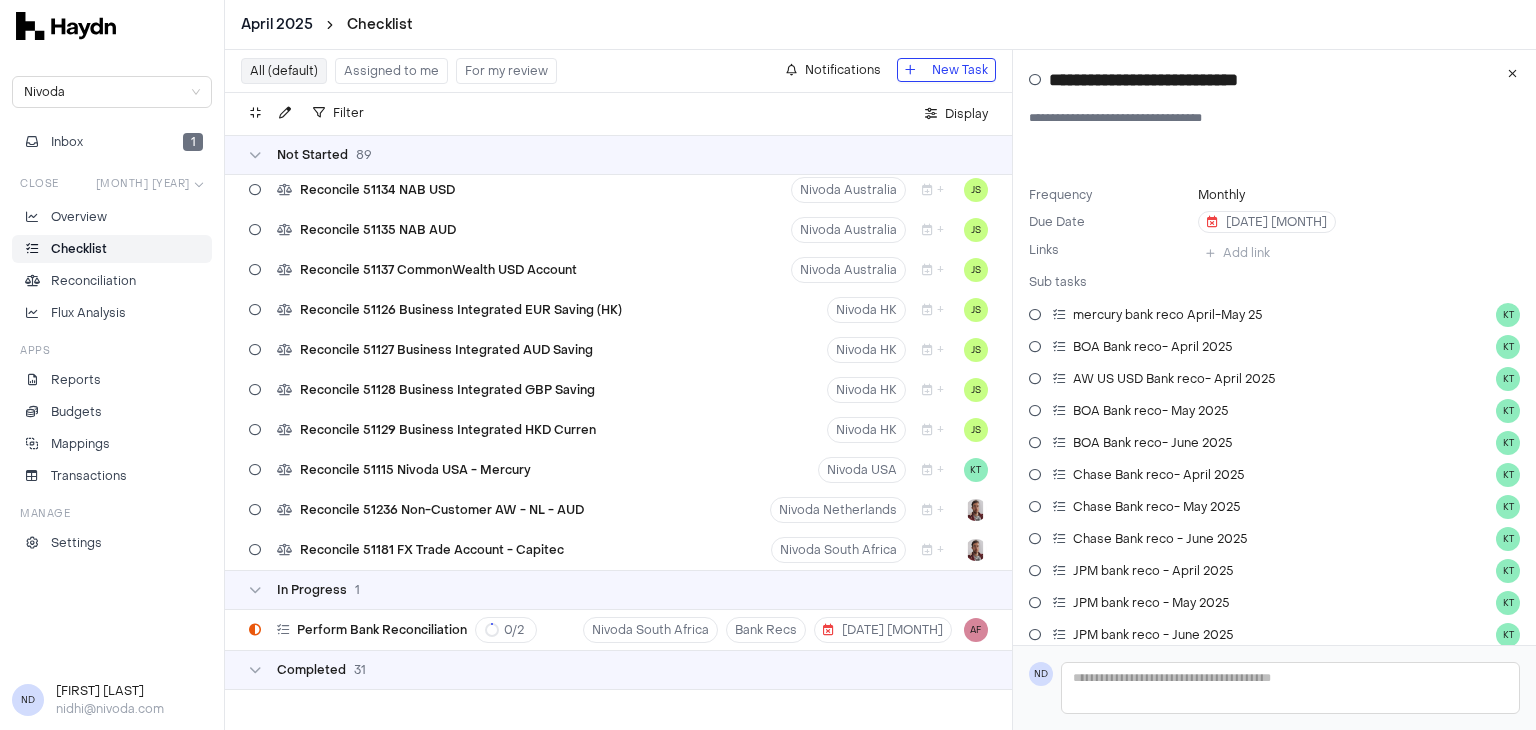 click on "April 2025 Checklist Nivoda Inbox 1 Close Apr 2025 Overview Checklist Reconciliation Flux Analysis Apps Reports Budgets Mappings Transactions Manage Settings ND Nidhi Desai nidhi@nivoda.com All   (default) Assigned to me   For my review   Notifications New Task Filter . Display Not Started 89 Release Prepayments Nivoda India Prepayments 1 May NS Review Open Invoice Nivoda Australia Open invoice review 2 May JS Review Open Invoice Nivoda Belgium Open invoice review 2 May DN Review Open Invoice Nivoda Netherlands Open invoice review 2 May JS Review Open Invoice Nivoda UAE Open invoice review 2 May DN Review Open Invoice Nivoda South Africa Open invoice review 2 May DN Review Open Invoice Nivoda Thailand Open invoice review 2 May KT Review Open Invoice Nivoda USA Open invoice review 2 May KT Review Open Invoice Nivoda HK Open invoice review 2 May JS Review Open Invoice Nivoda UK Open invoice review 2 May DN Run depreciation Nivoda Australia Fixed Assets 5 May JS Run depreciation Nivoda Belgium 5 May DN" at bounding box center [768, 365] 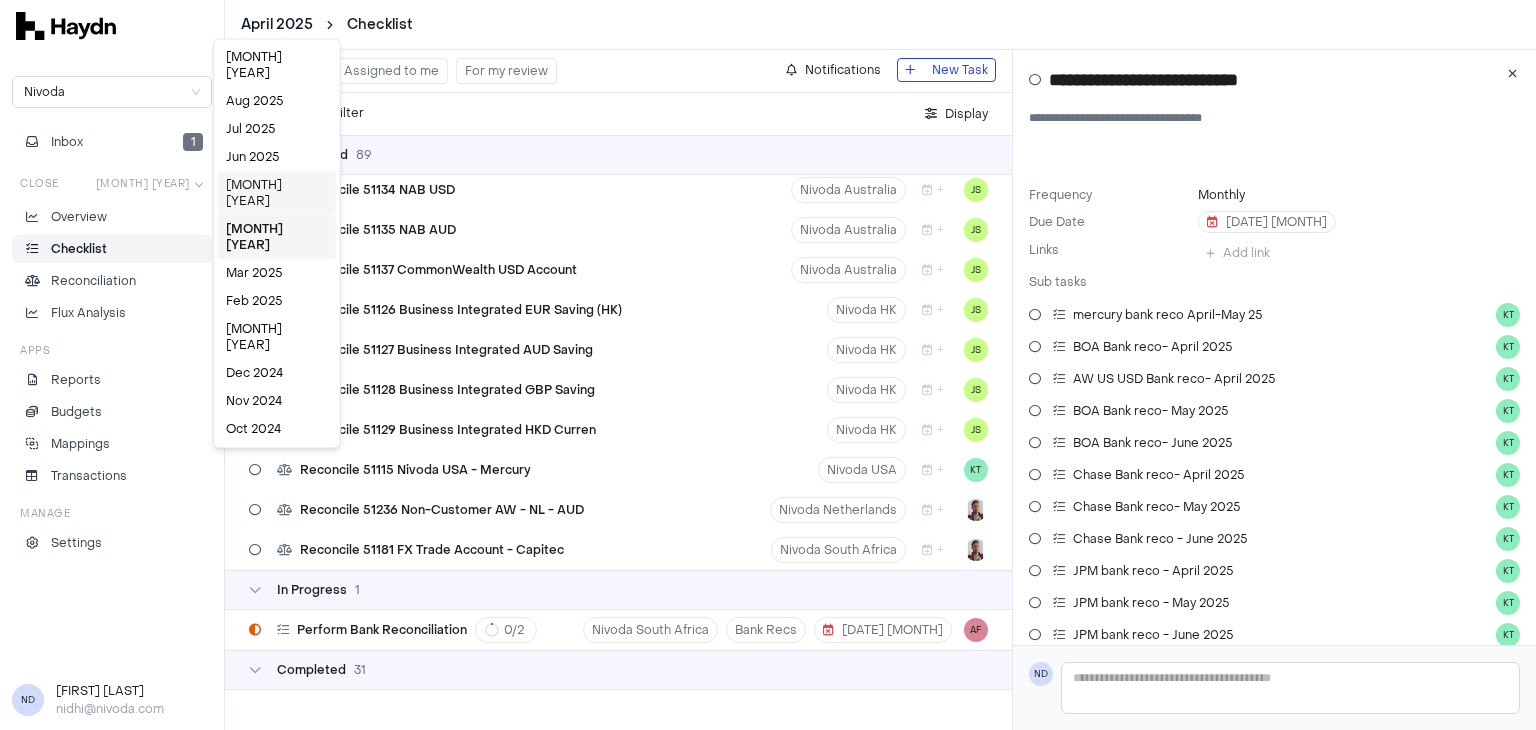 click on "May 2025" at bounding box center (277, 193) 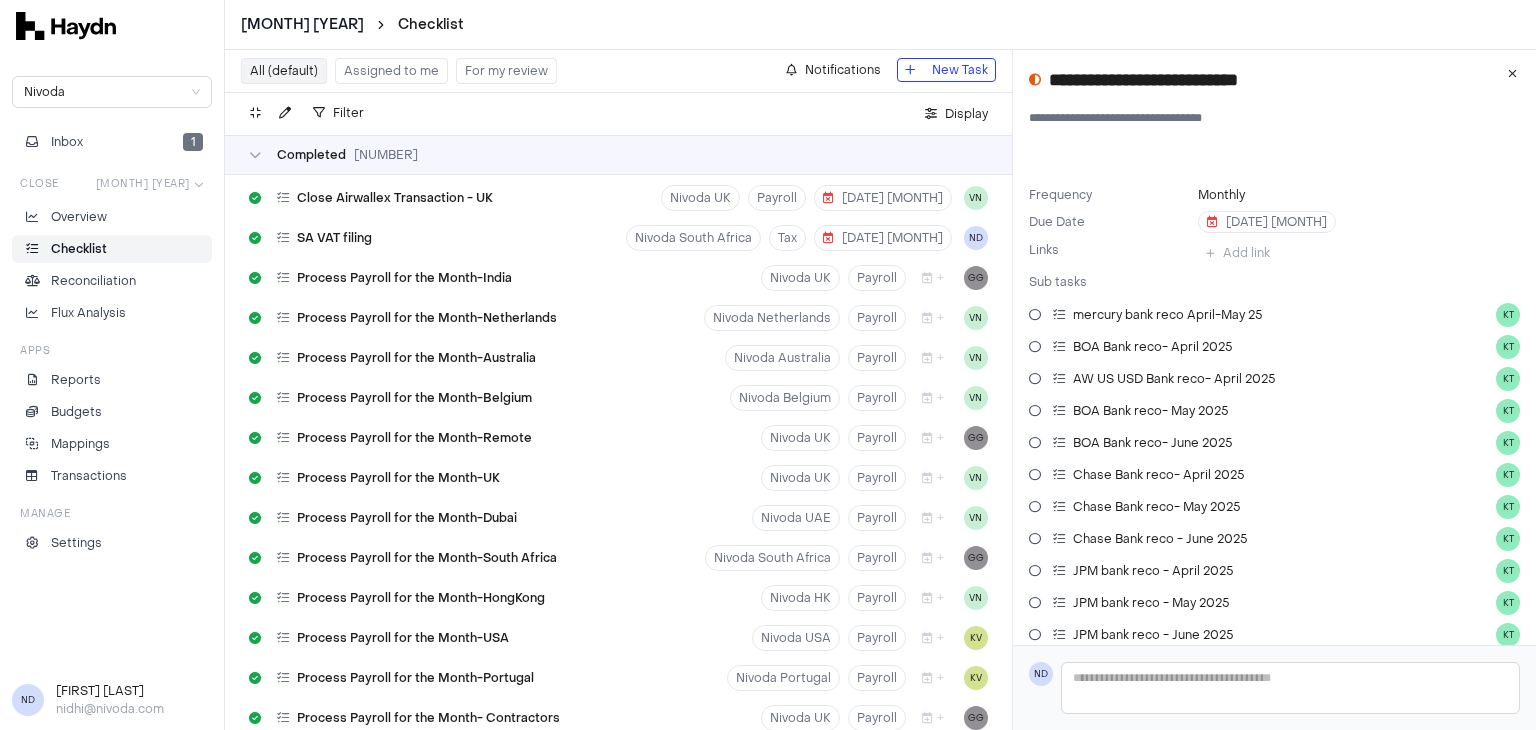 scroll, scrollTop: 6059, scrollLeft: 0, axis: vertical 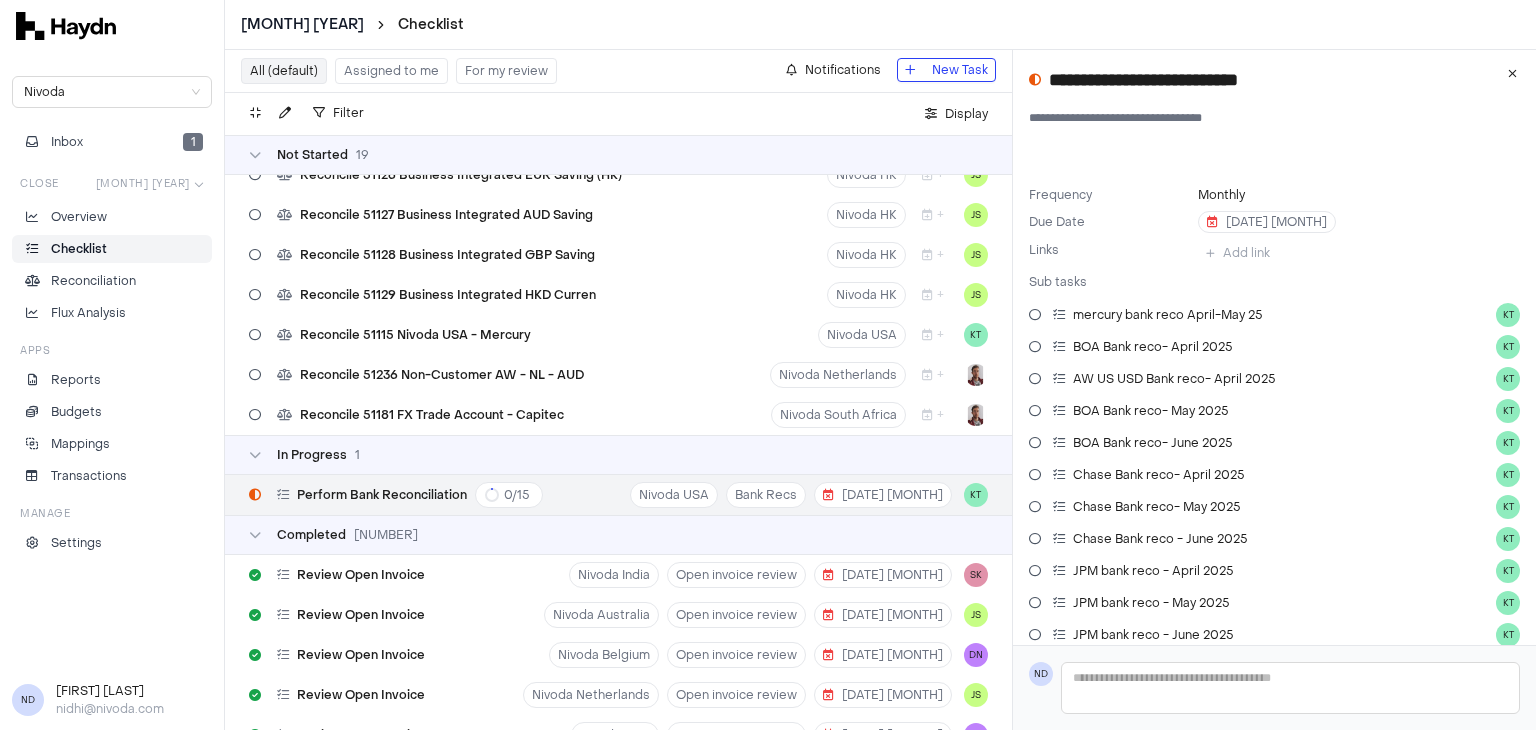 click on "May 2025 Checklist Nivoda Inbox 1 Close May 2025 Overview Checklist Reconciliation Flux Analysis Apps Reports Budgets Mappings Transactions Manage Settings ND Nidhi Desai nidhi@nivoda.com All   (default) Assigned to me   For my review   Notifications New Task Filter . Display Not Started 19 Reconcile 51217 WISE - ZAR Nivoda Belgium Bank Recs 9 Jun Perform Bank Reconciliation Nivoda India Bank Recs 10 Jun DP Perform Bank Reconciliation 0 / 7 Nivoda Australia Bank Recs 10 Jun JS Perform Bank Reconciliation Nivoda Netherlands Bank Recs 10 Jun JS Perform Bank Reconciliation 0 / 10 Nivoda HK Bank Recs 10 Jun JS Reconcile 51144 Currency Control A/c - HKD Nivoda HK 10 Jun IC Matching Intercompany 23 Jun BH Intercompany Matrix Intercompany 23 Jun BH Reconcile 51130 Business Integrated HKD Saving Nivoda HK + JS Reconcile 51134 NAB USD Nivoda Australia + JS Reconcile 51135 NAB AUD Nivoda Australia + JS Reconcile 51137 CommonWealth USD Account Nivoda Australia + JS Nivoda HK + JS Nivoda HK + JS Nivoda HK + JS" at bounding box center (768, 365) 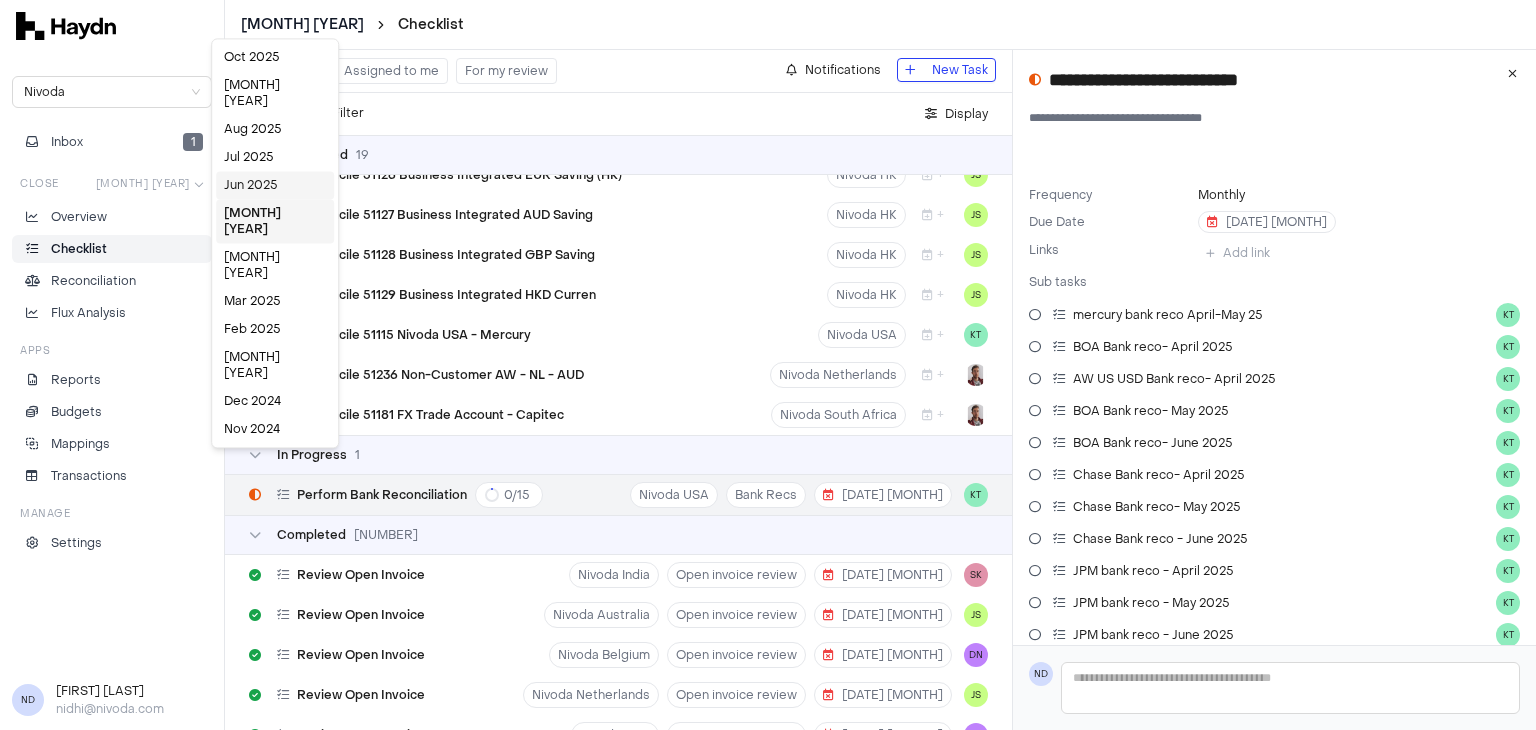 click on "Jun 2025" at bounding box center [275, 185] 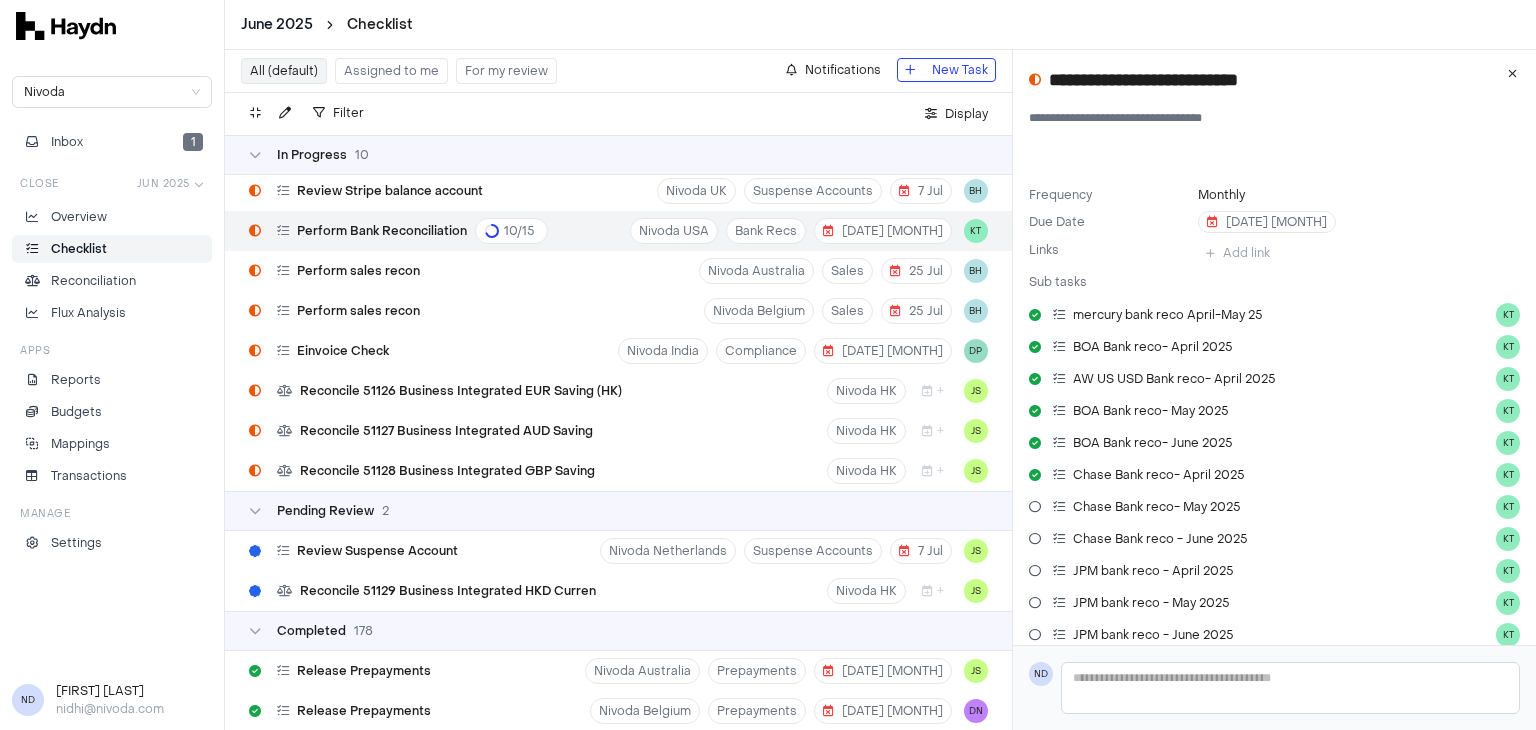 scroll, scrollTop: 1369, scrollLeft: 0, axis: vertical 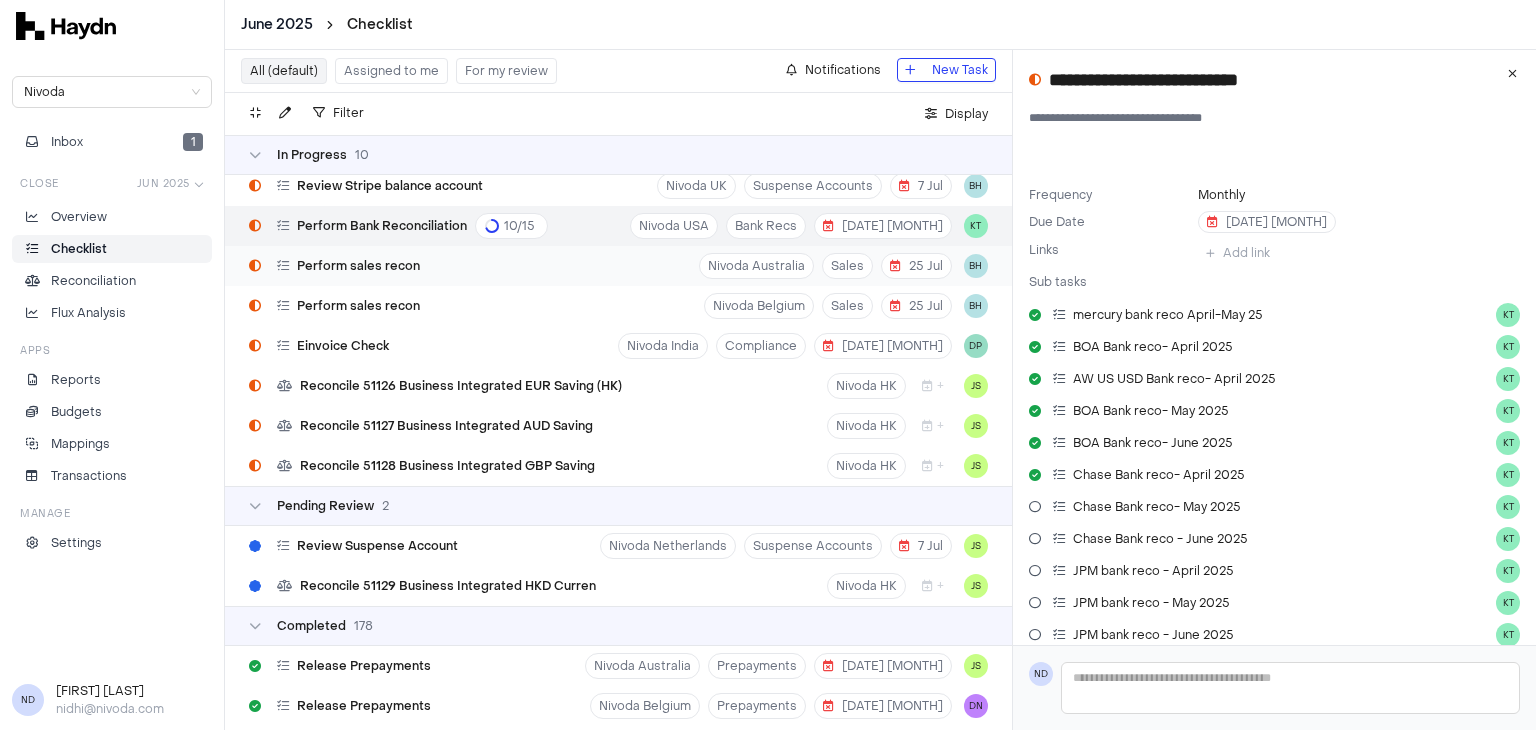 click on "Perform sales recon" at bounding box center [358, 266] 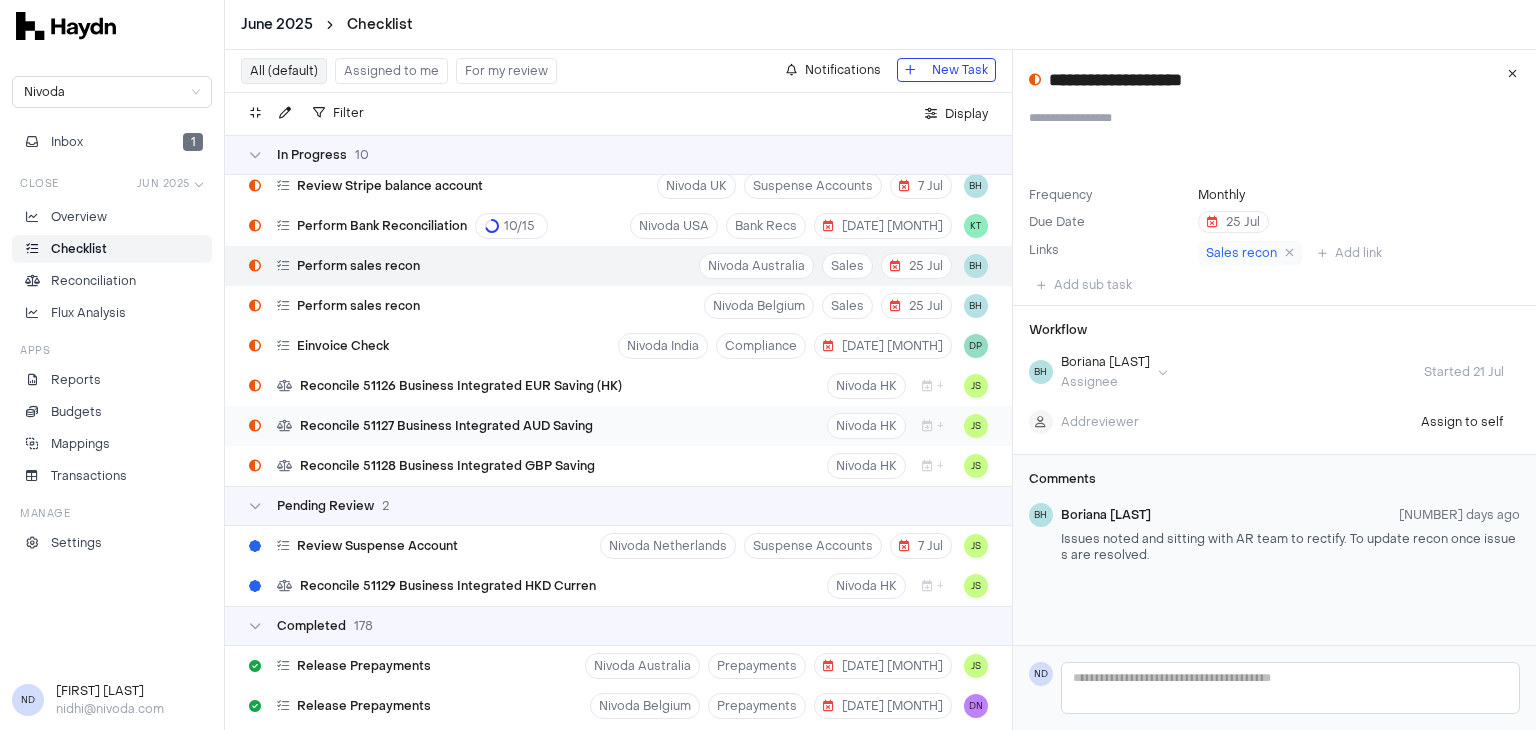 scroll, scrollTop: 1169, scrollLeft: 0, axis: vertical 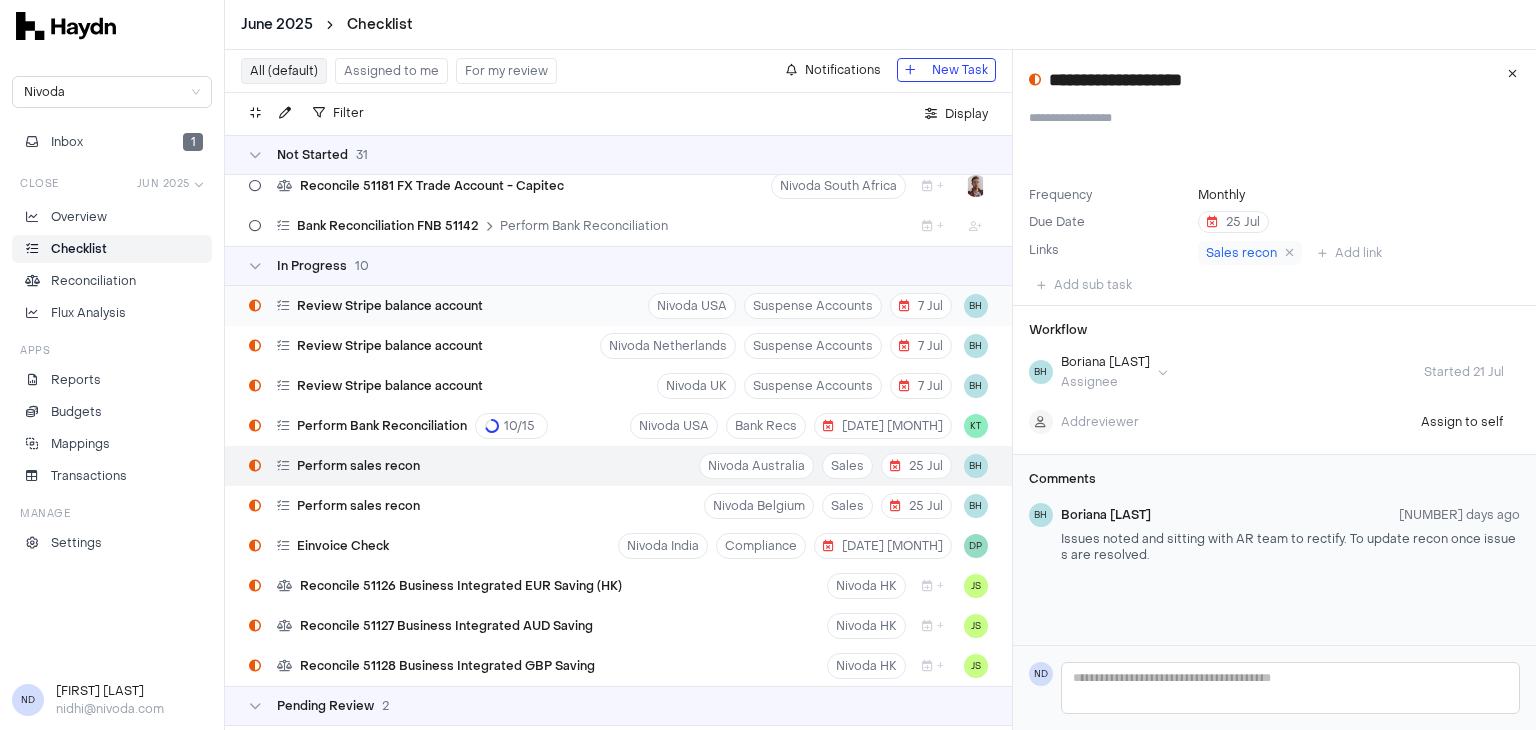 click on "Review Stripe balance account" at bounding box center (366, 306) 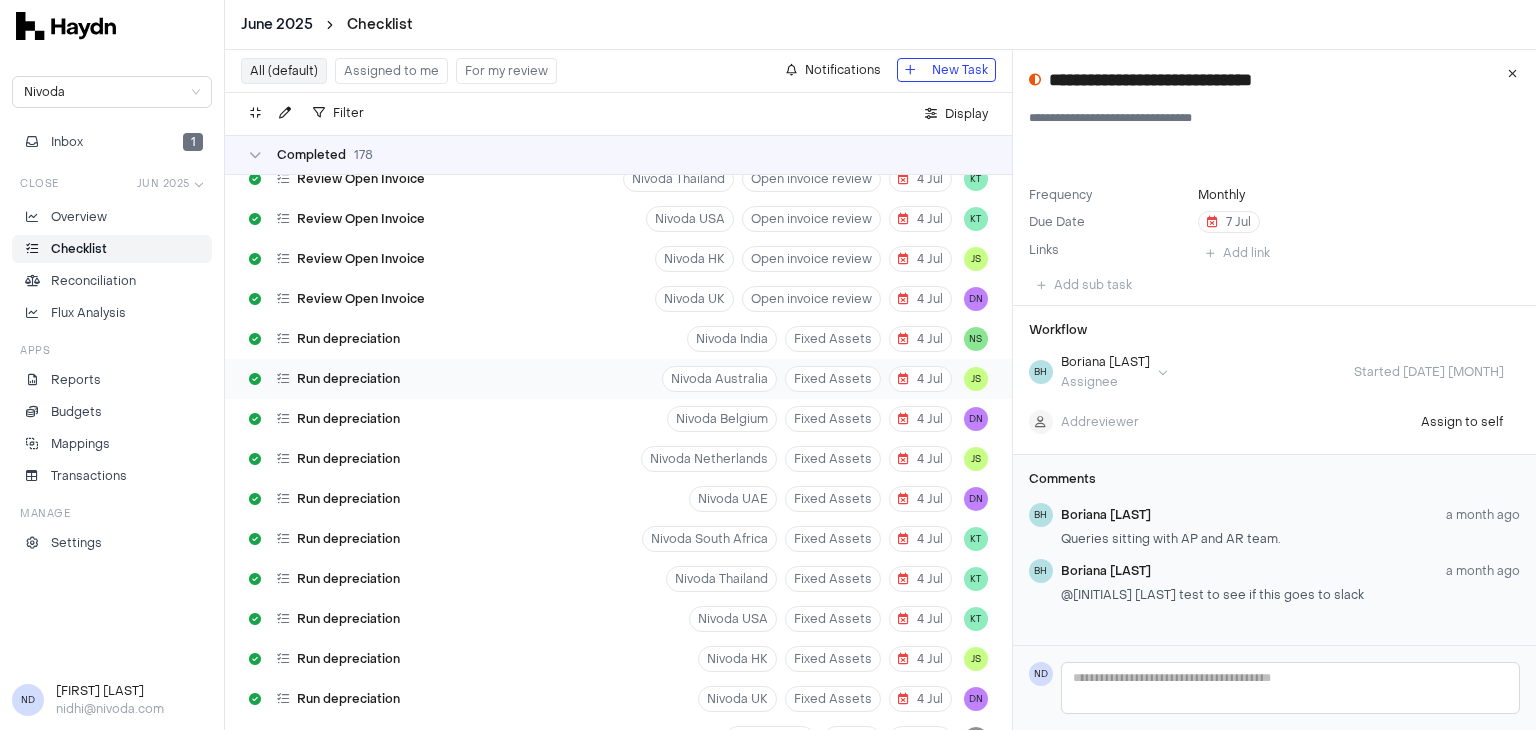 scroll, scrollTop: 3169, scrollLeft: 0, axis: vertical 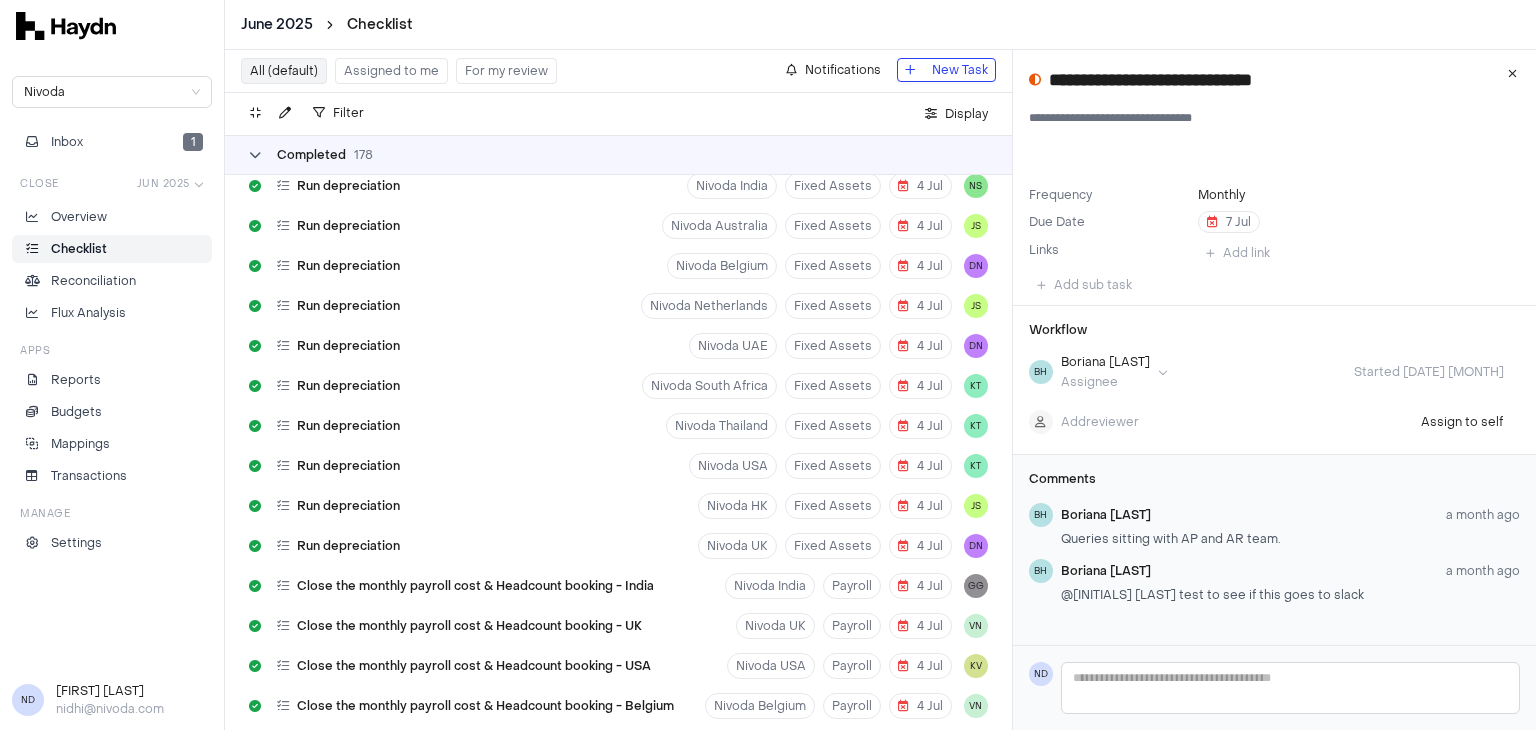 click at bounding box center (255, 155) 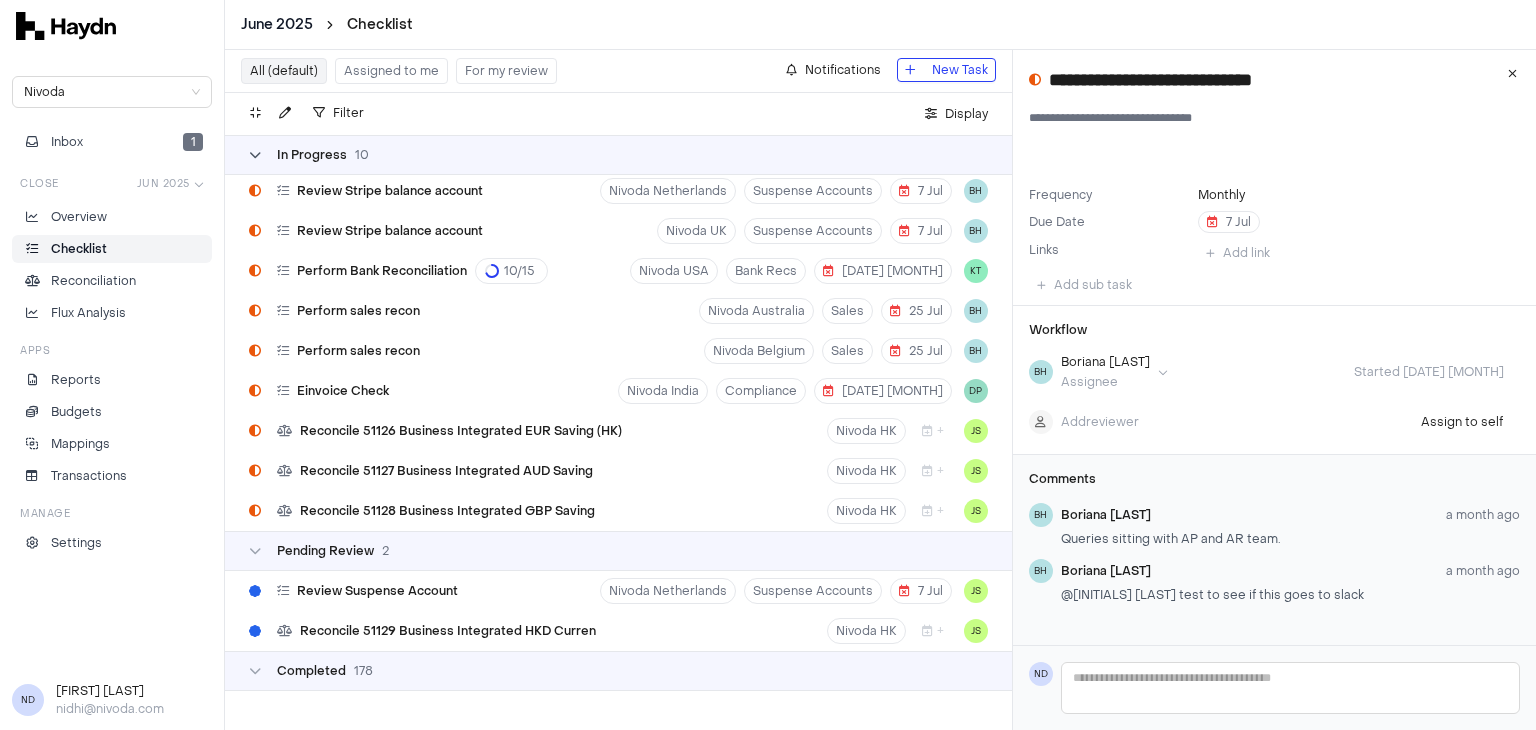 click on "In Progress 10" at bounding box center (309, 155) 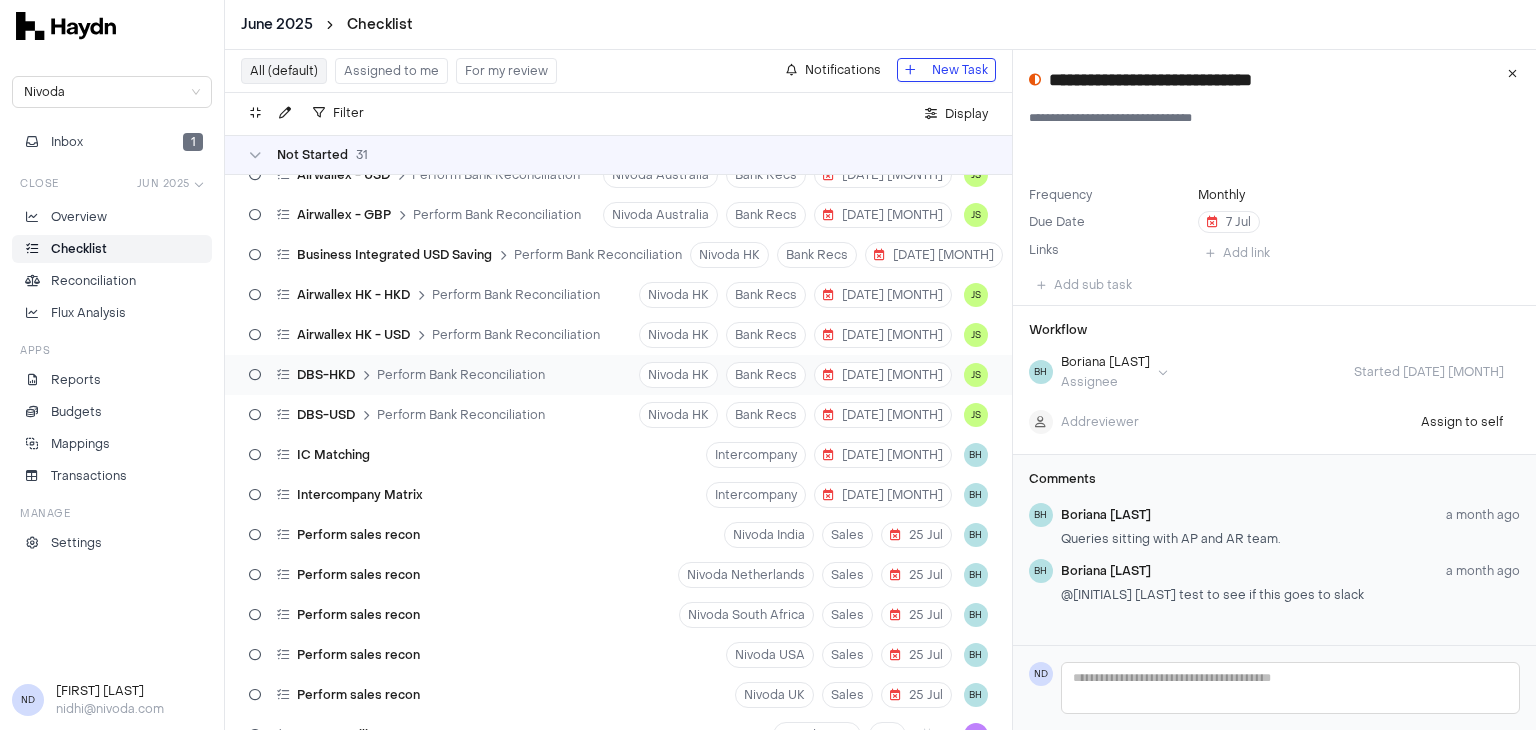 scroll, scrollTop: 400, scrollLeft: 0, axis: vertical 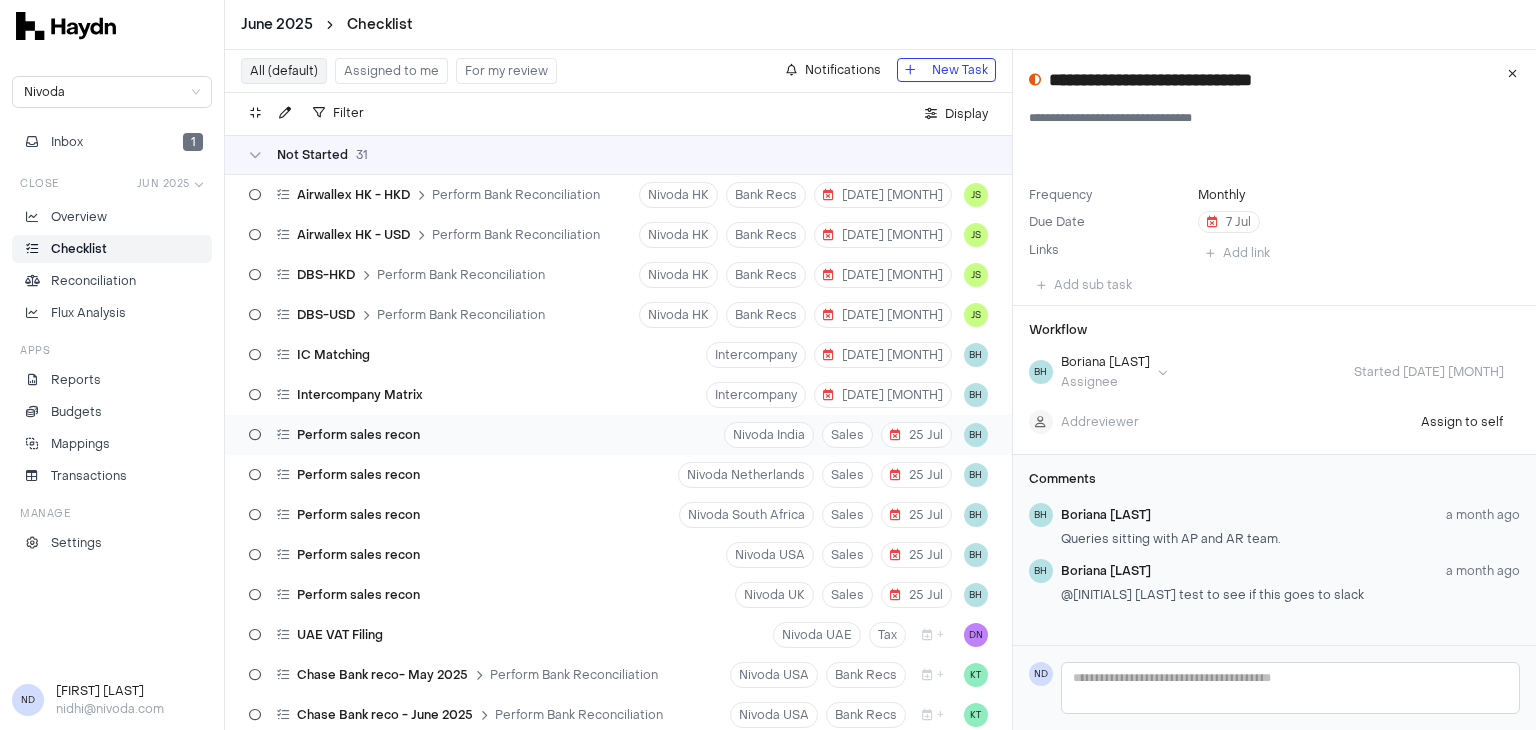 click on "Perform sales recon" at bounding box center (358, 435) 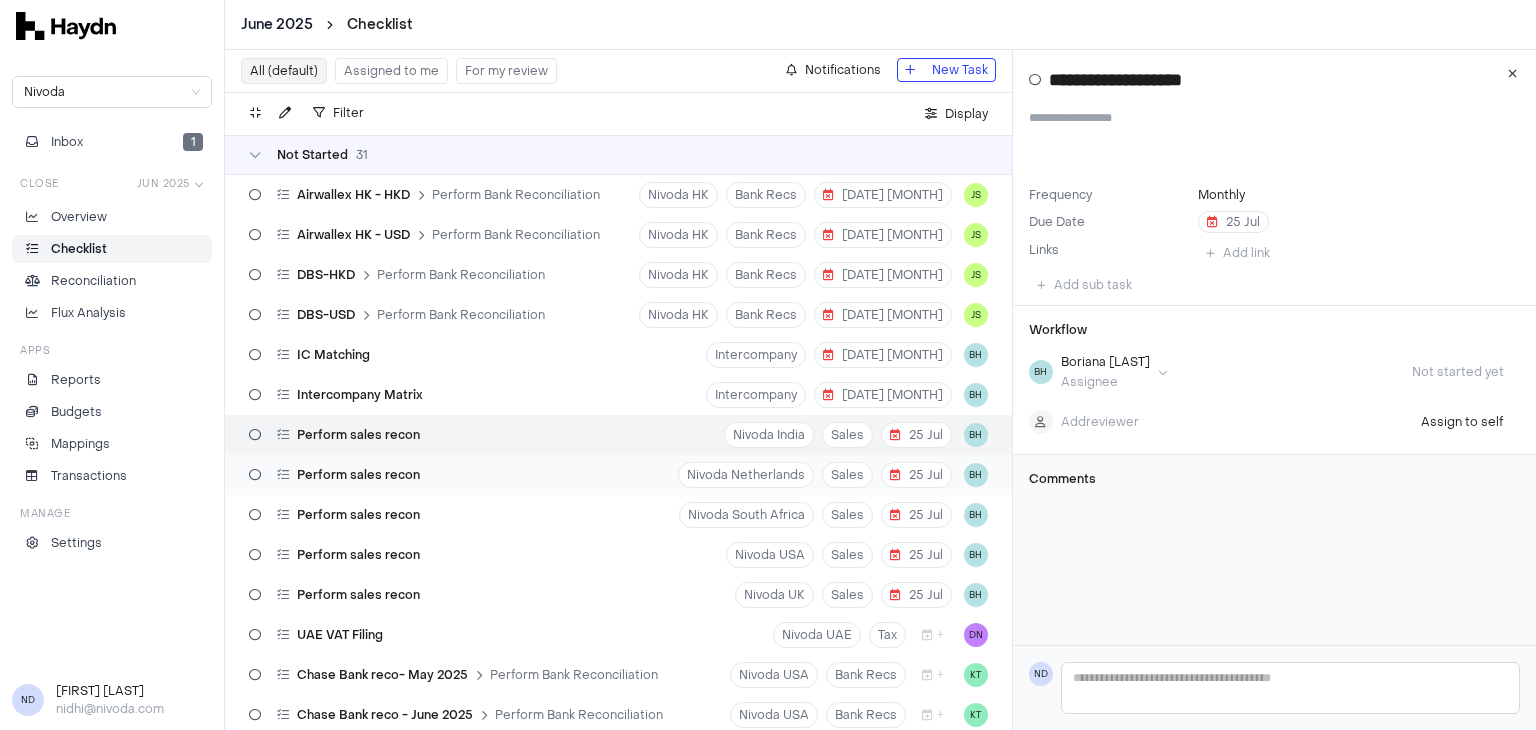 click on "Perform sales recon" at bounding box center (358, 475) 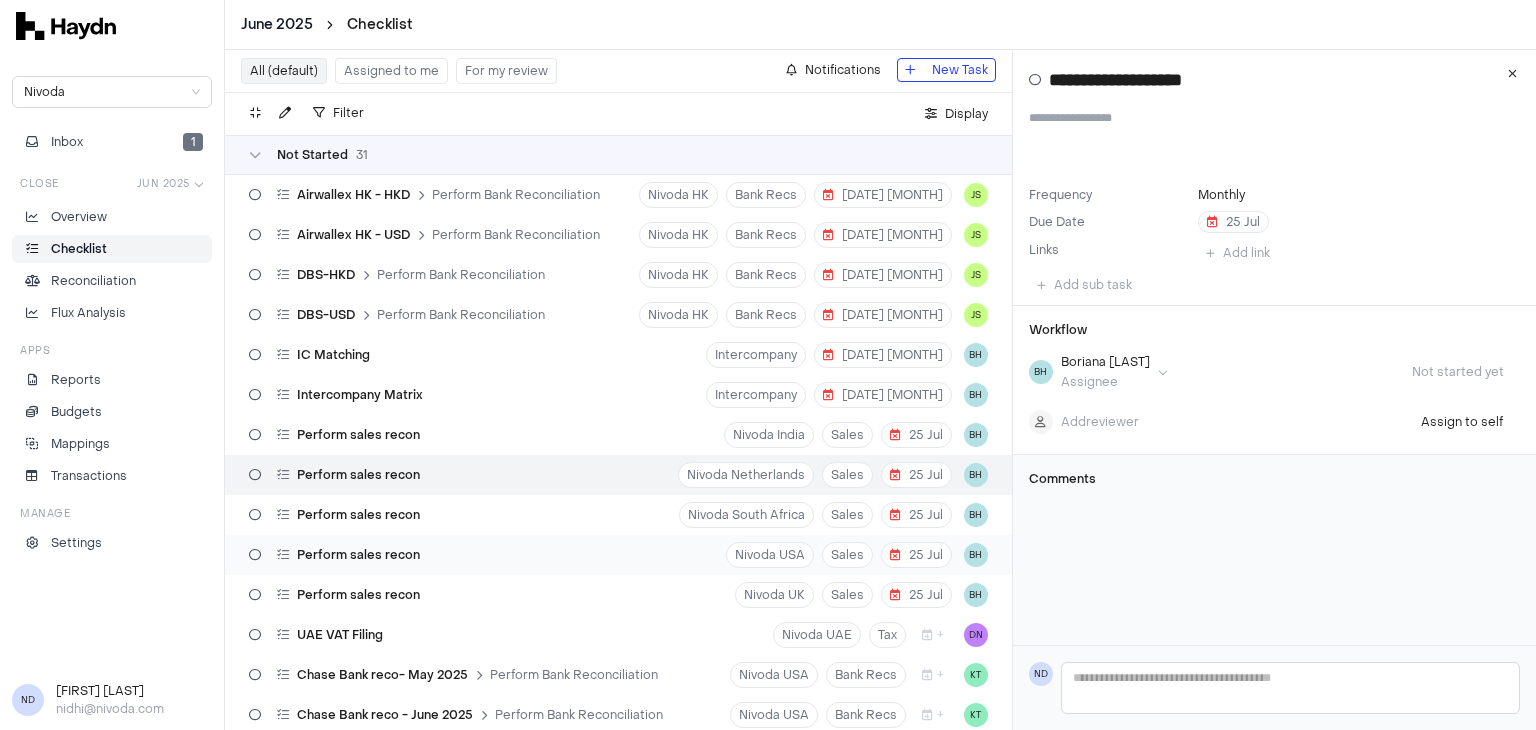click on "Perform sales recon" at bounding box center [358, 555] 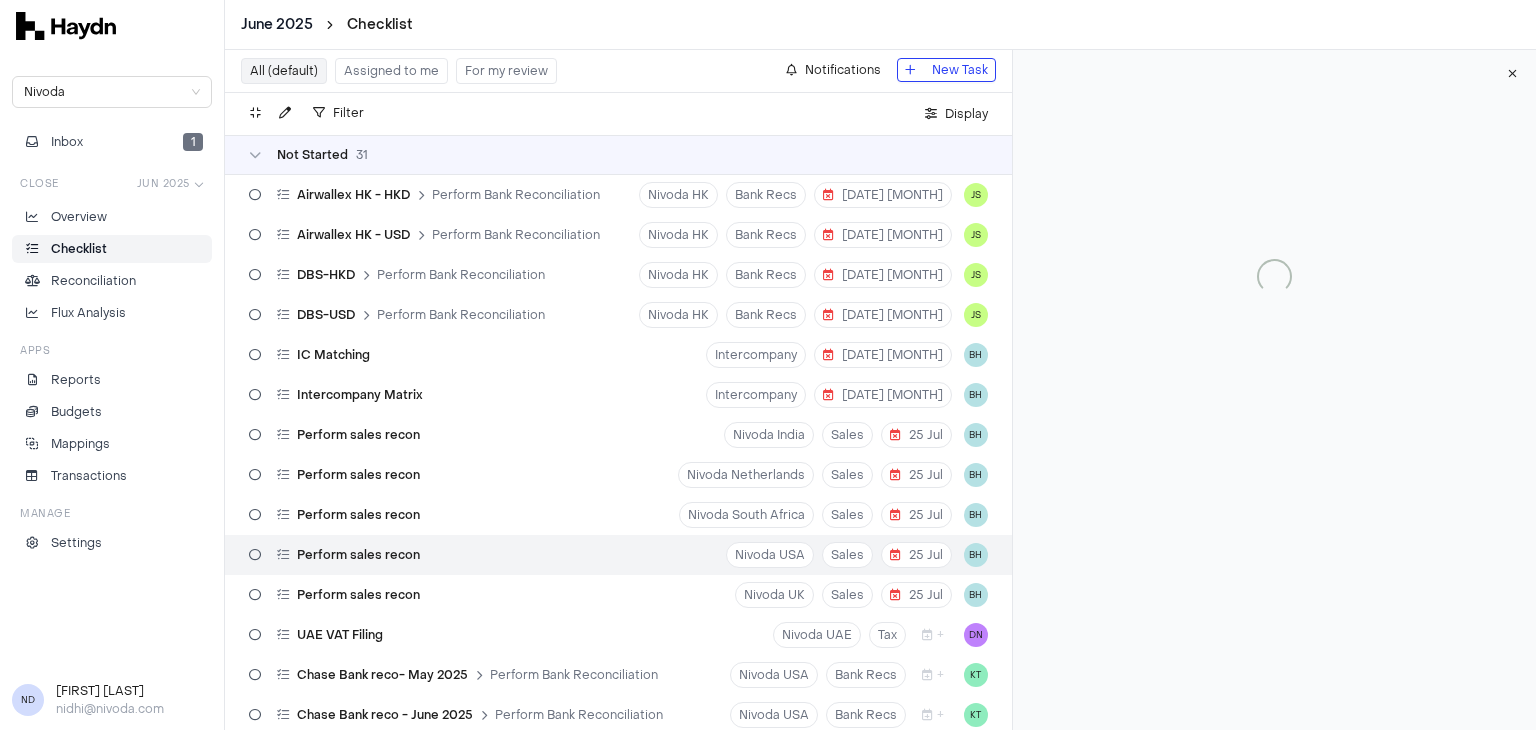 type 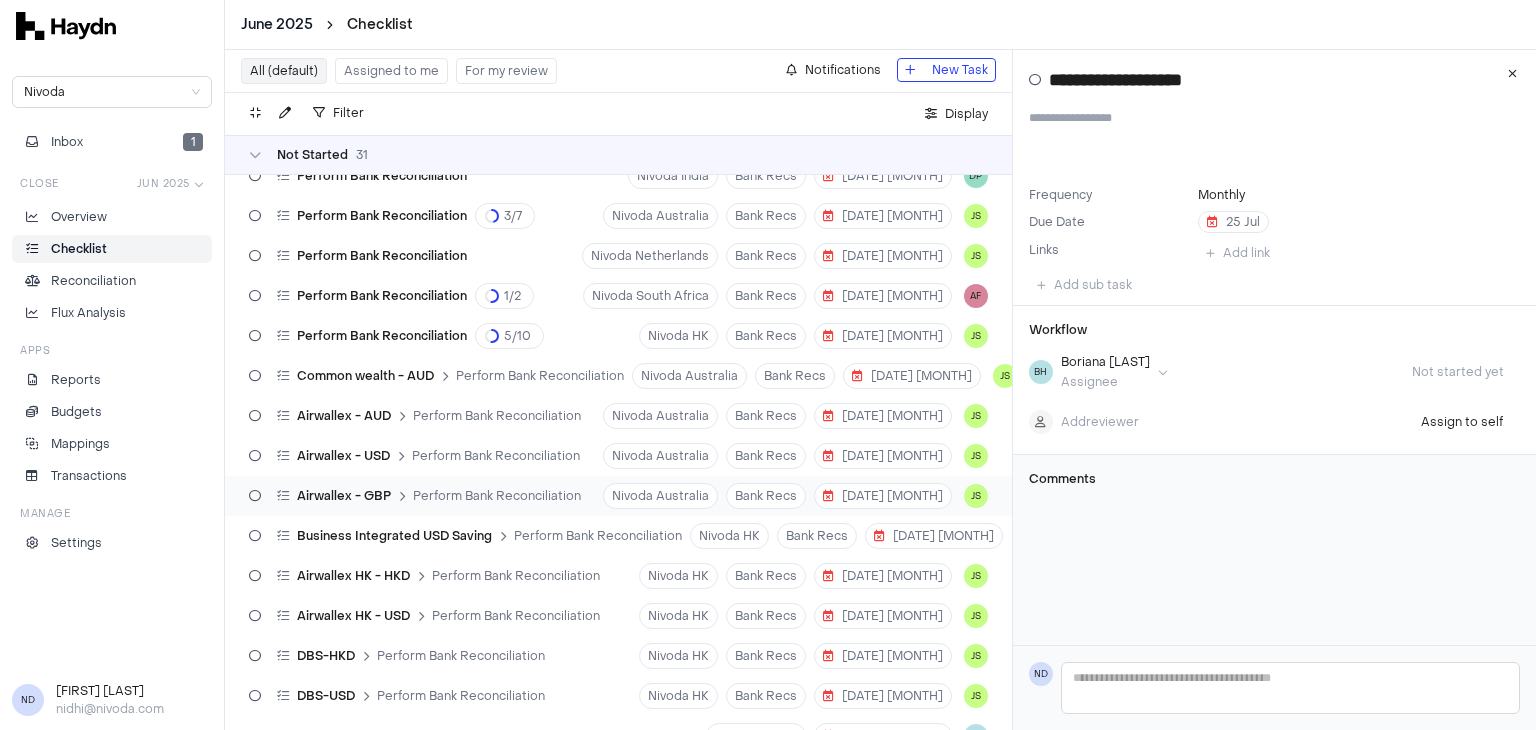 scroll, scrollTop: 0, scrollLeft: 0, axis: both 